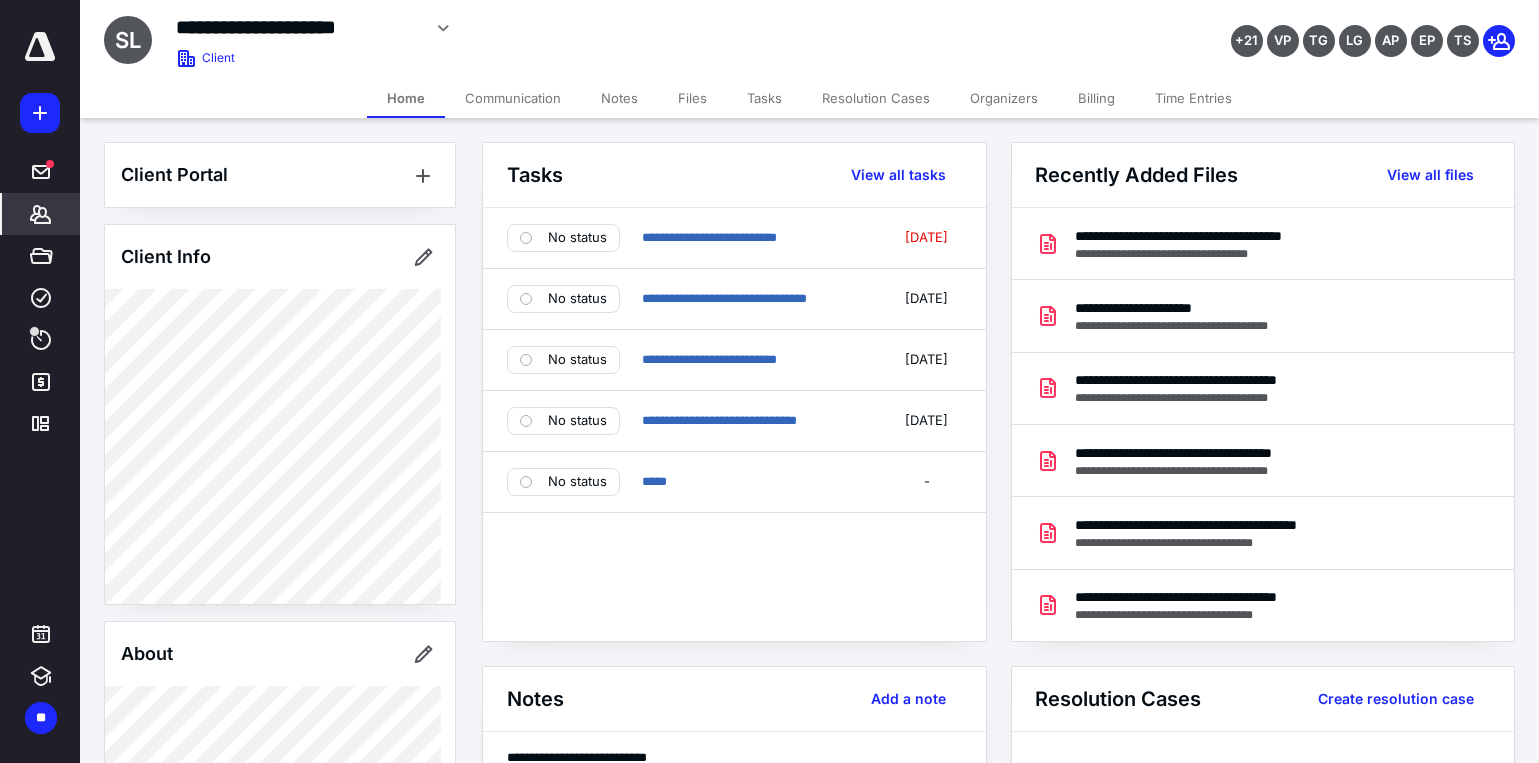 scroll, scrollTop: 0, scrollLeft: 0, axis: both 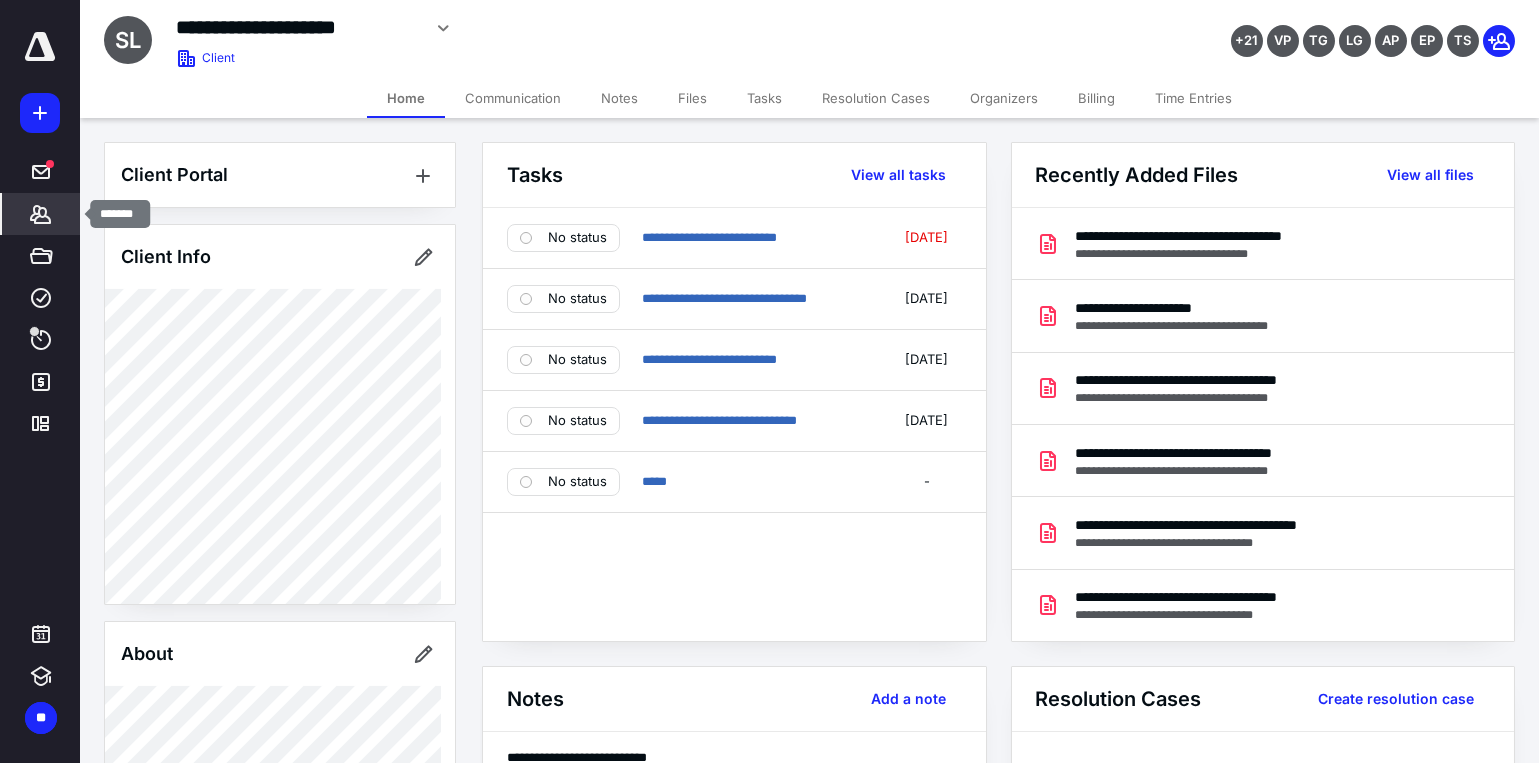 click 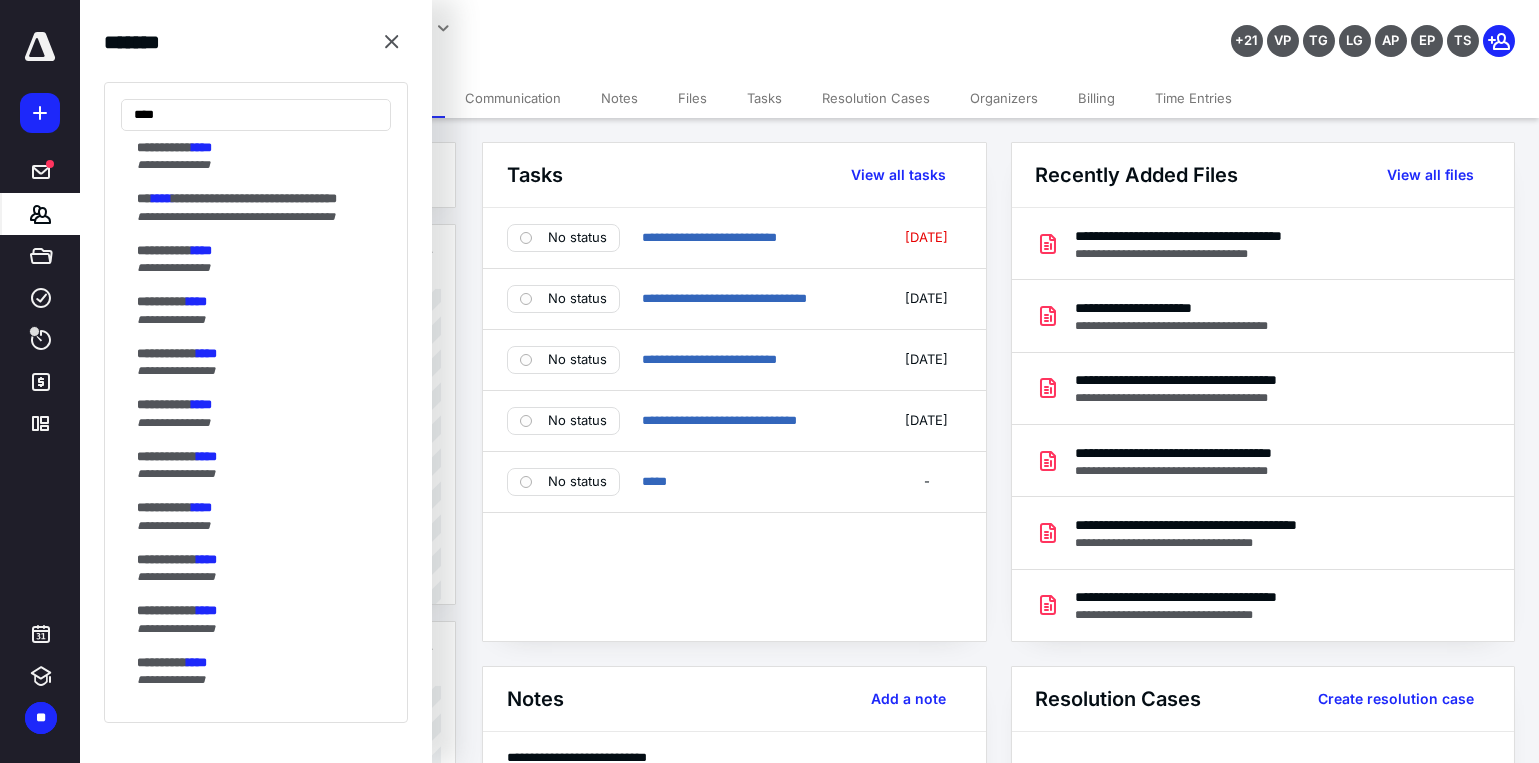 scroll, scrollTop: 0, scrollLeft: 0, axis: both 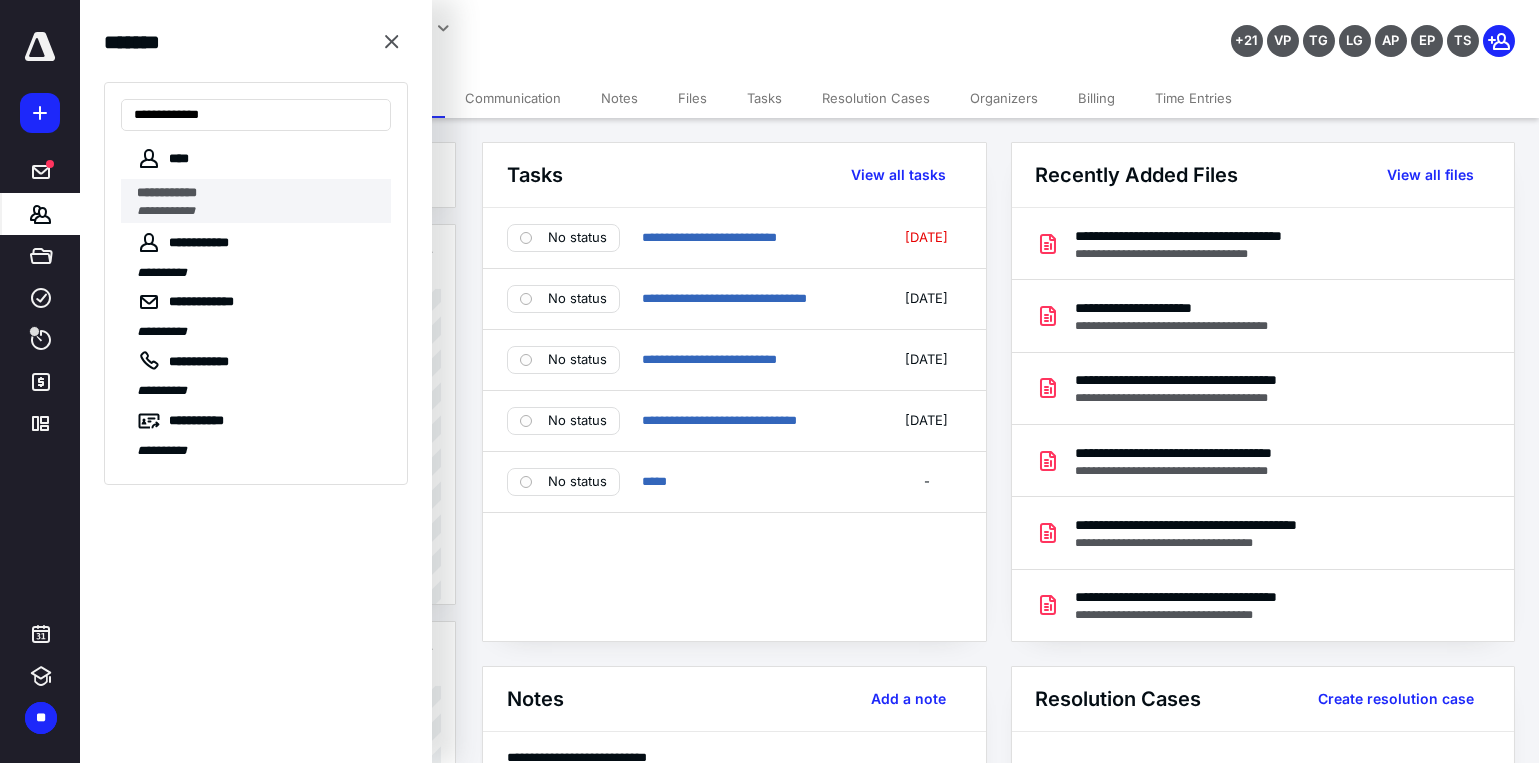 type on "**********" 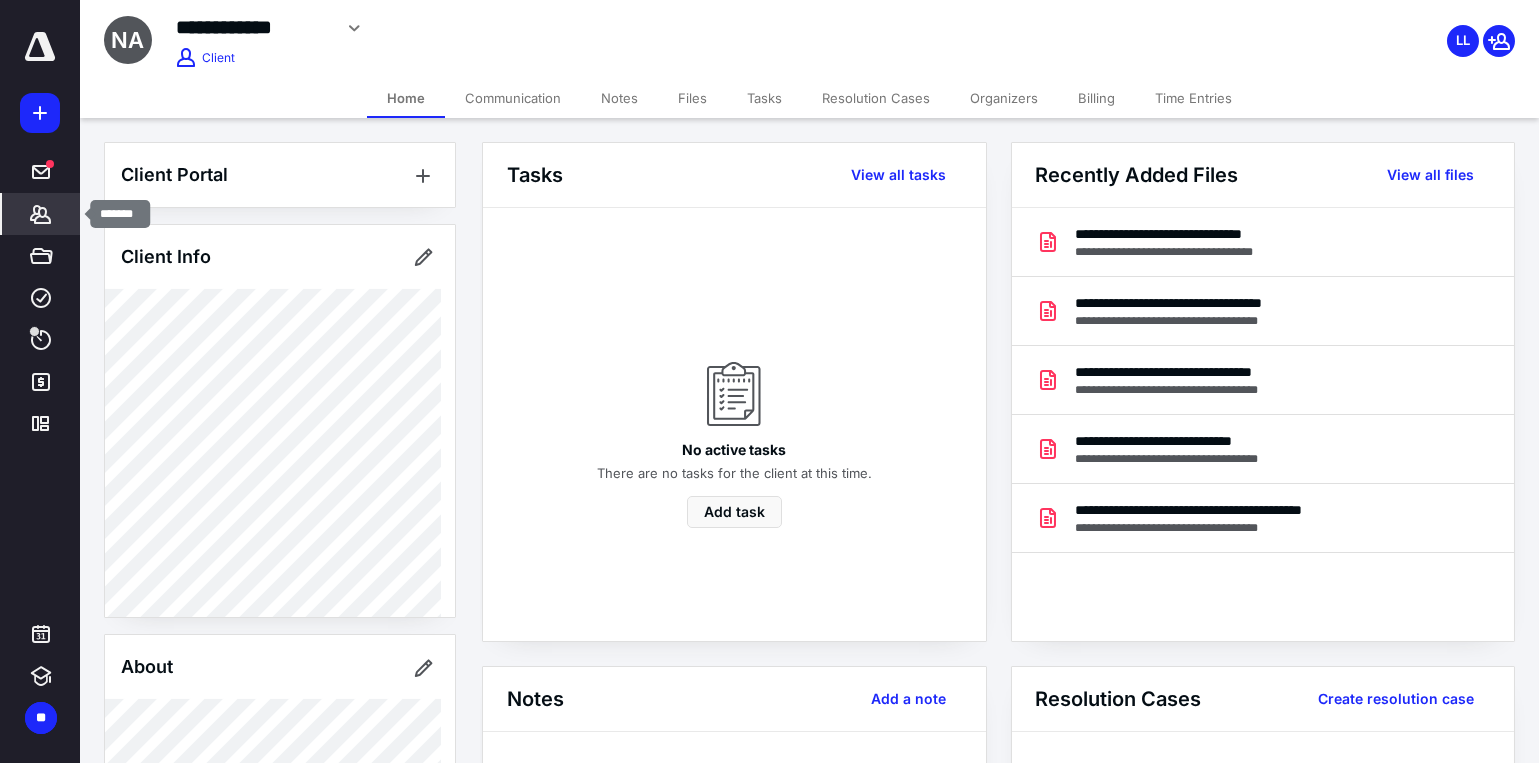 click 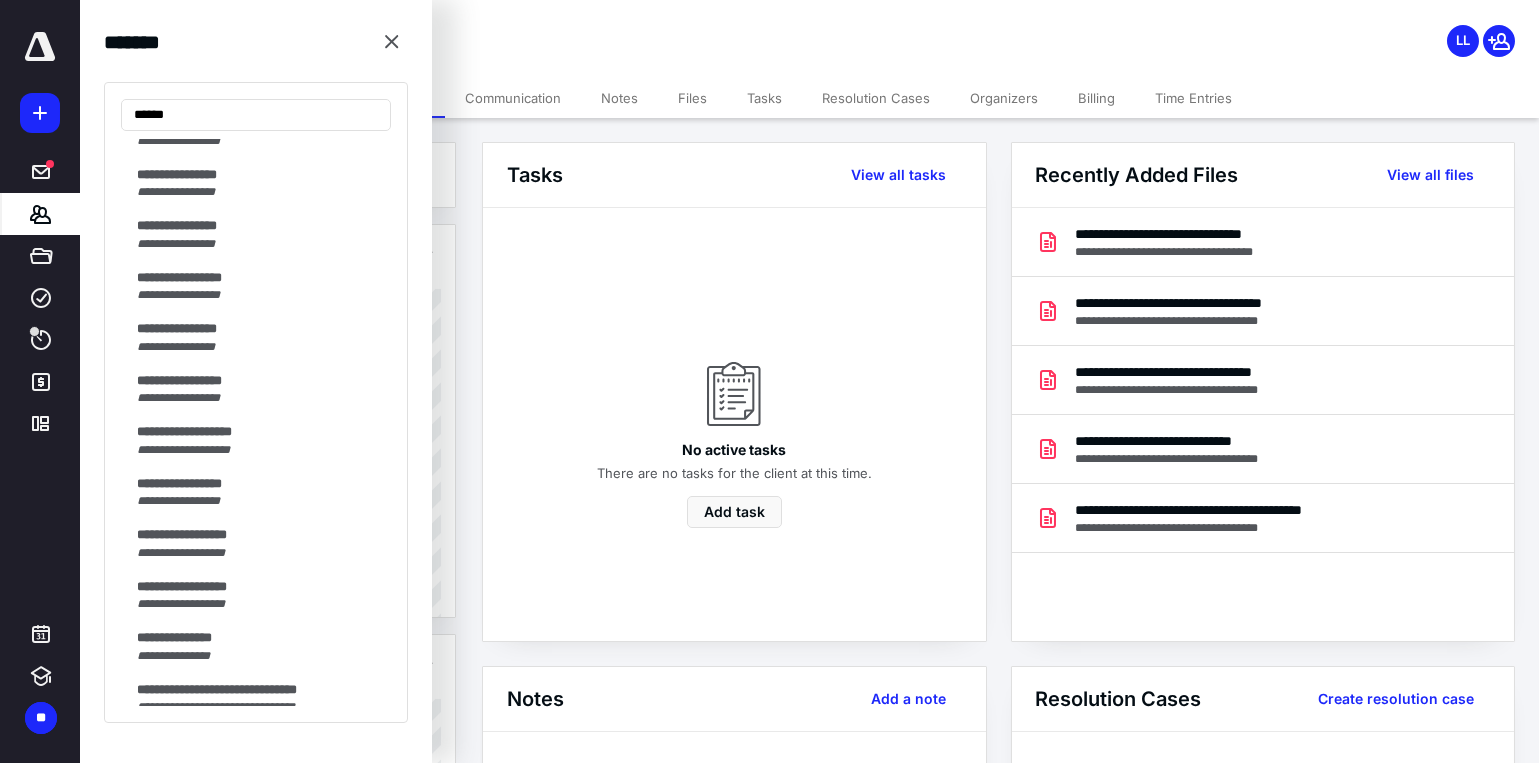 scroll, scrollTop: 400, scrollLeft: 0, axis: vertical 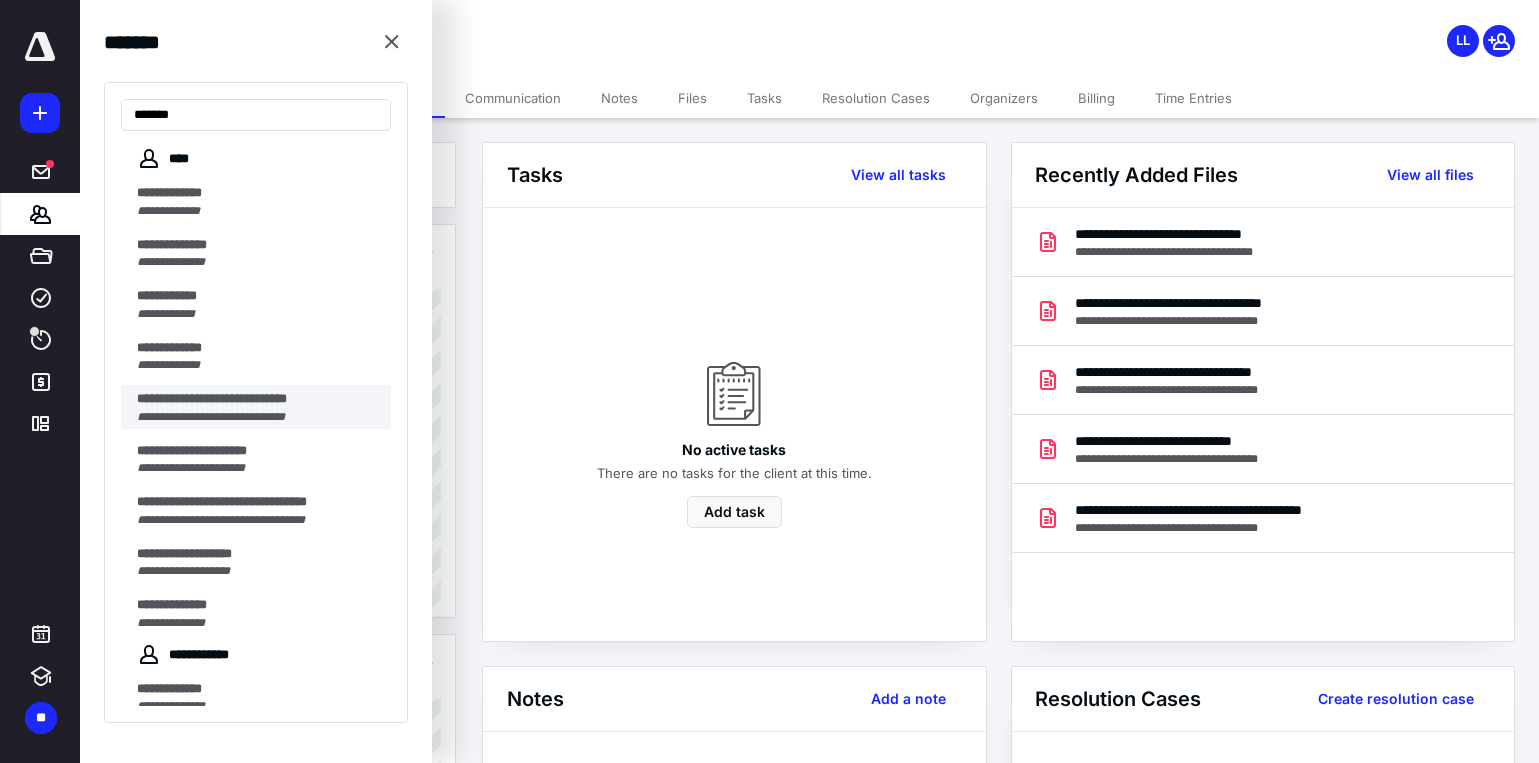 type on "******" 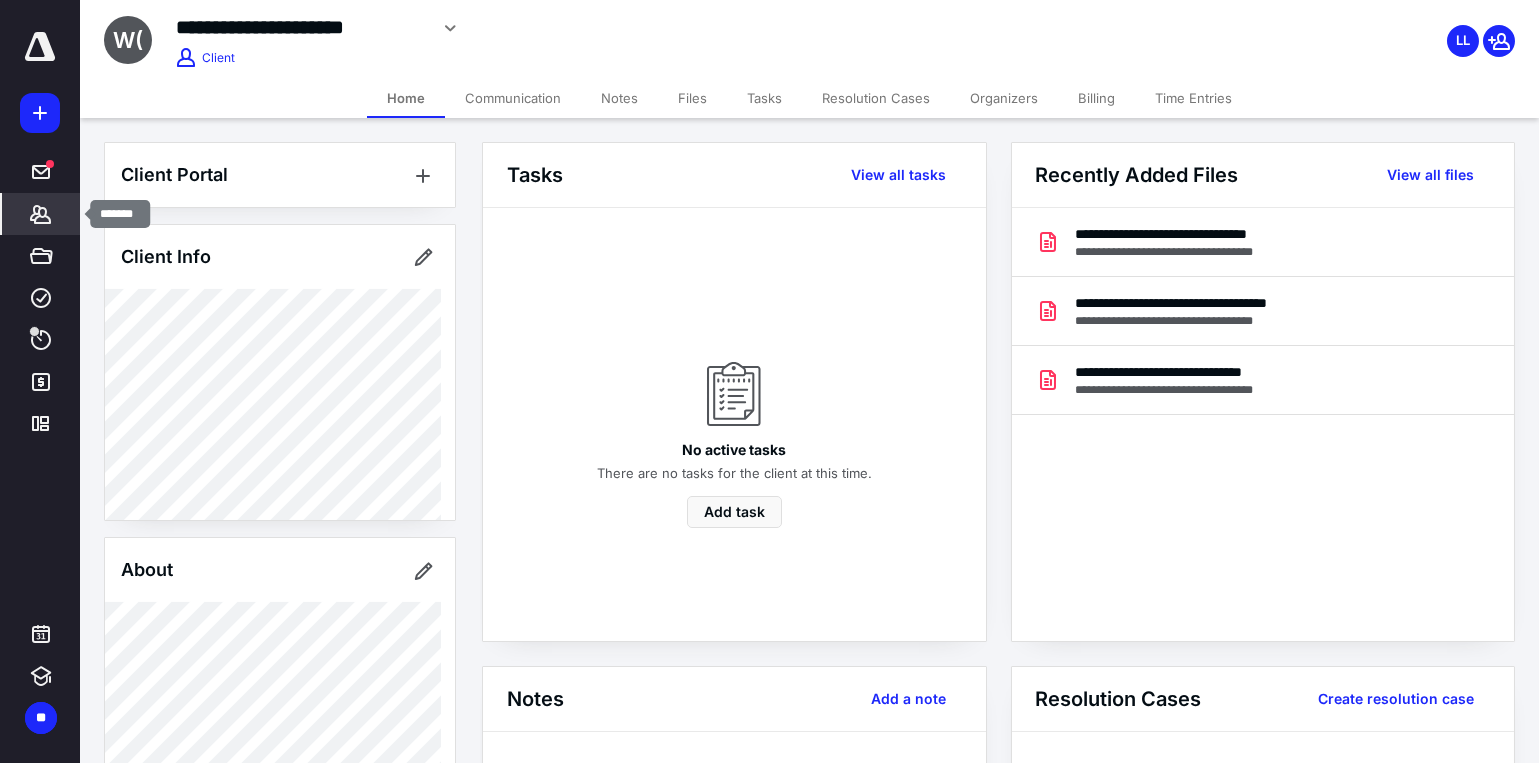 click 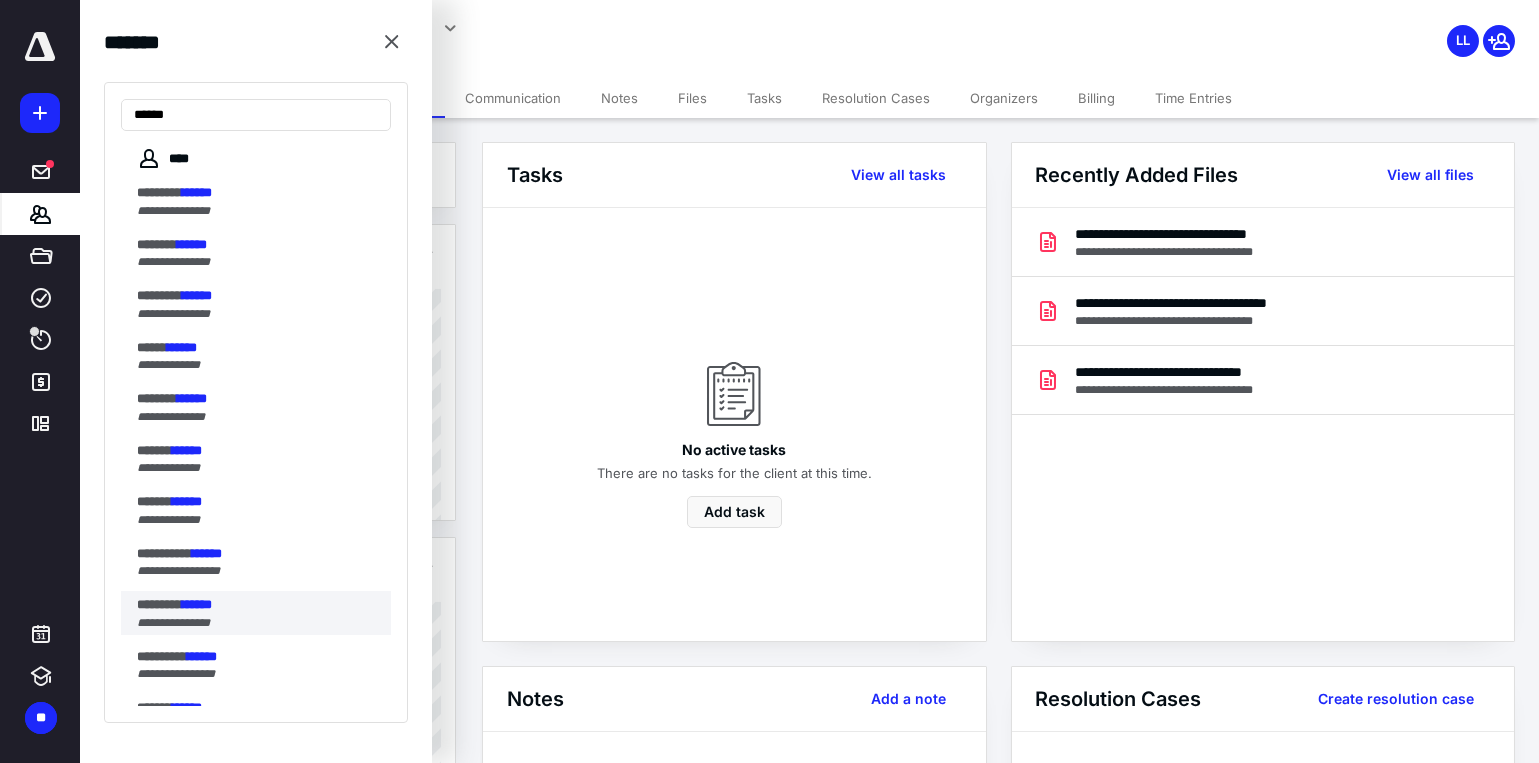 type on "******" 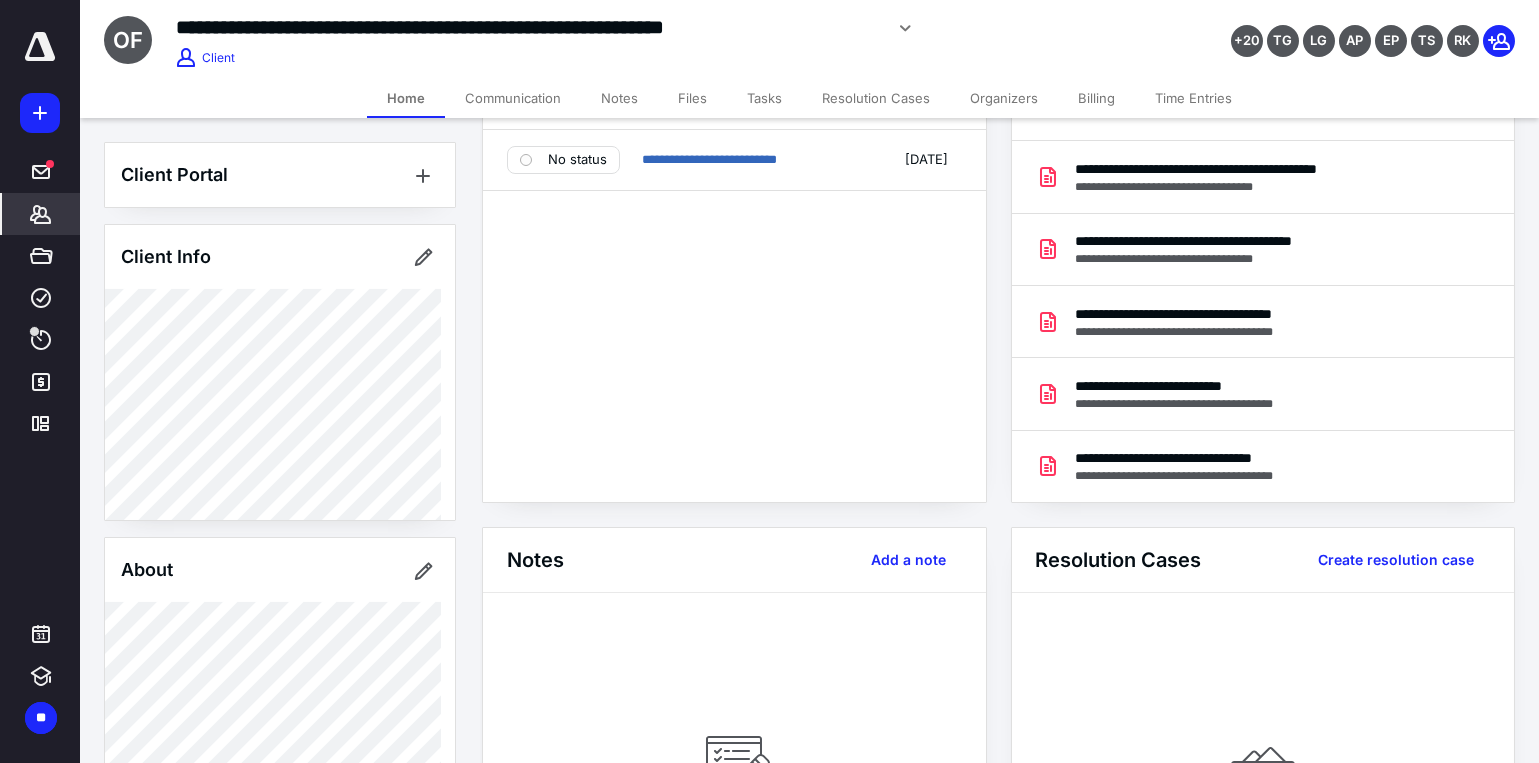 scroll, scrollTop: 200, scrollLeft: 0, axis: vertical 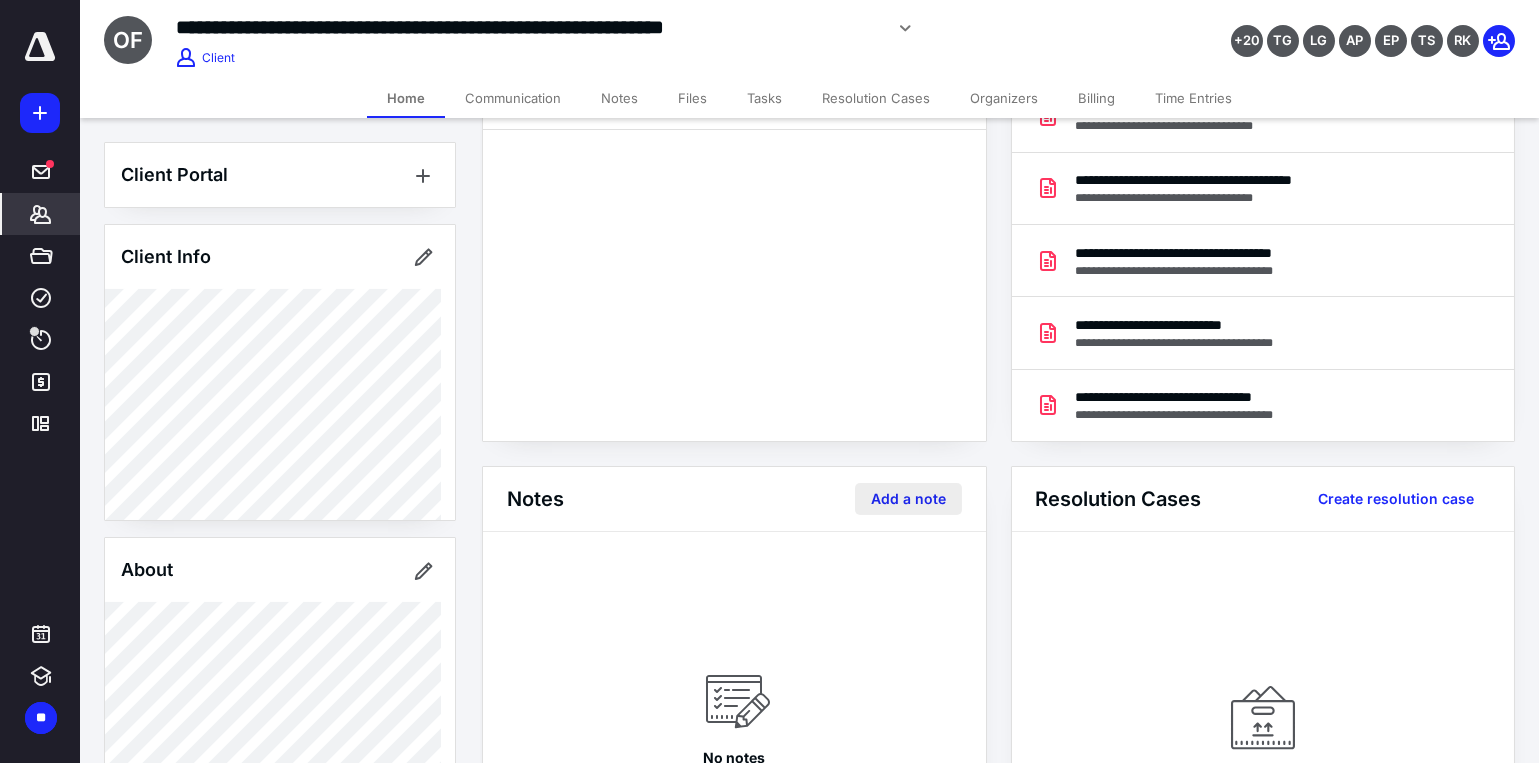 click on "Add a note" at bounding box center (908, 499) 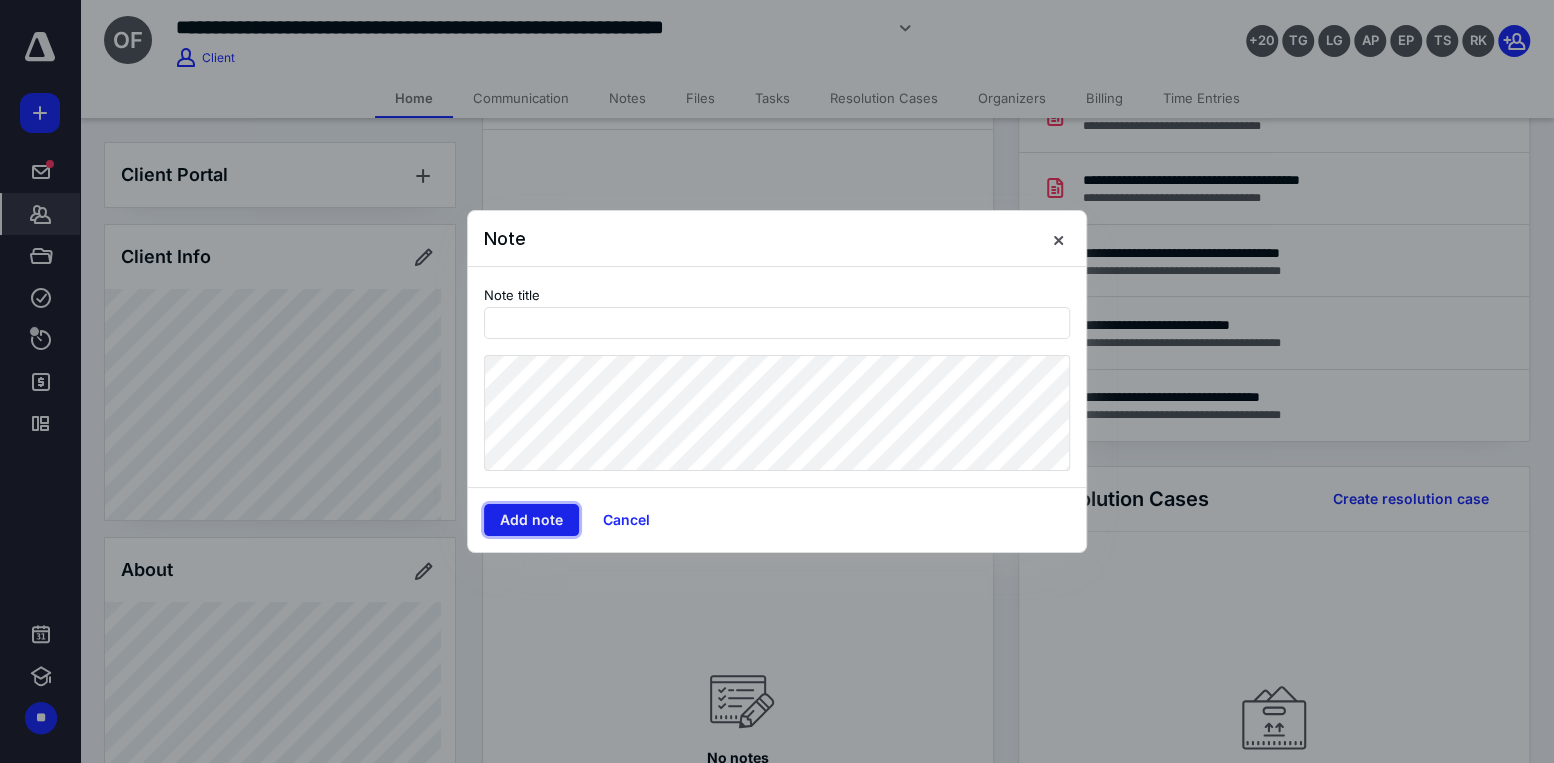 click on "Add note" at bounding box center [531, 520] 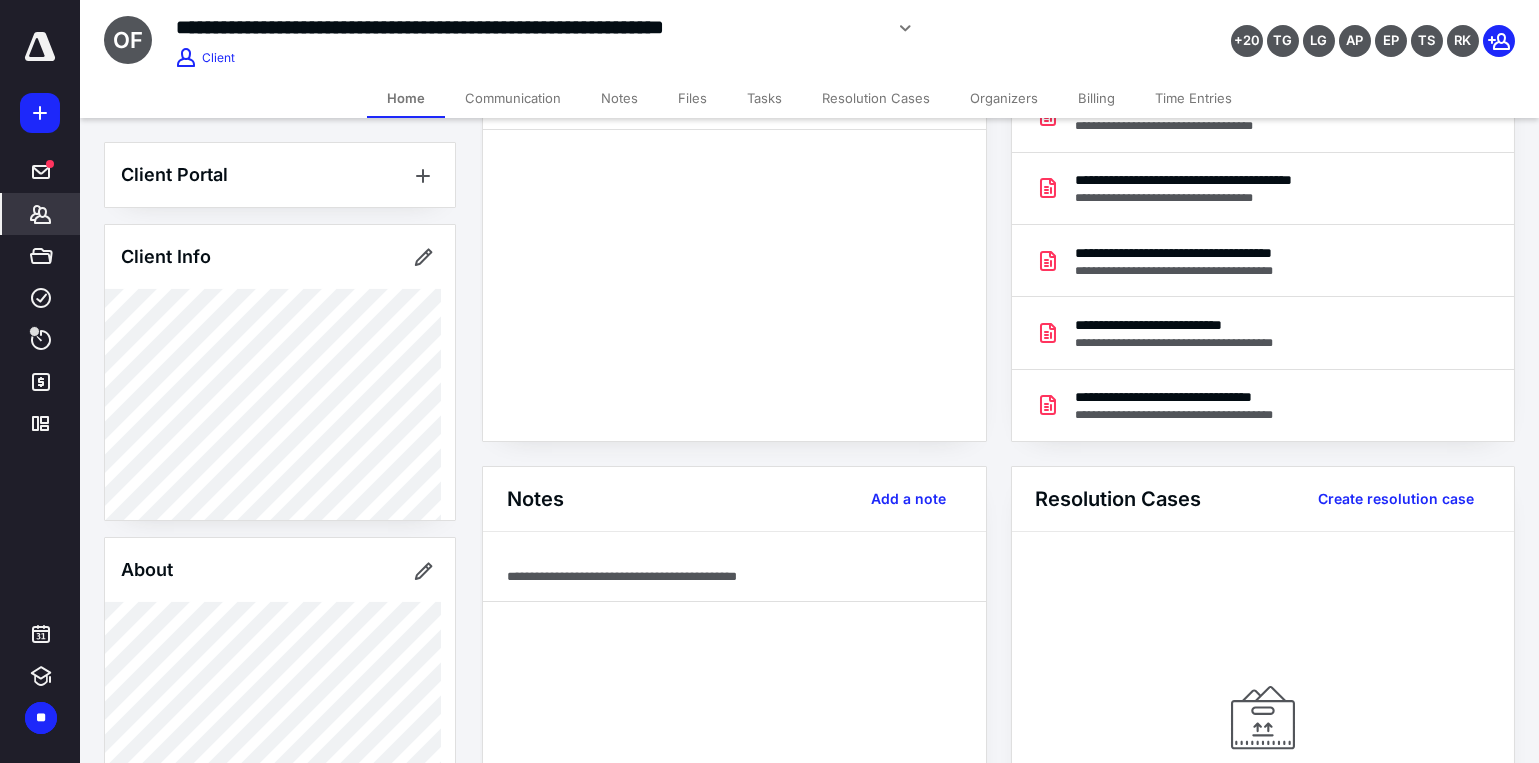 click 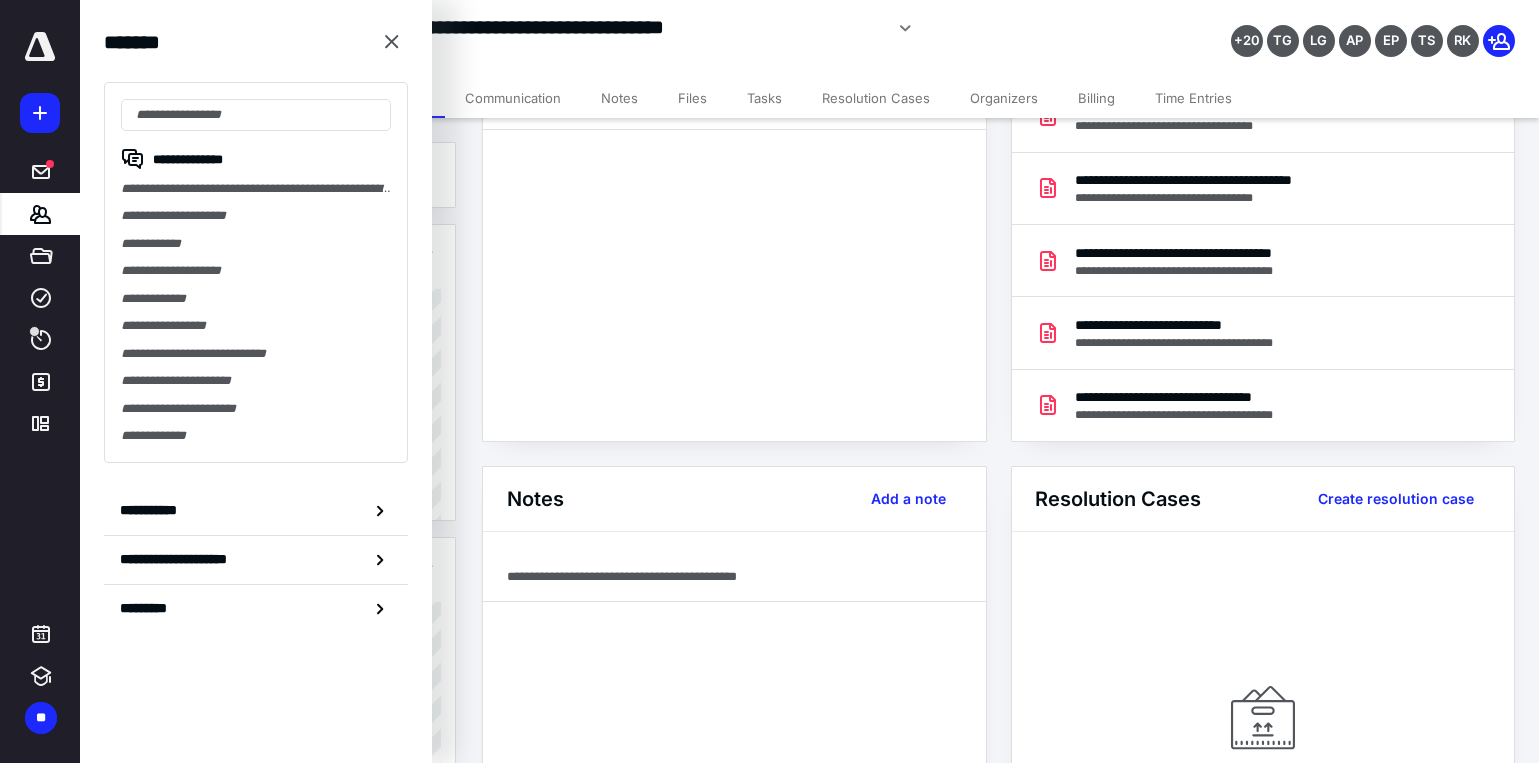 click on "**********" at bounding box center [809, 39] 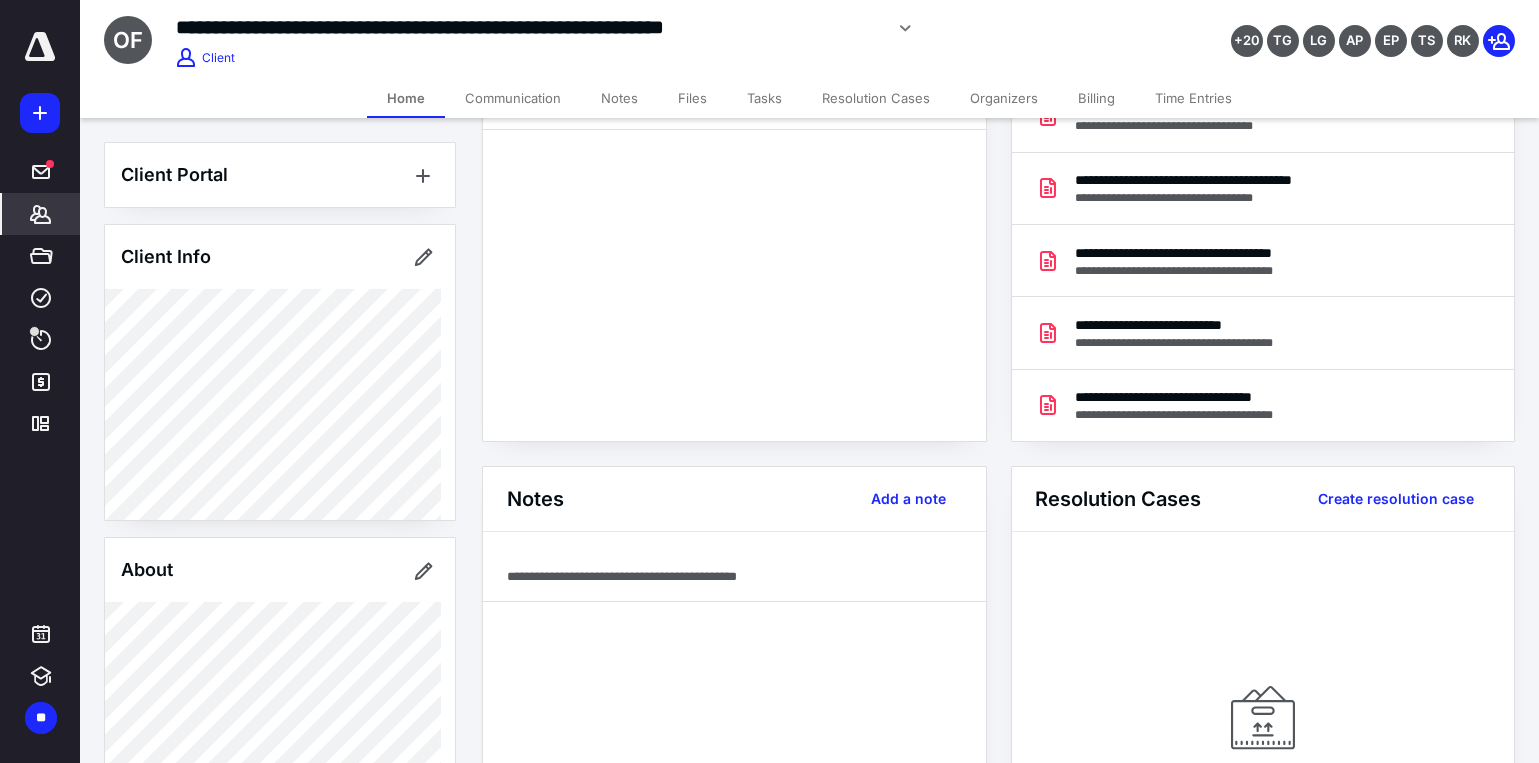 click on "Files" at bounding box center [692, 98] 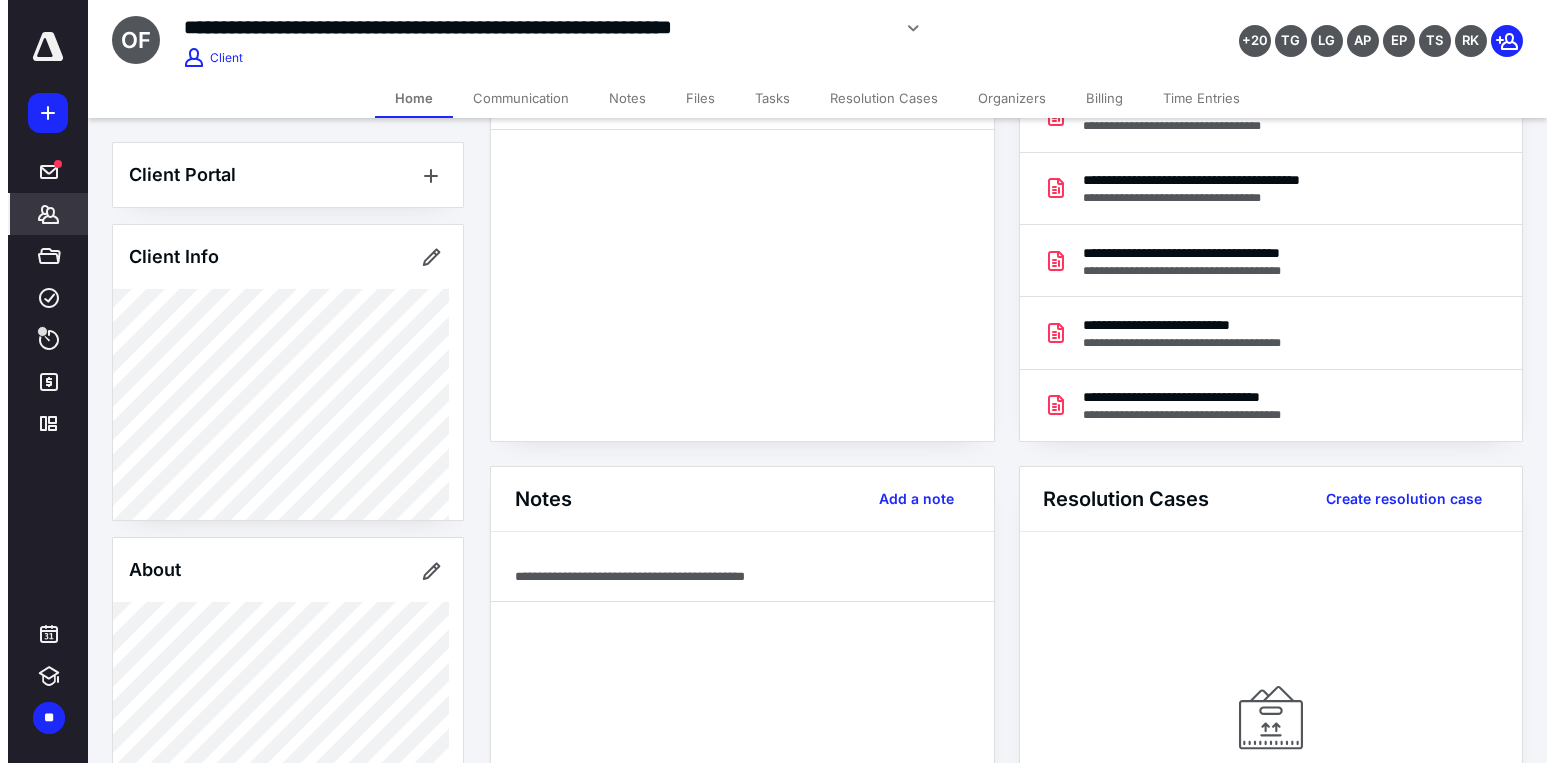 scroll, scrollTop: 0, scrollLeft: 0, axis: both 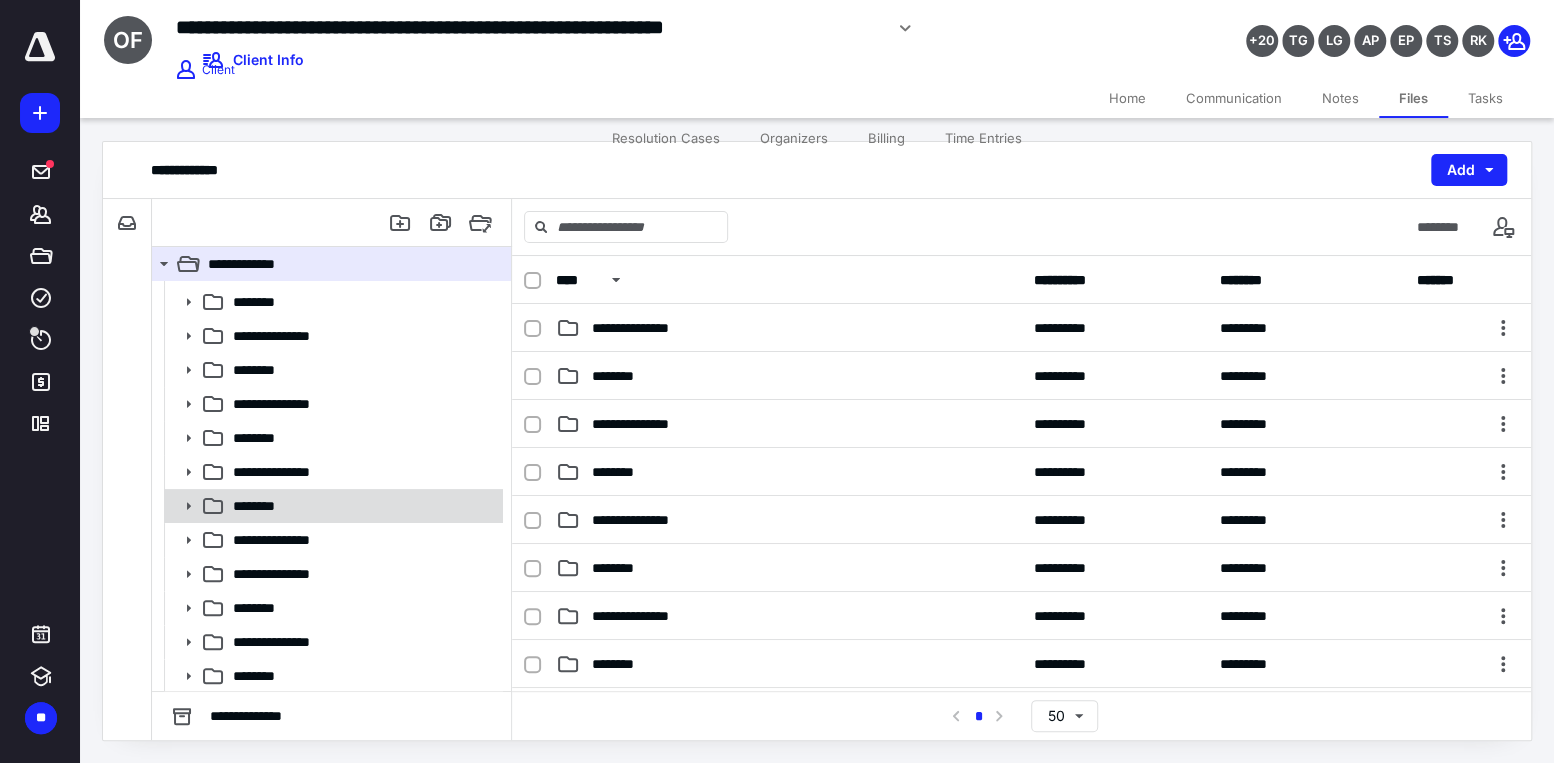 click 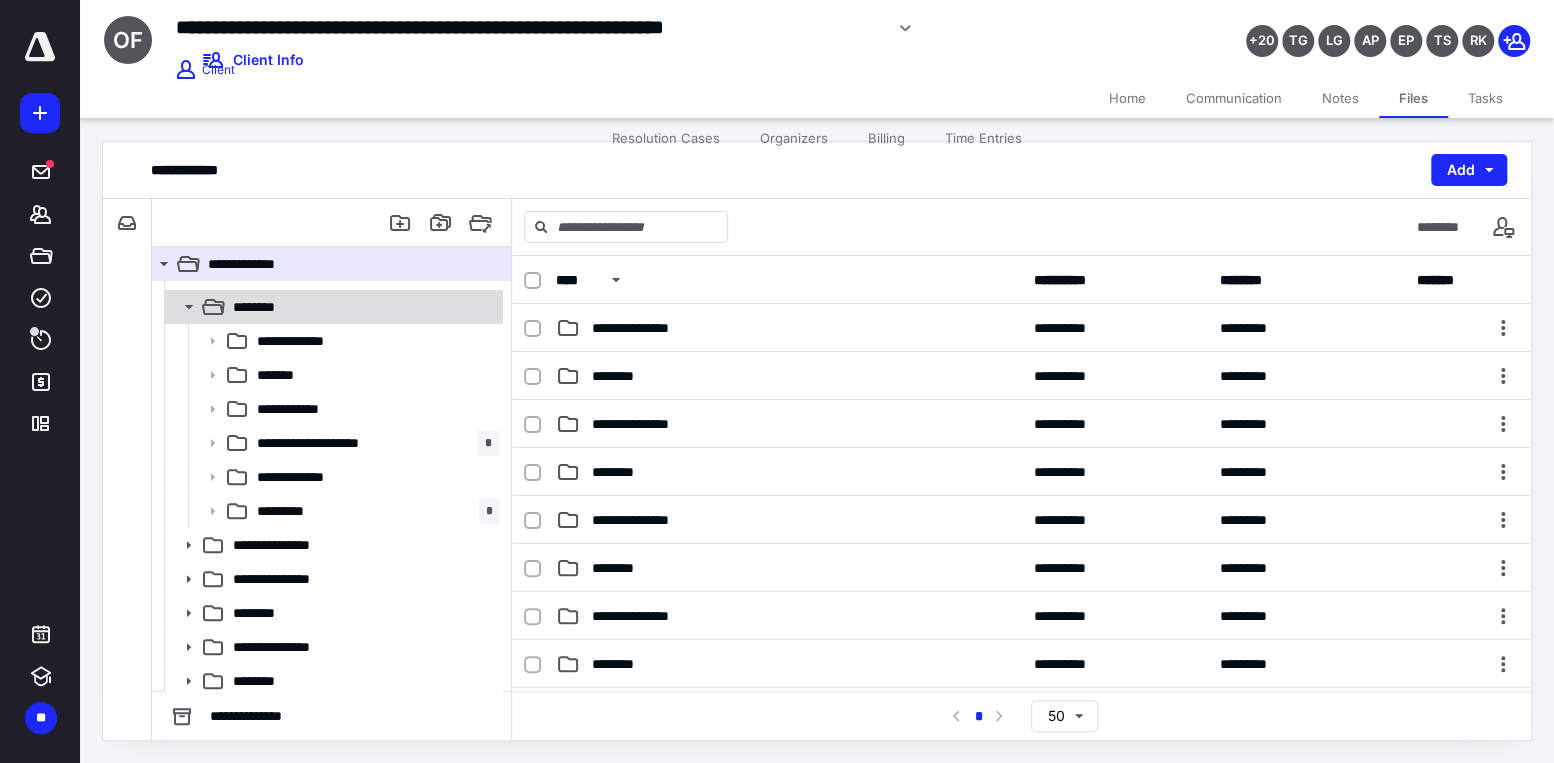 scroll, scrollTop: 434, scrollLeft: 0, axis: vertical 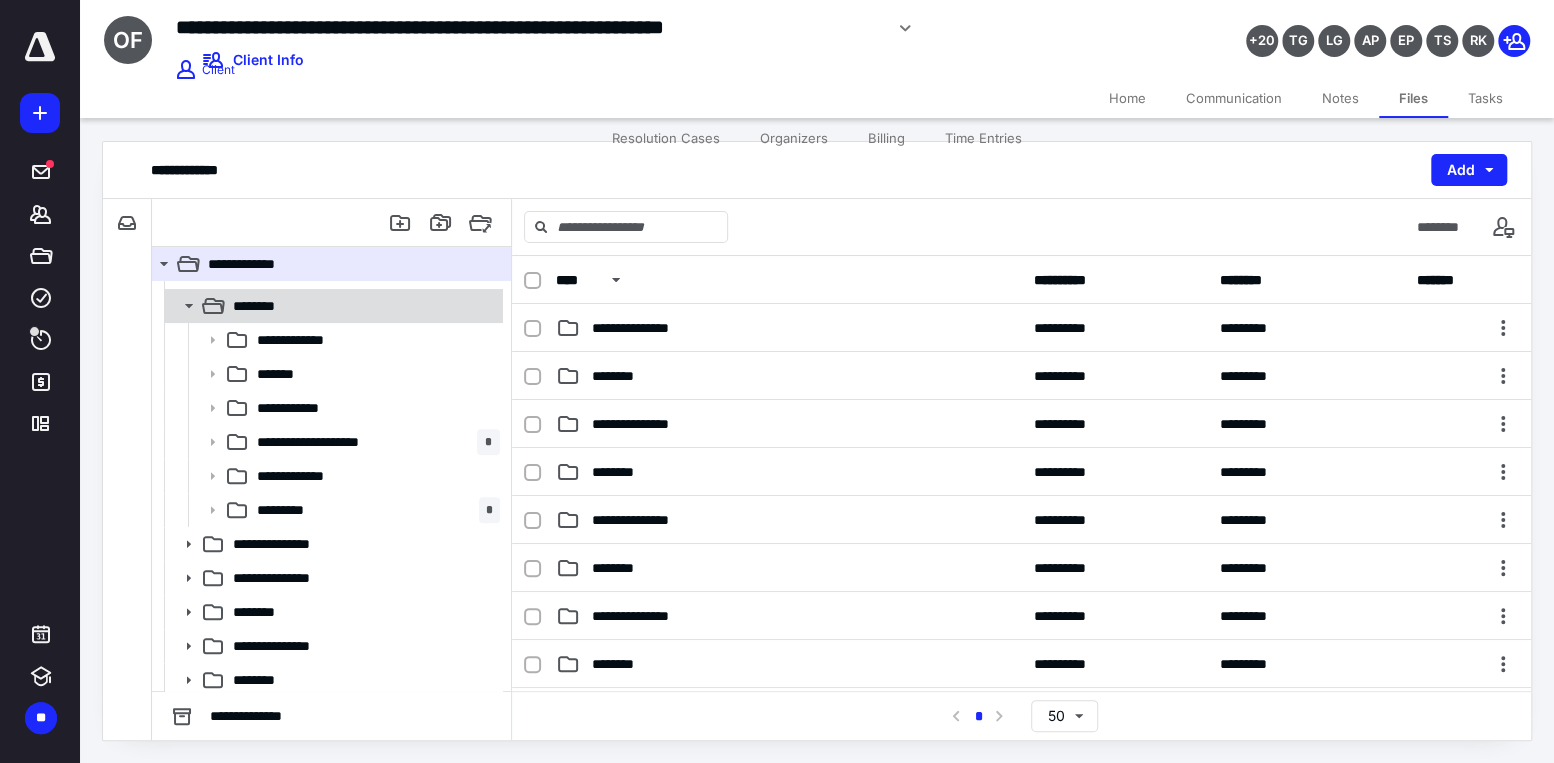 click 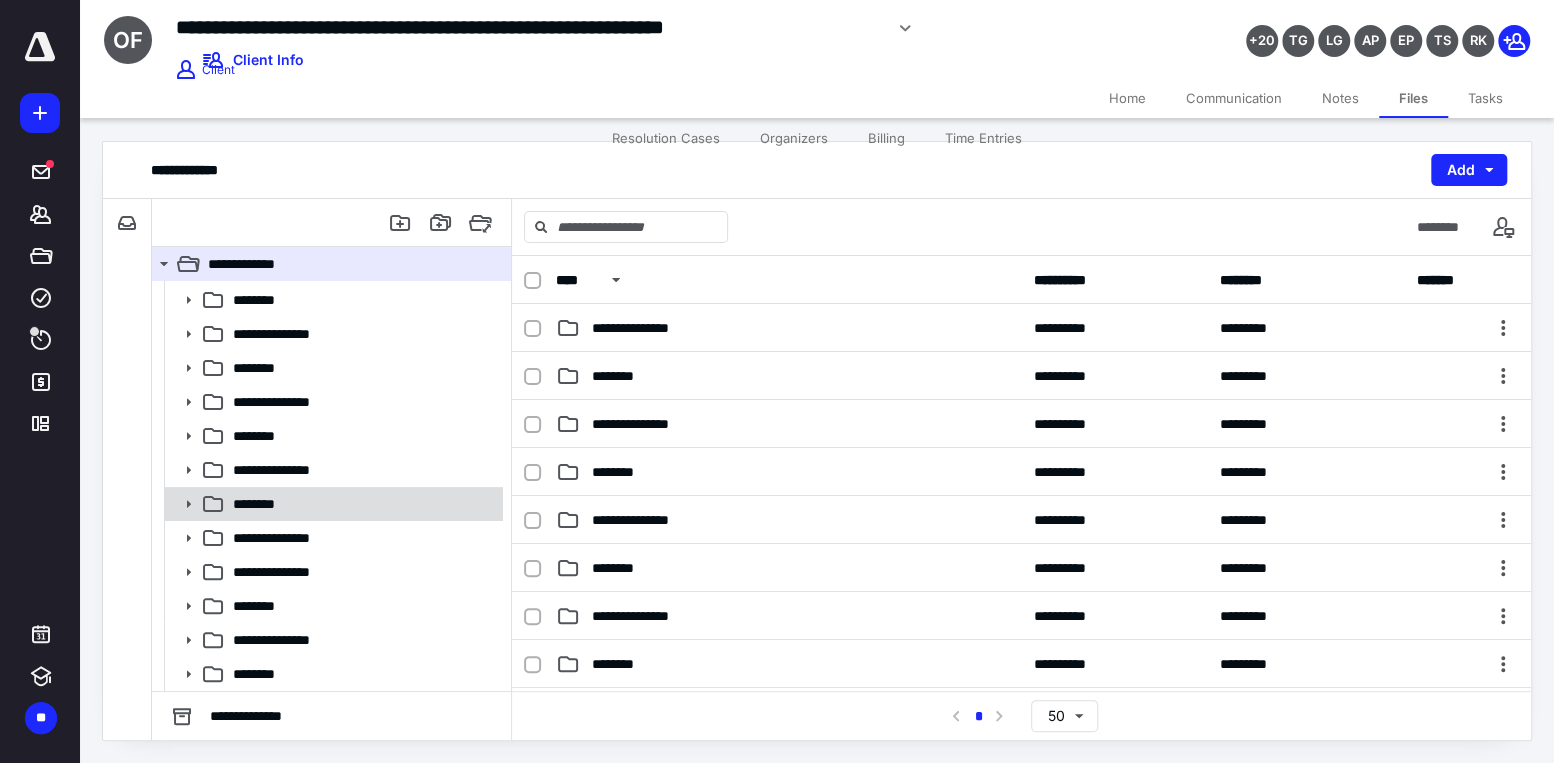 scroll, scrollTop: 234, scrollLeft: 0, axis: vertical 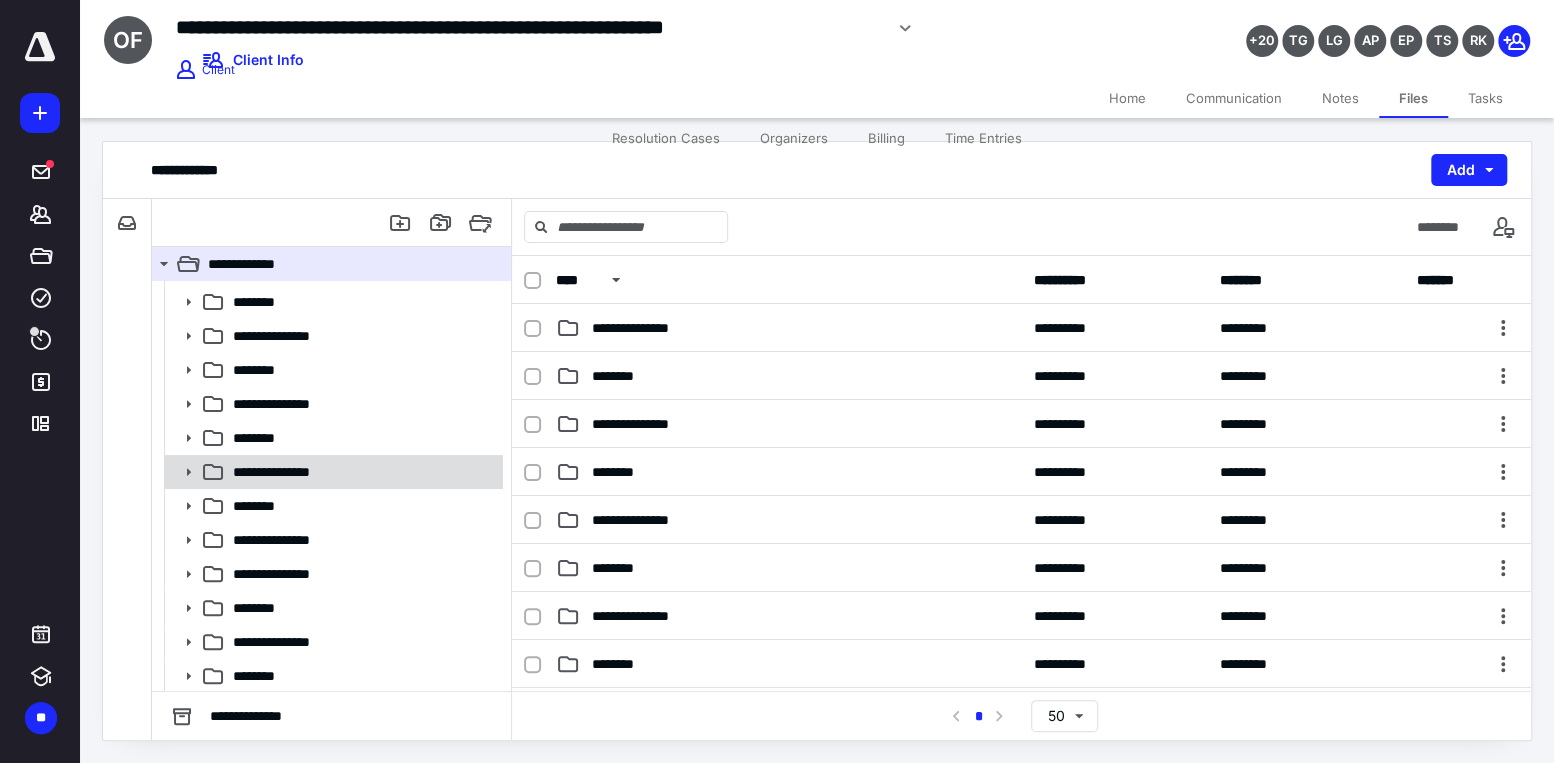 click 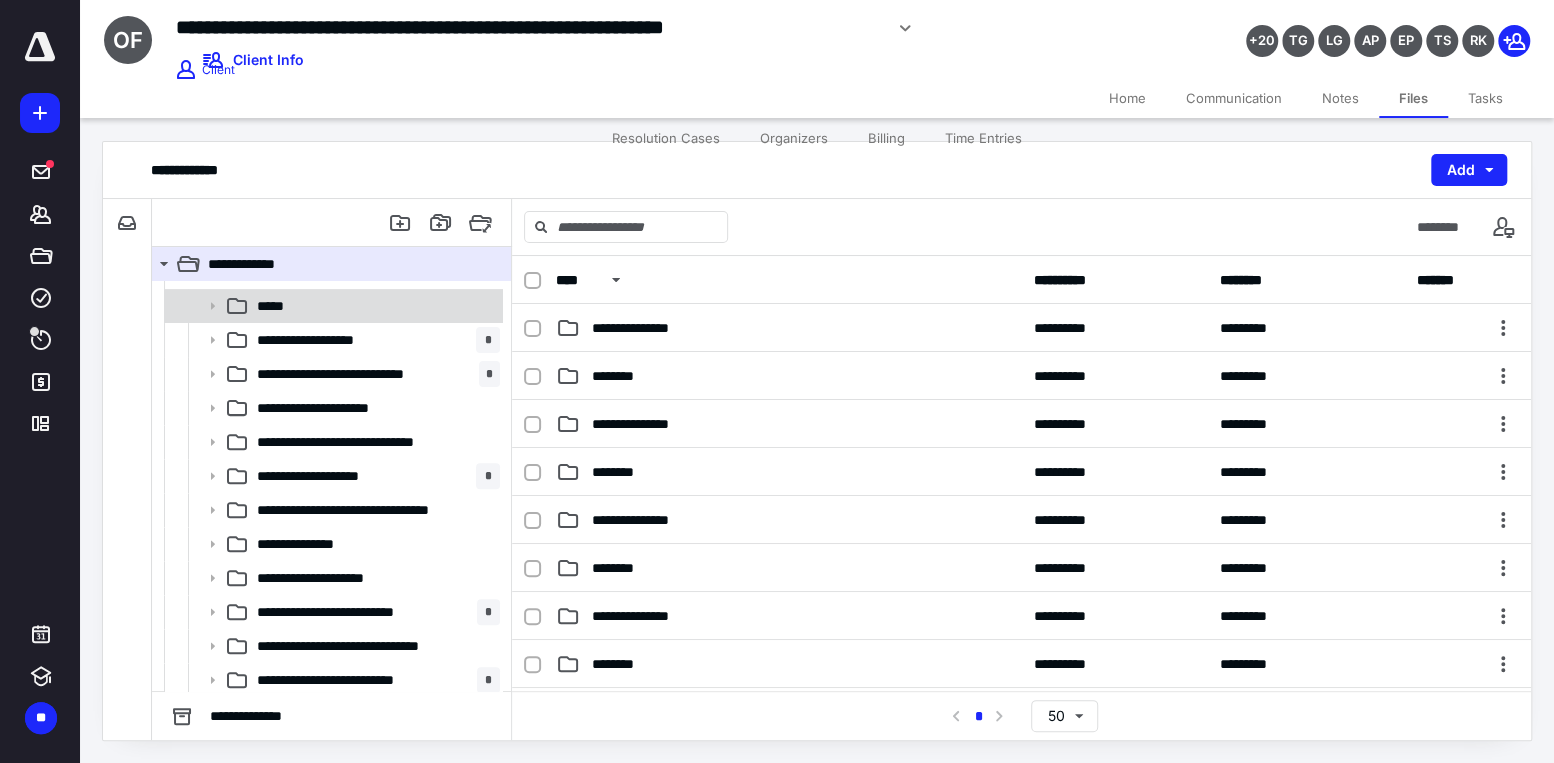 scroll, scrollTop: 334, scrollLeft: 0, axis: vertical 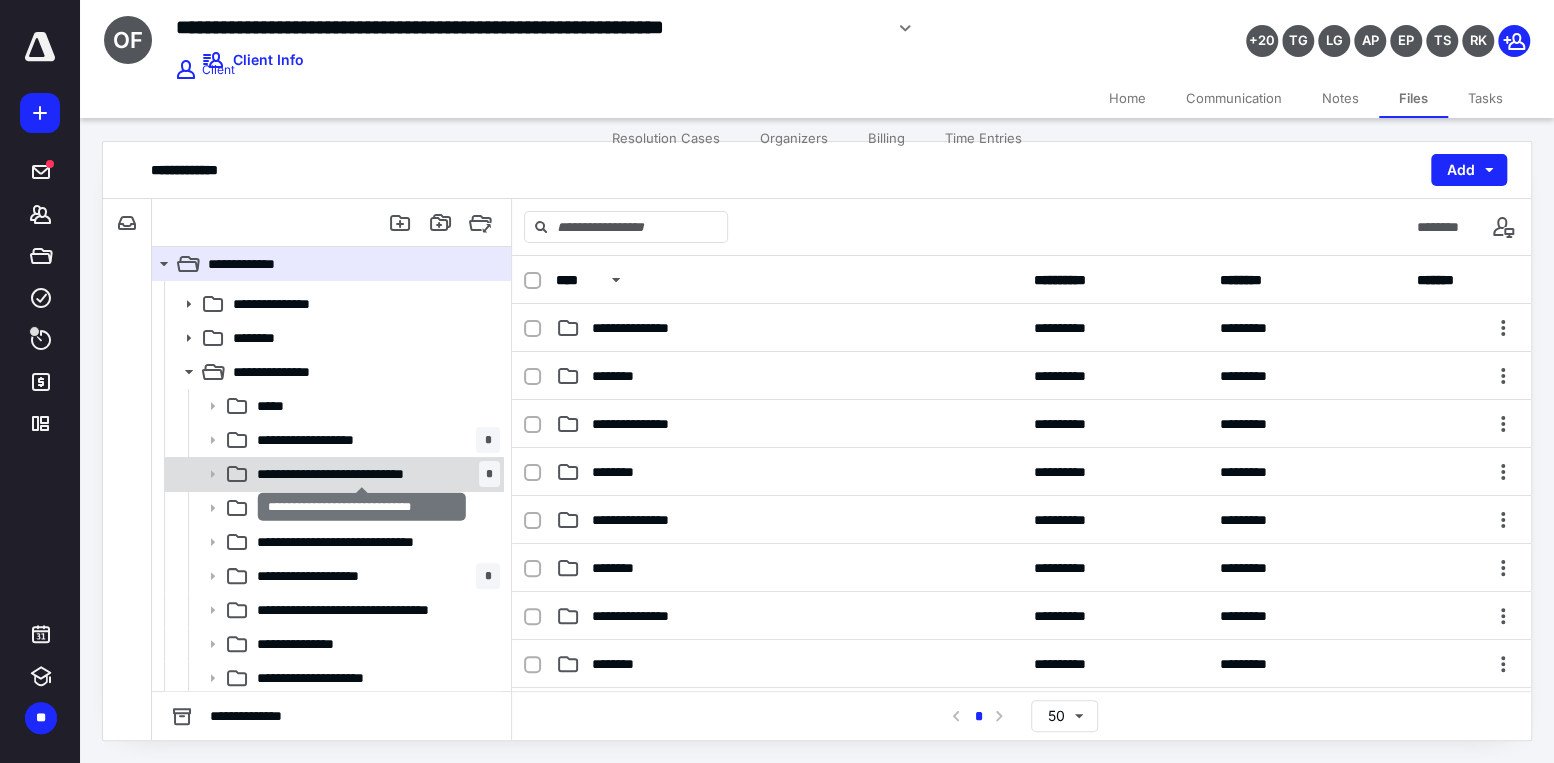 click on "**********" at bounding box center (362, 474) 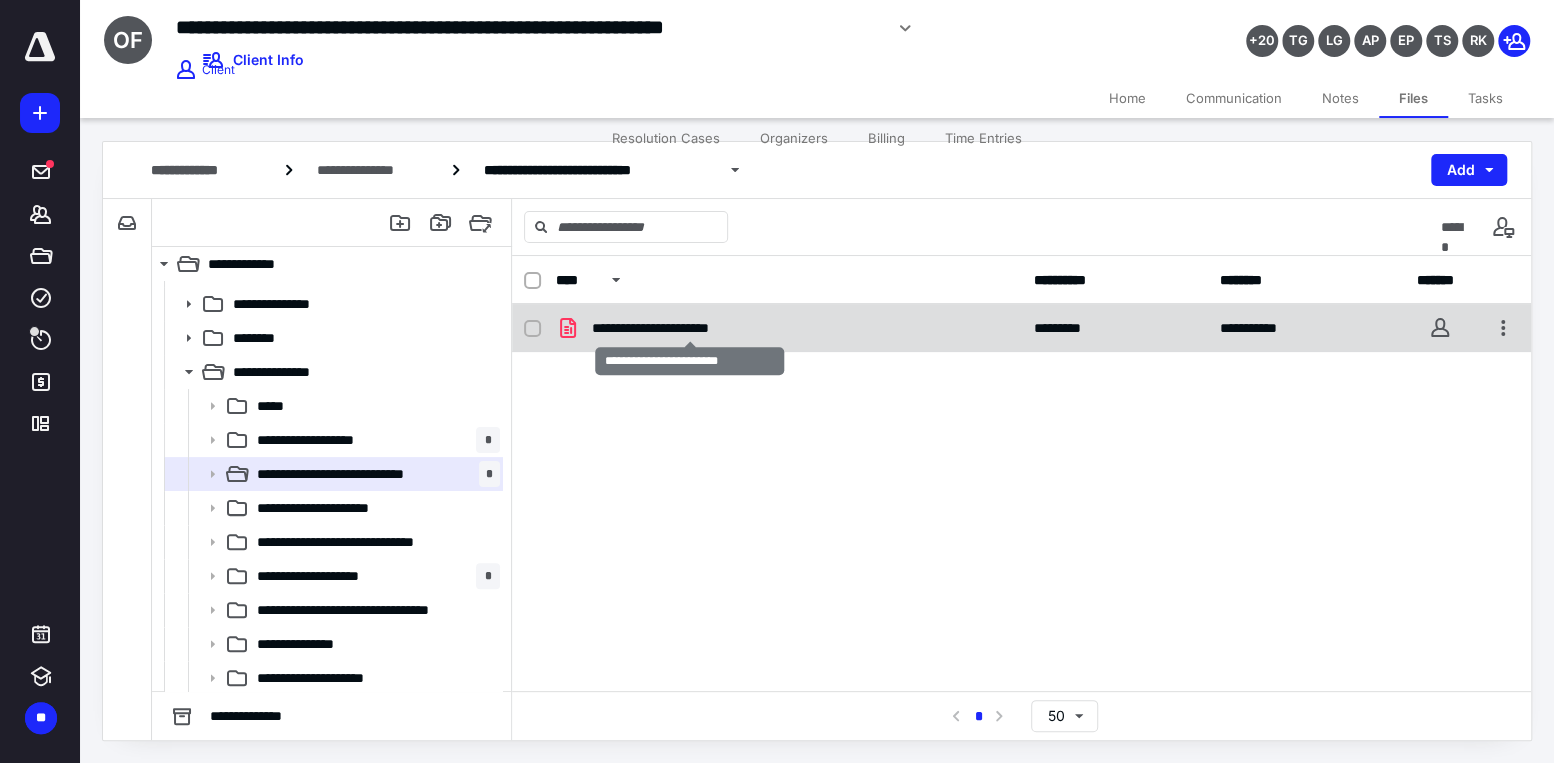click on "**********" at bounding box center [690, 328] 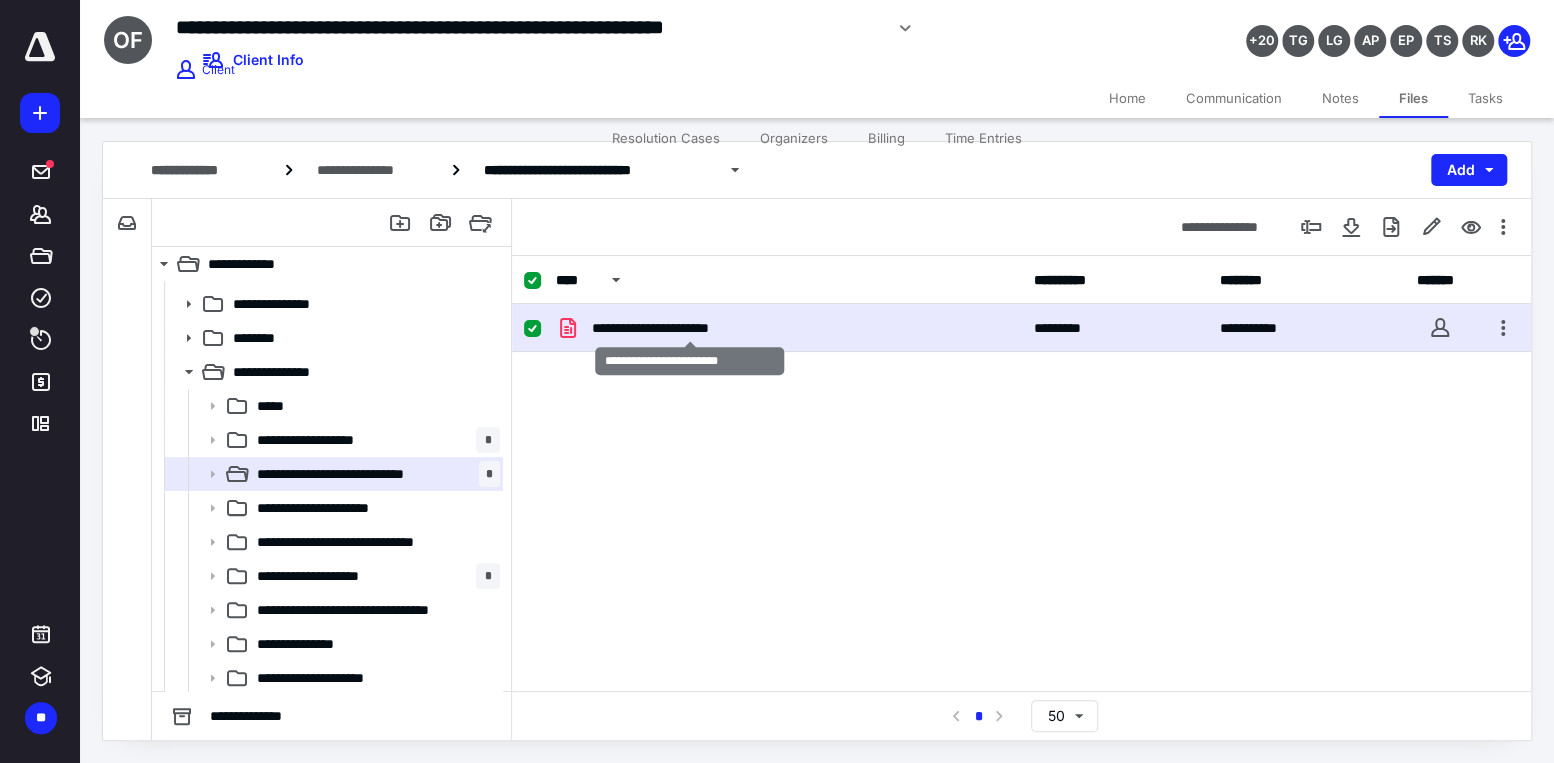 click on "**********" at bounding box center (690, 328) 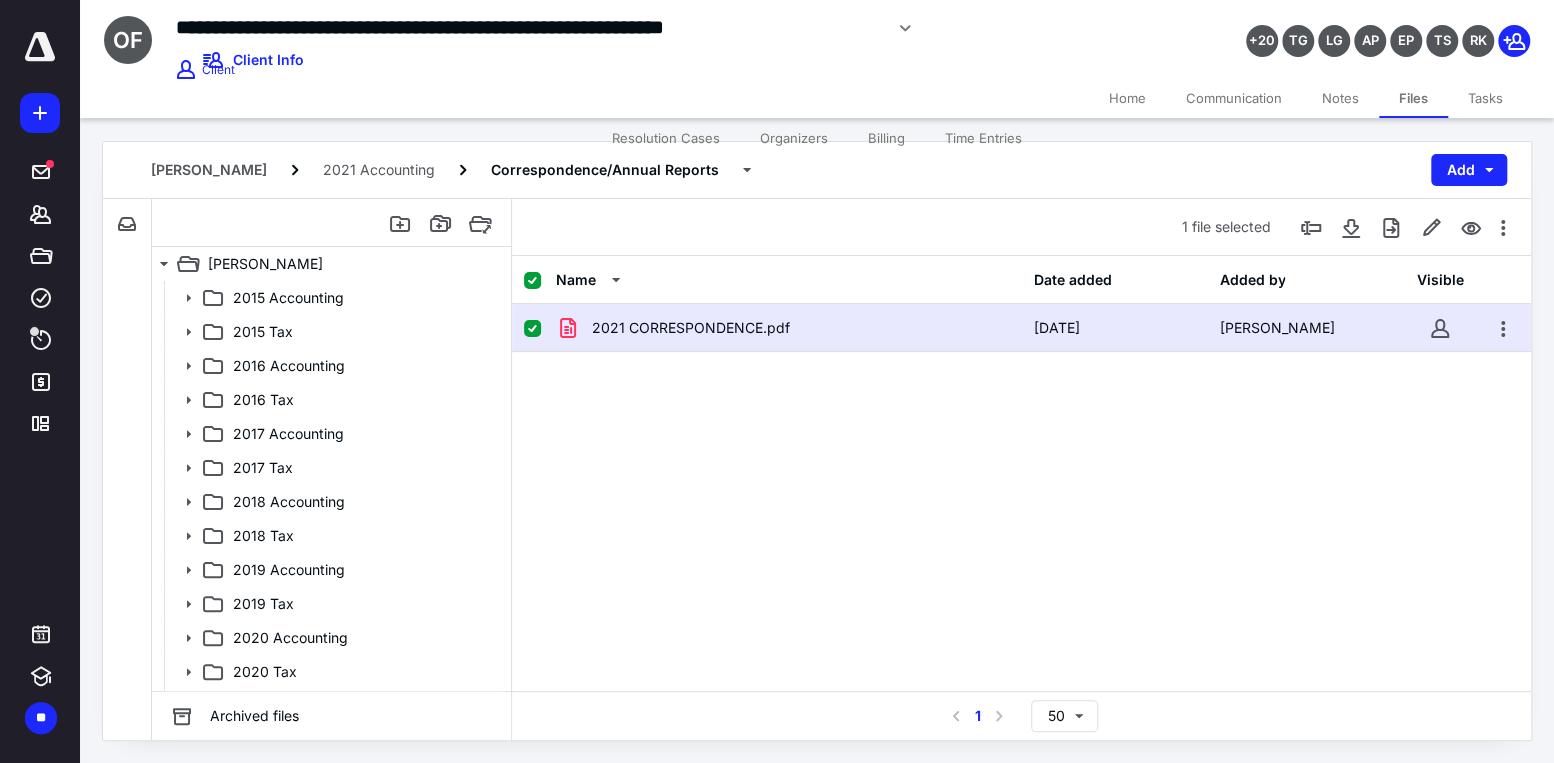 scroll, scrollTop: 334, scrollLeft: 0, axis: vertical 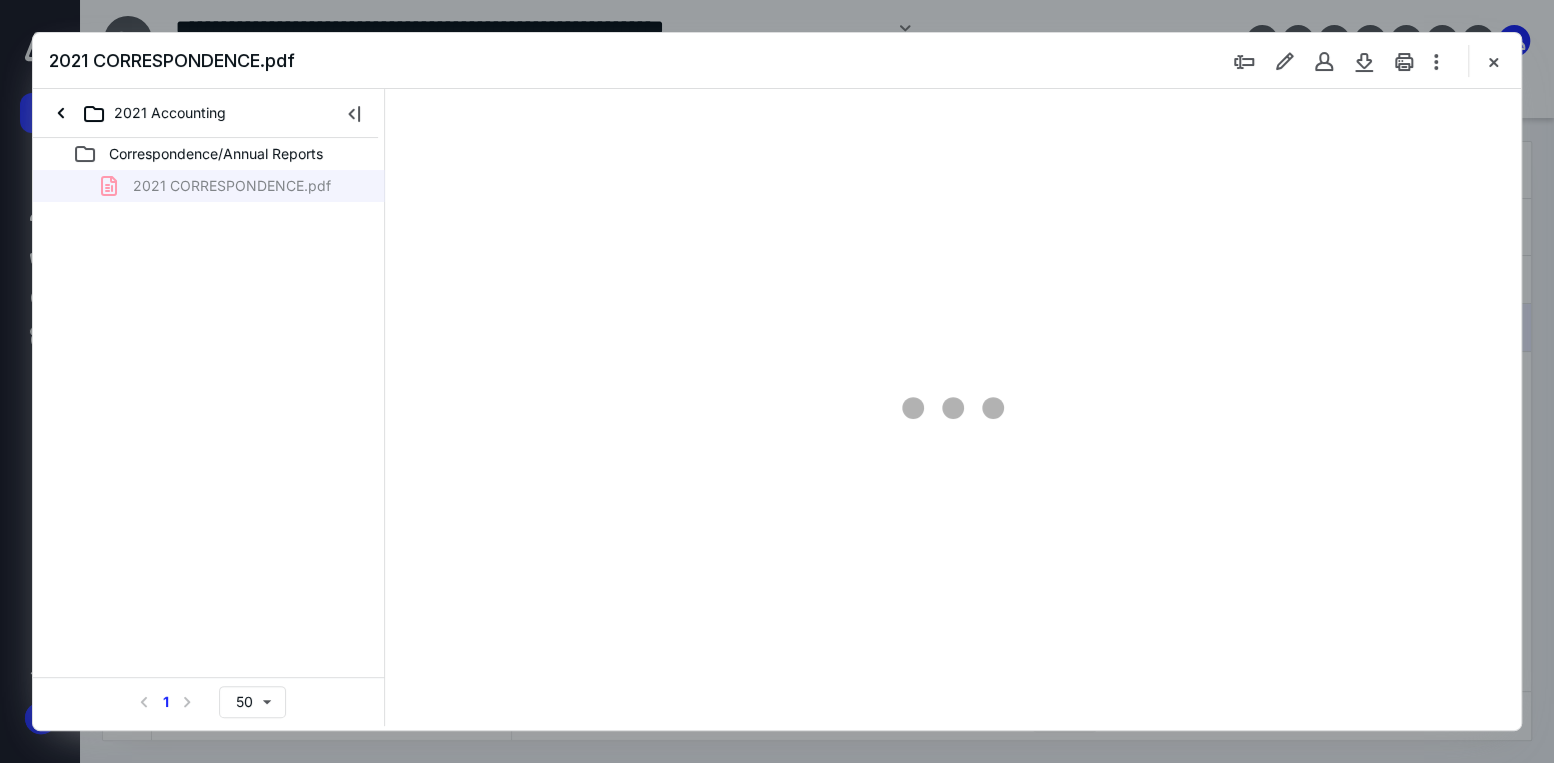 type on "71" 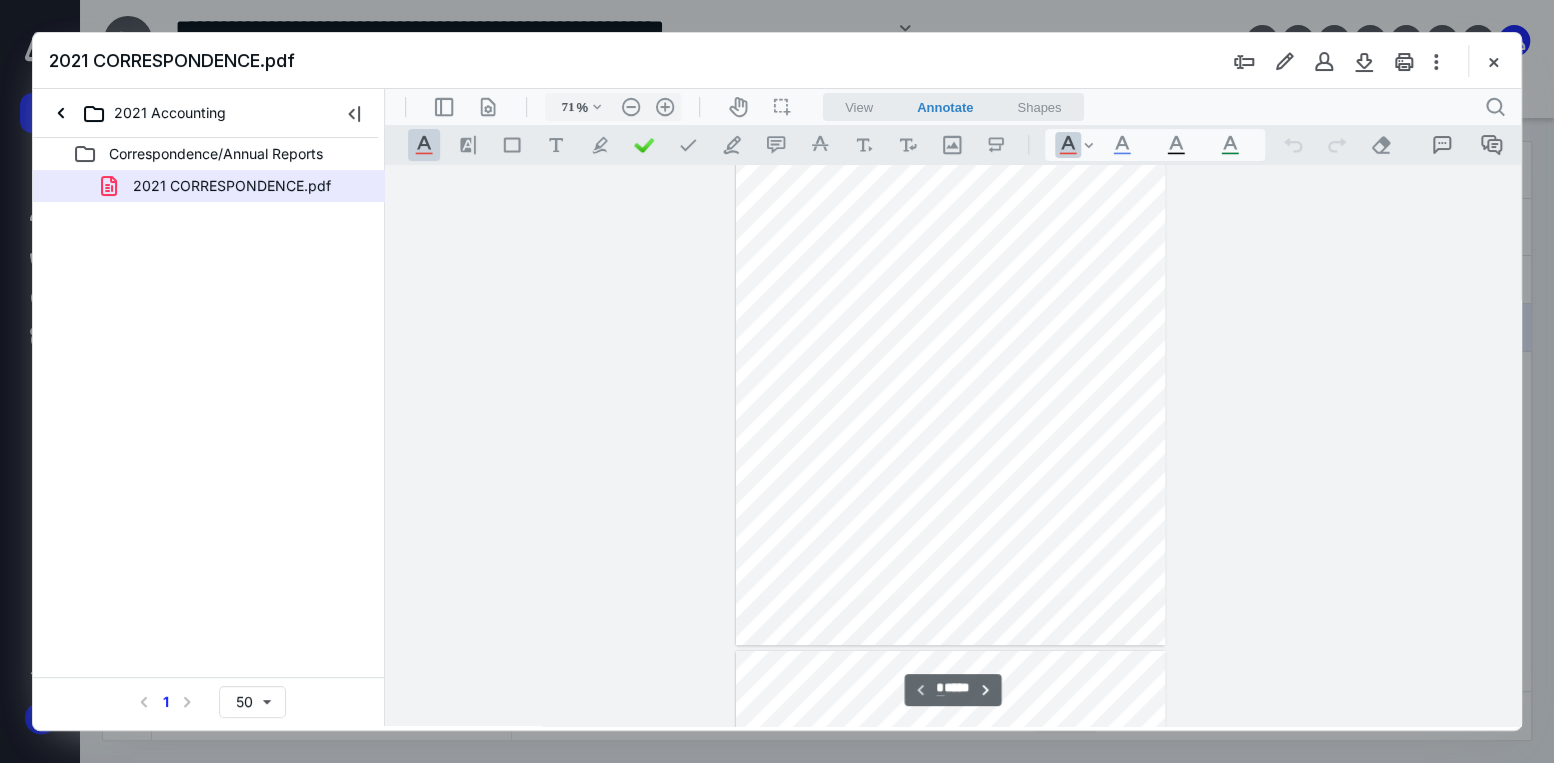 scroll, scrollTop: 0, scrollLeft: 0, axis: both 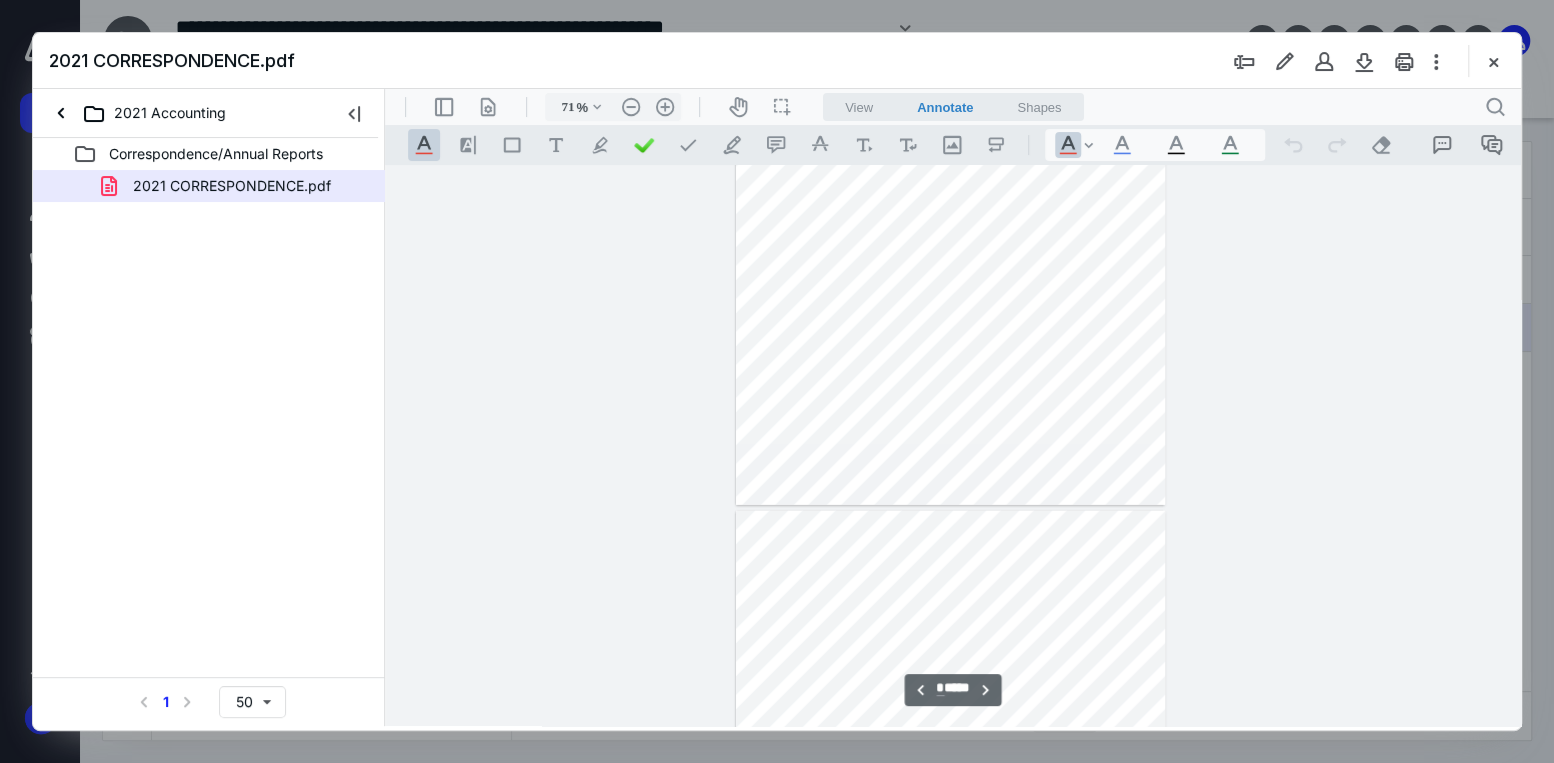 type on "*" 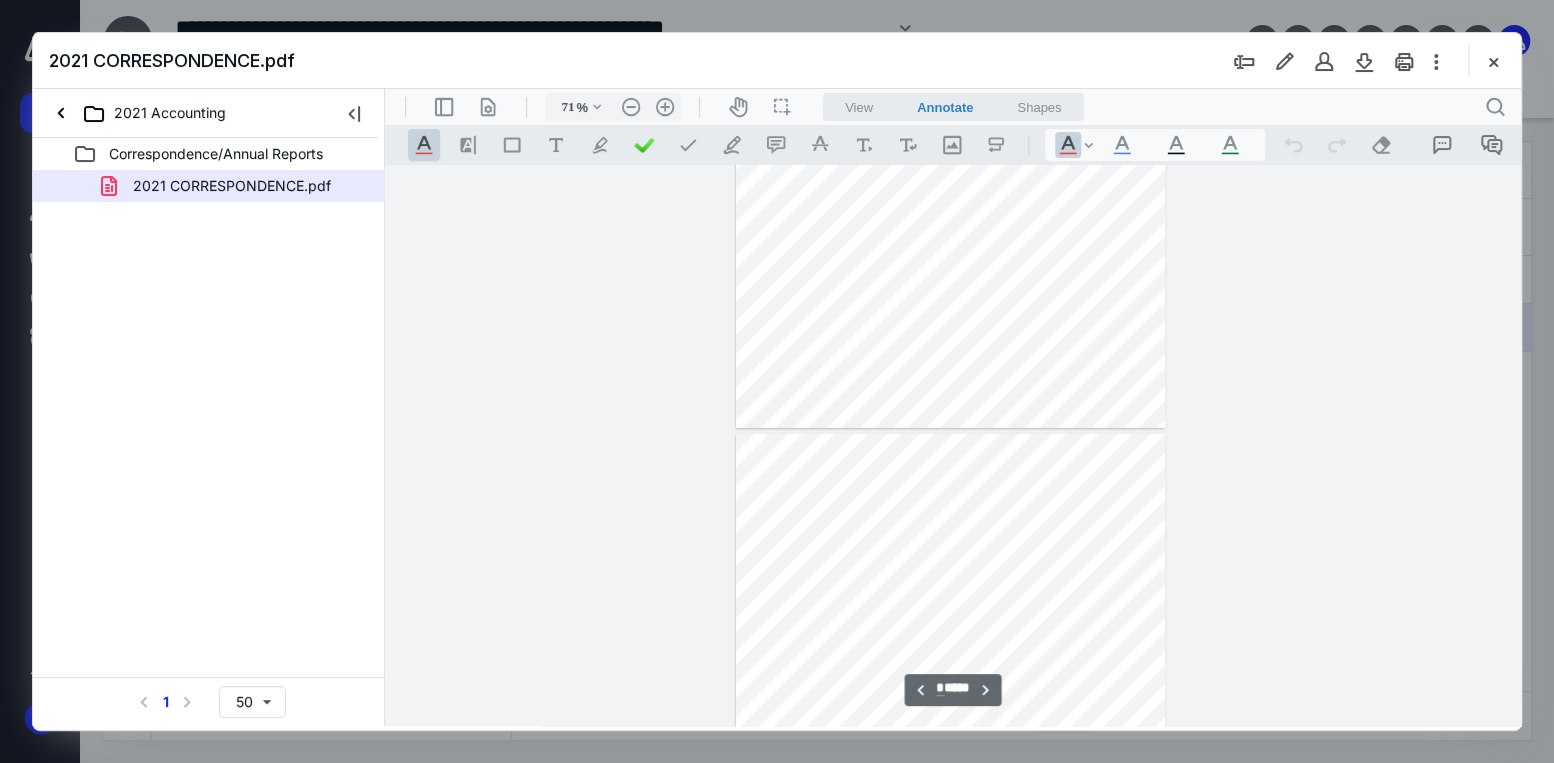 click at bounding box center (1493, 61) 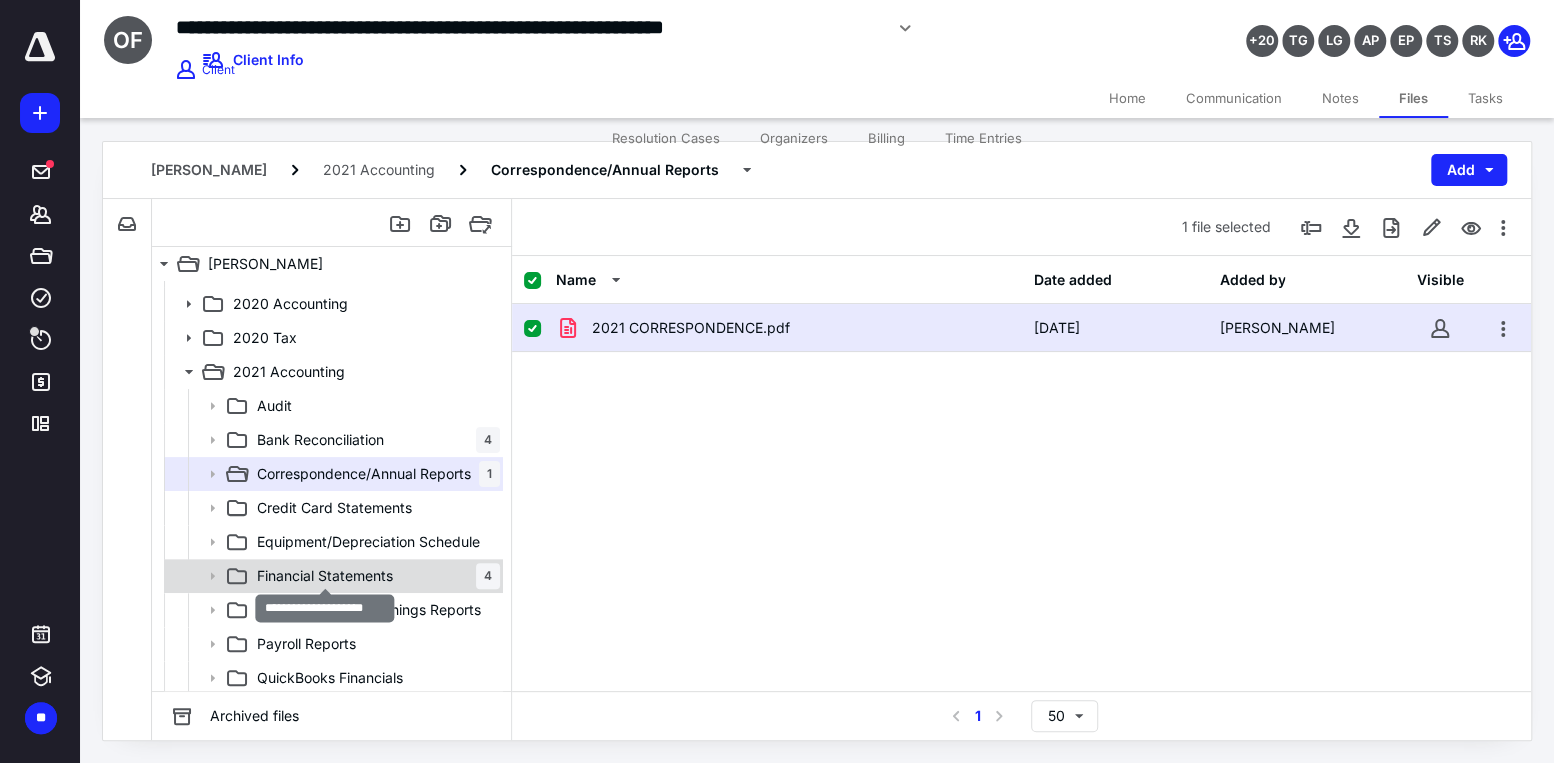click on "Financial Statements" at bounding box center (325, 576) 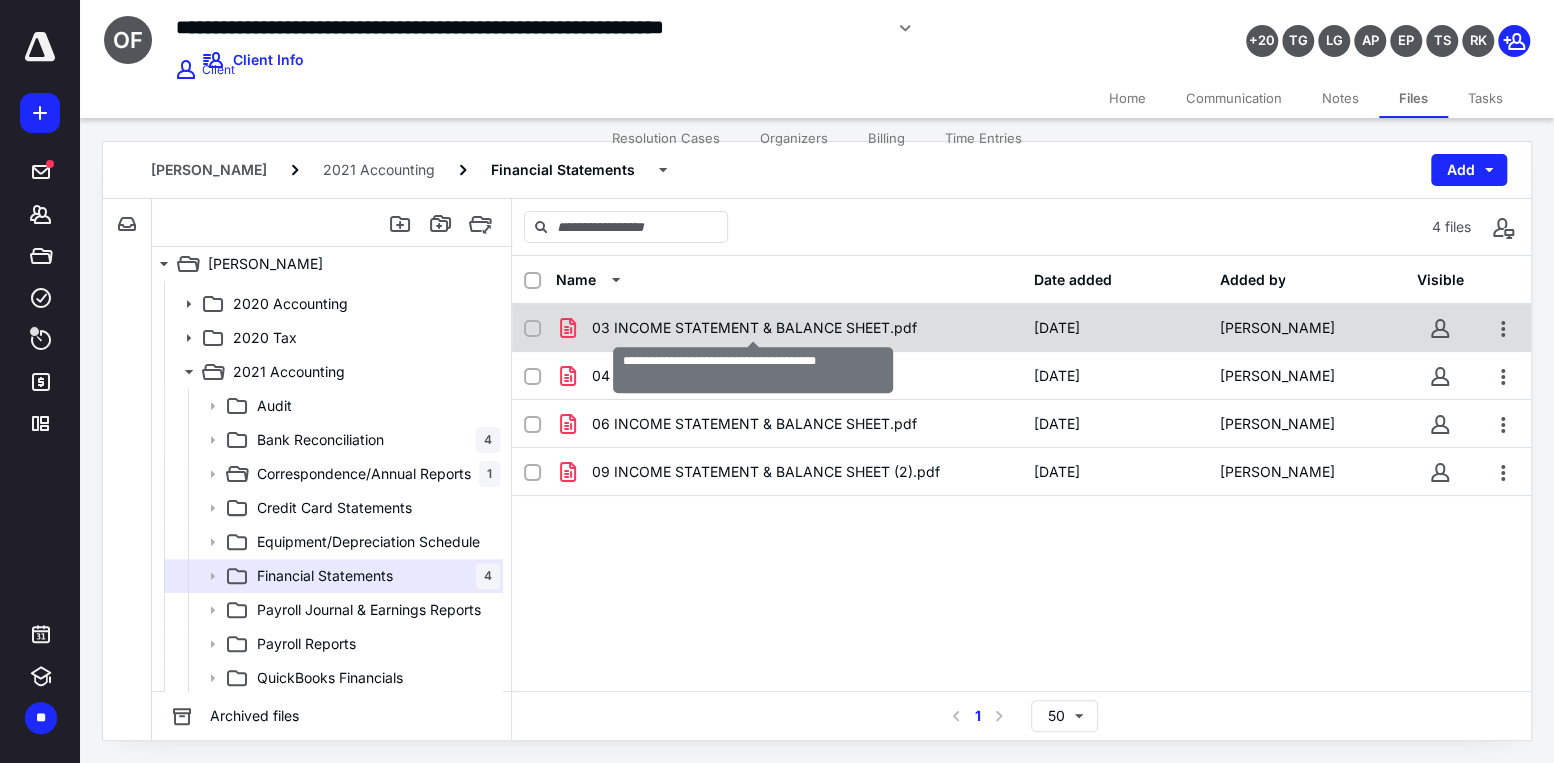 click on "03 INCOME STATEMENT & BALANCE SHEET.pdf" at bounding box center [754, 328] 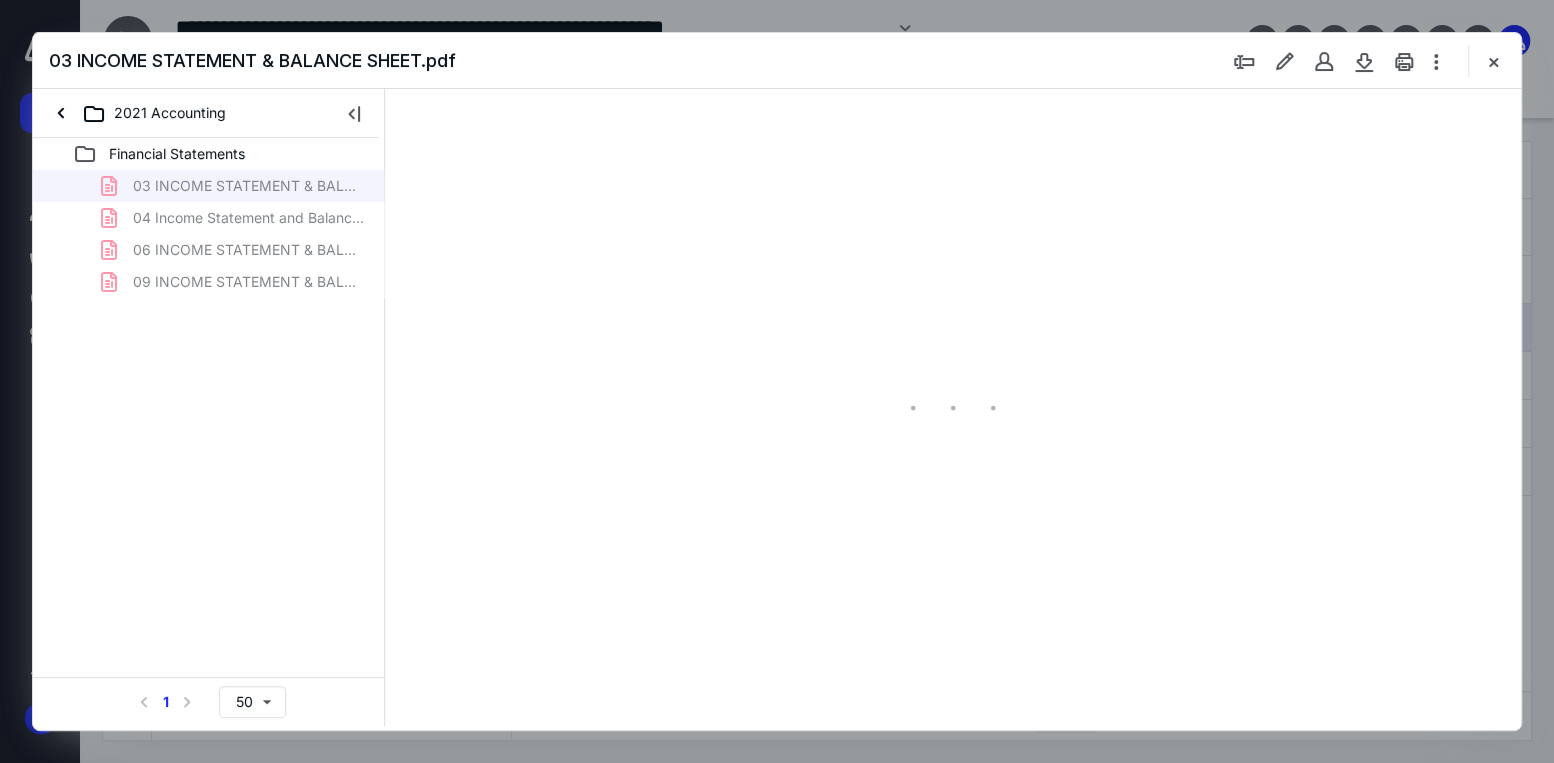 scroll, scrollTop: 0, scrollLeft: 0, axis: both 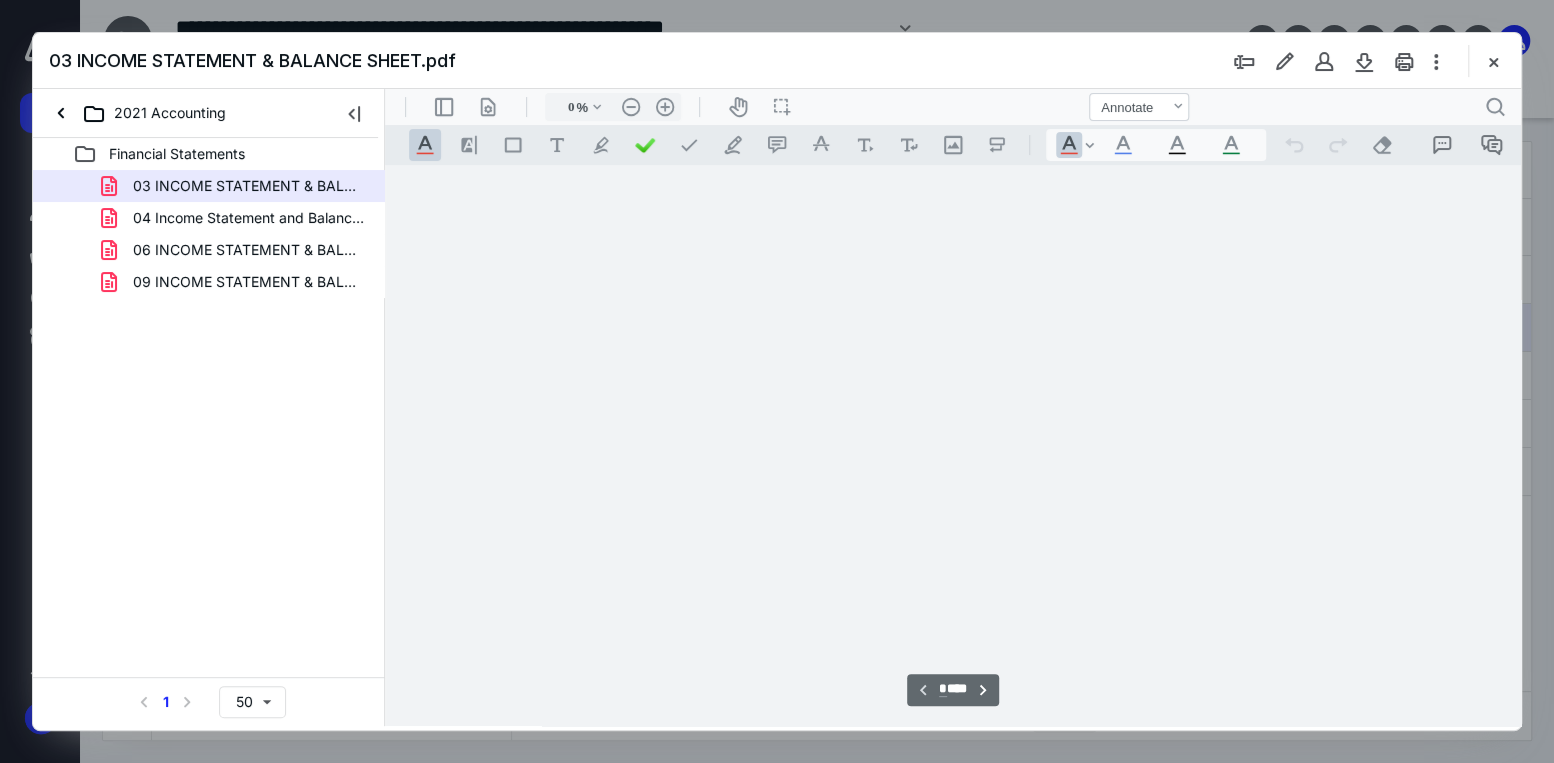 type on "71" 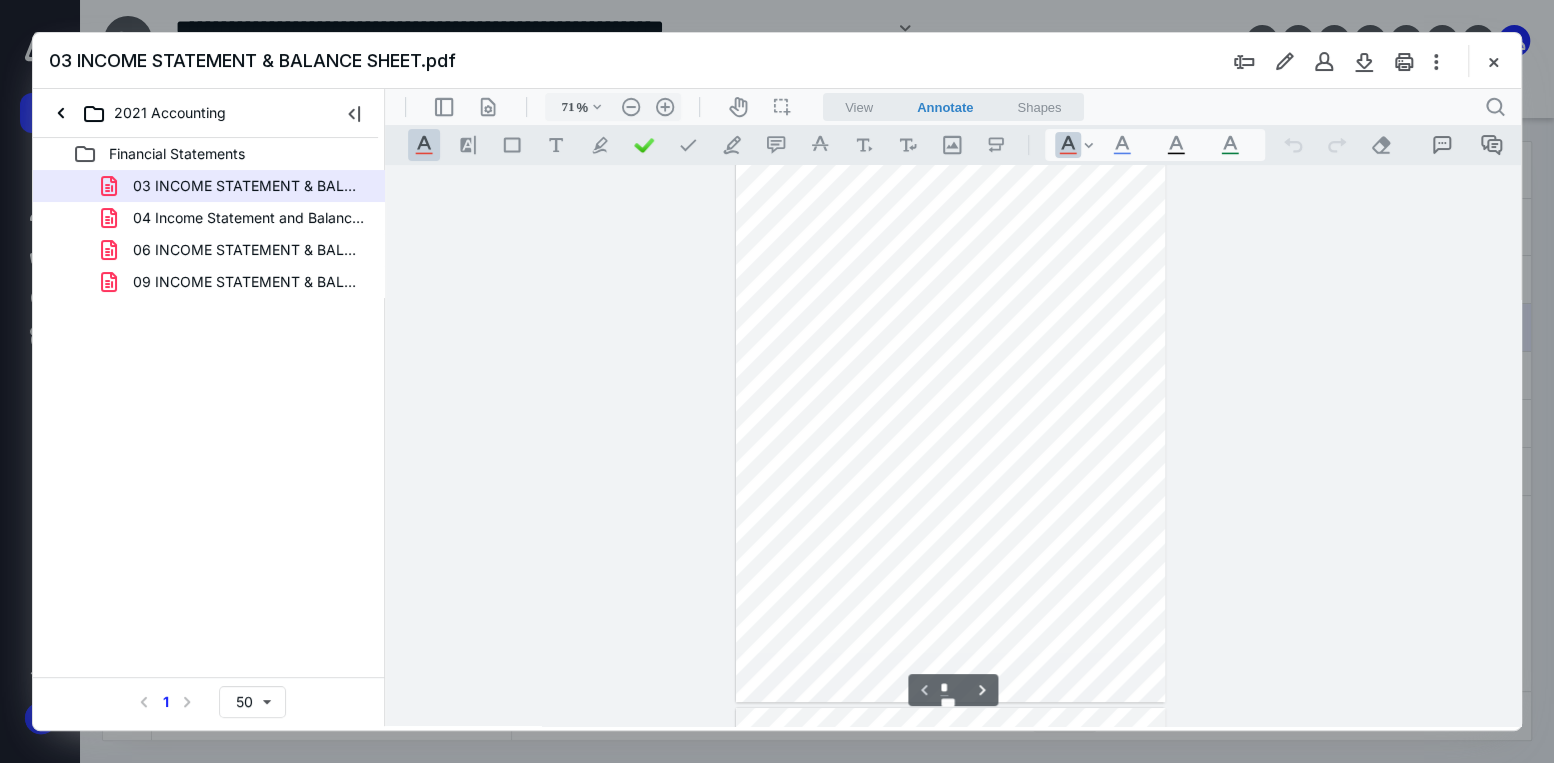 scroll, scrollTop: 0, scrollLeft: 0, axis: both 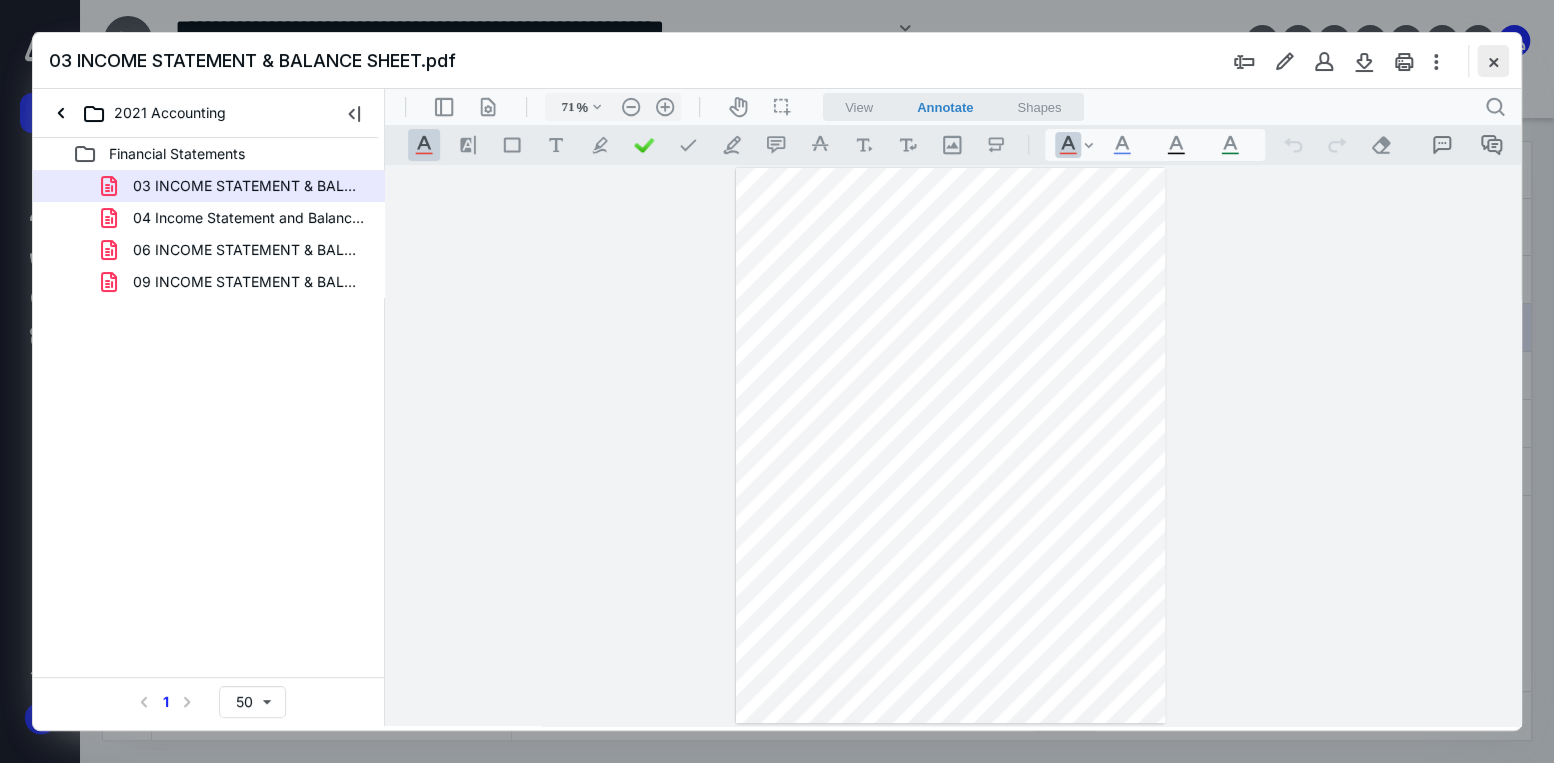 click at bounding box center (1493, 61) 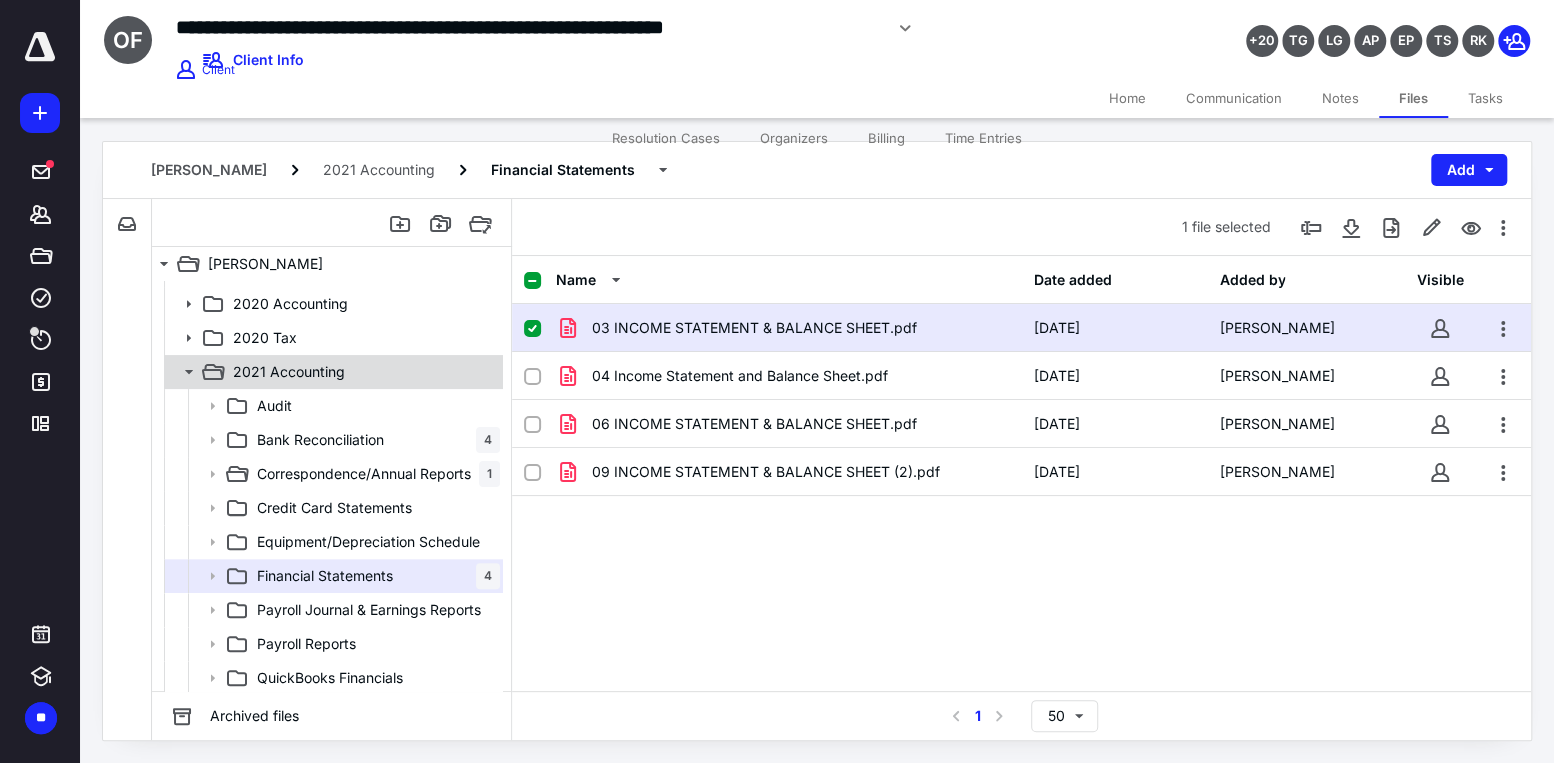 click 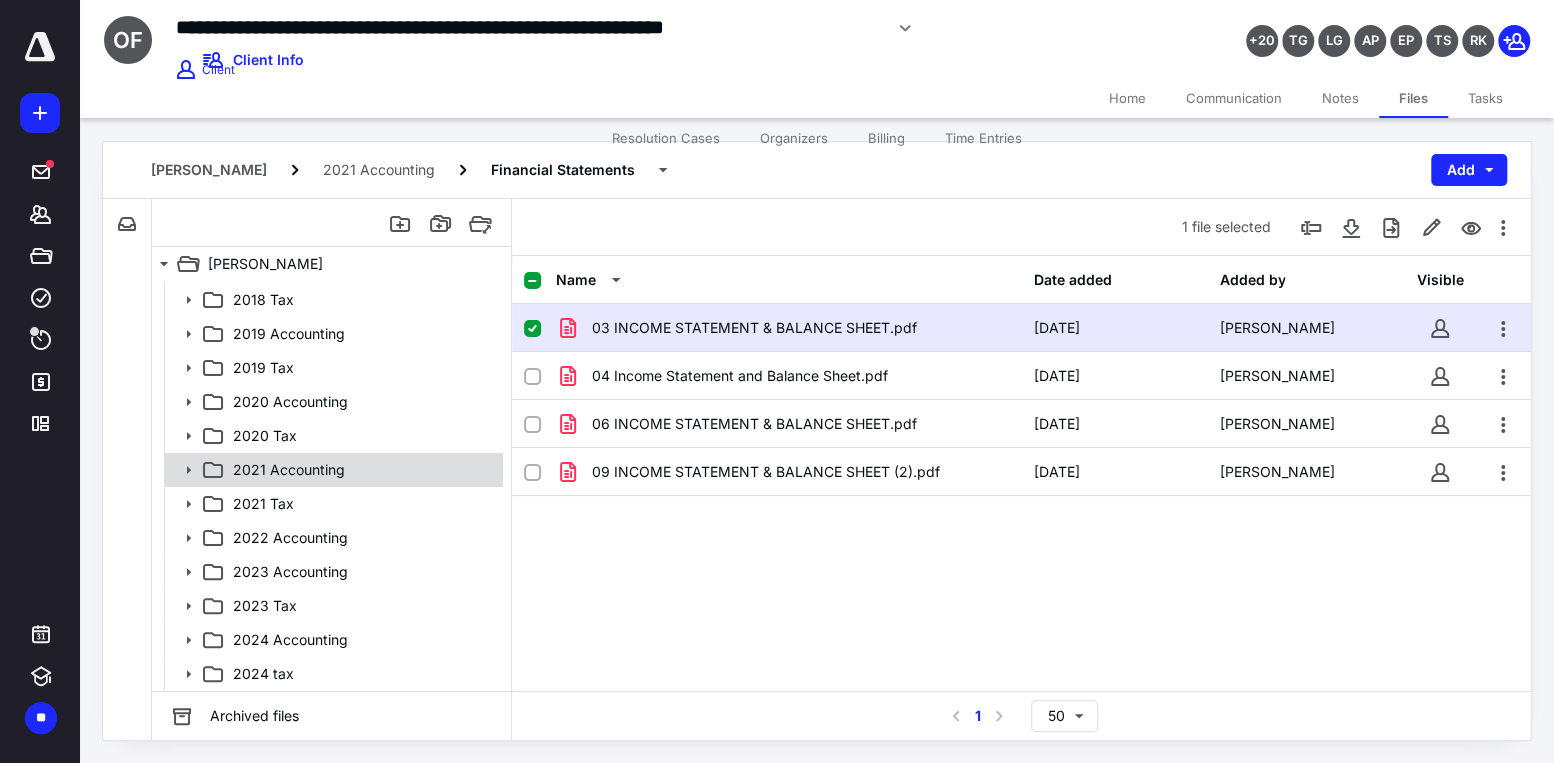scroll, scrollTop: 234, scrollLeft: 0, axis: vertical 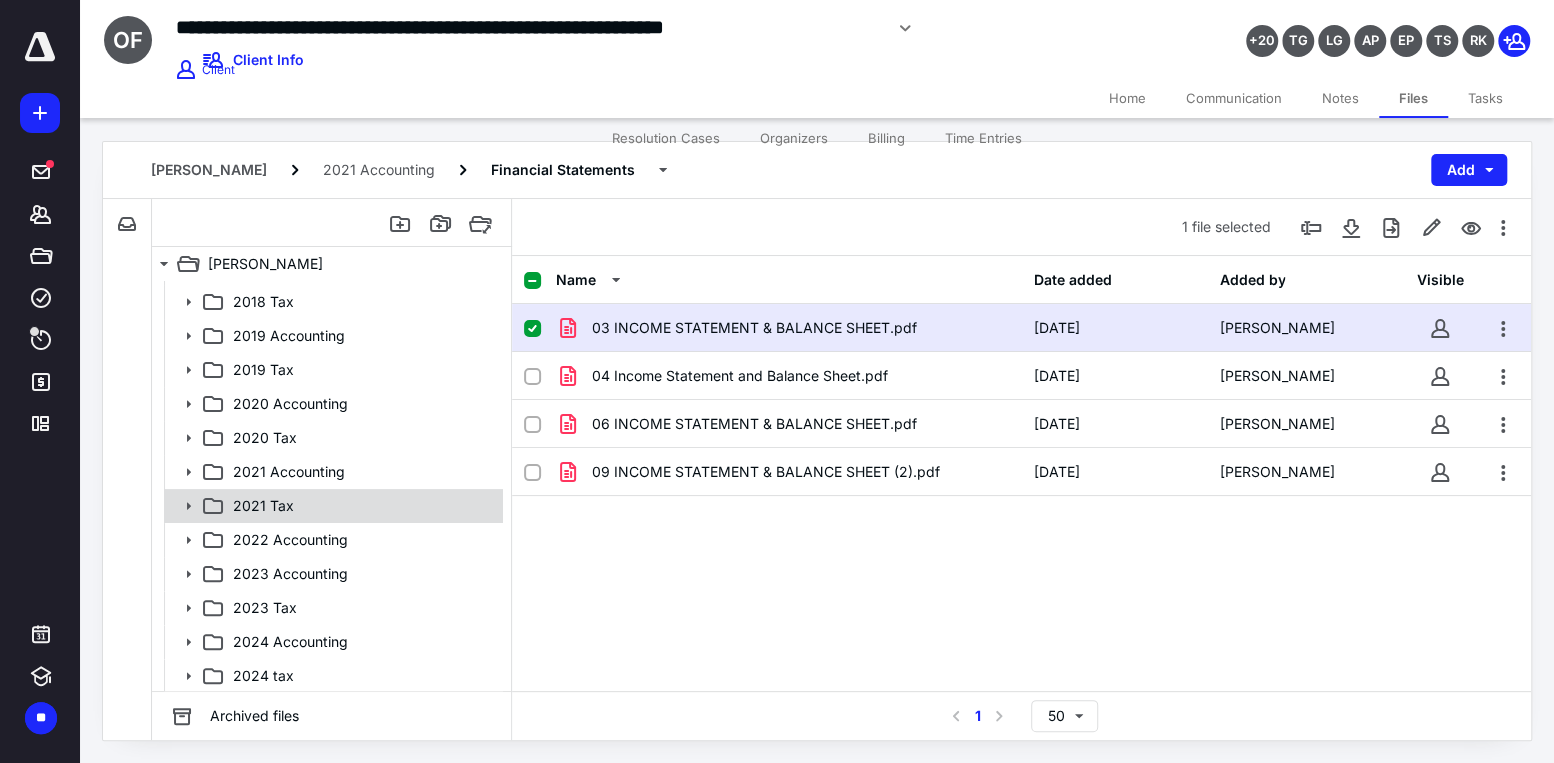 click 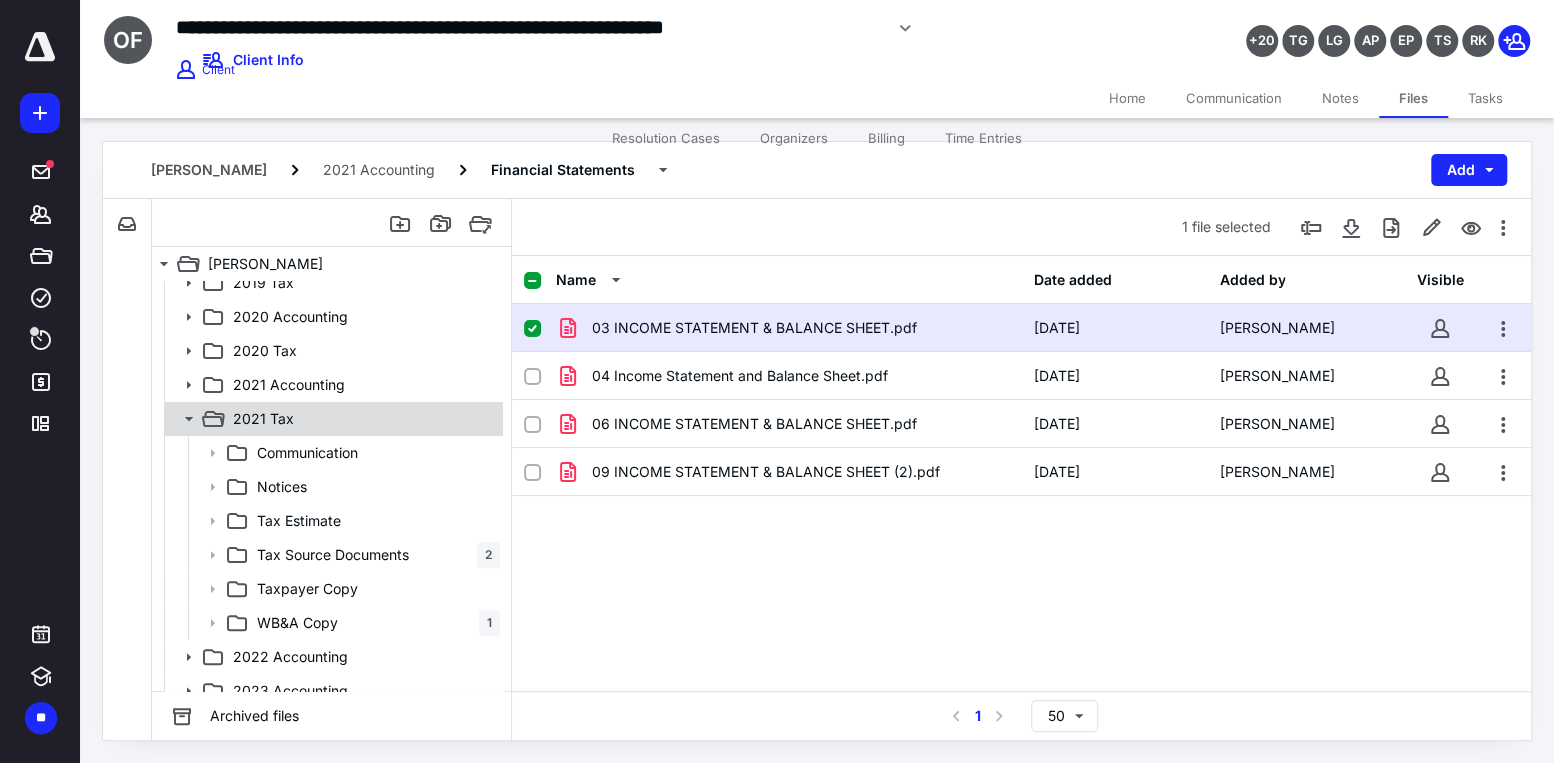 scroll, scrollTop: 434, scrollLeft: 0, axis: vertical 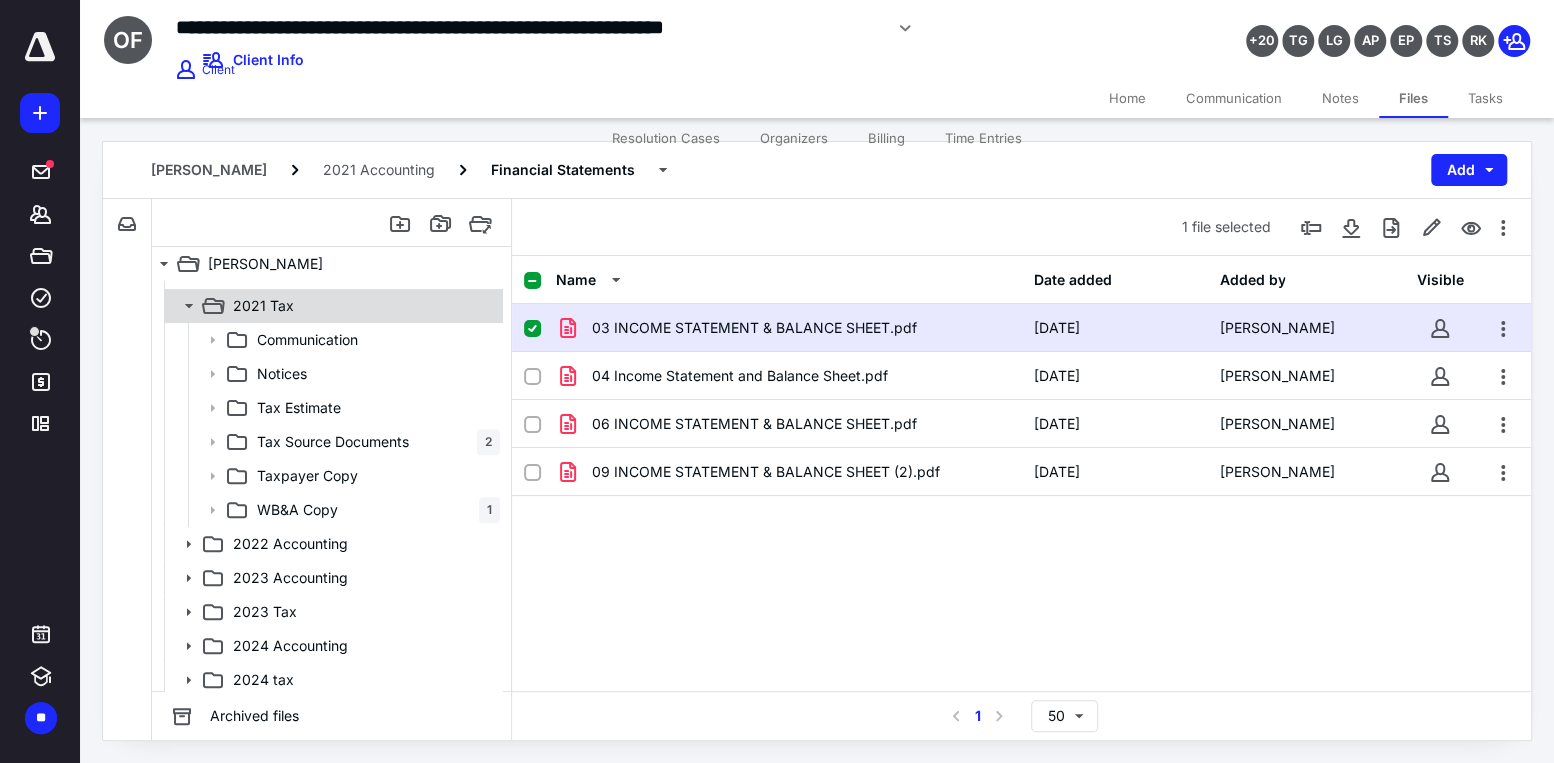 click 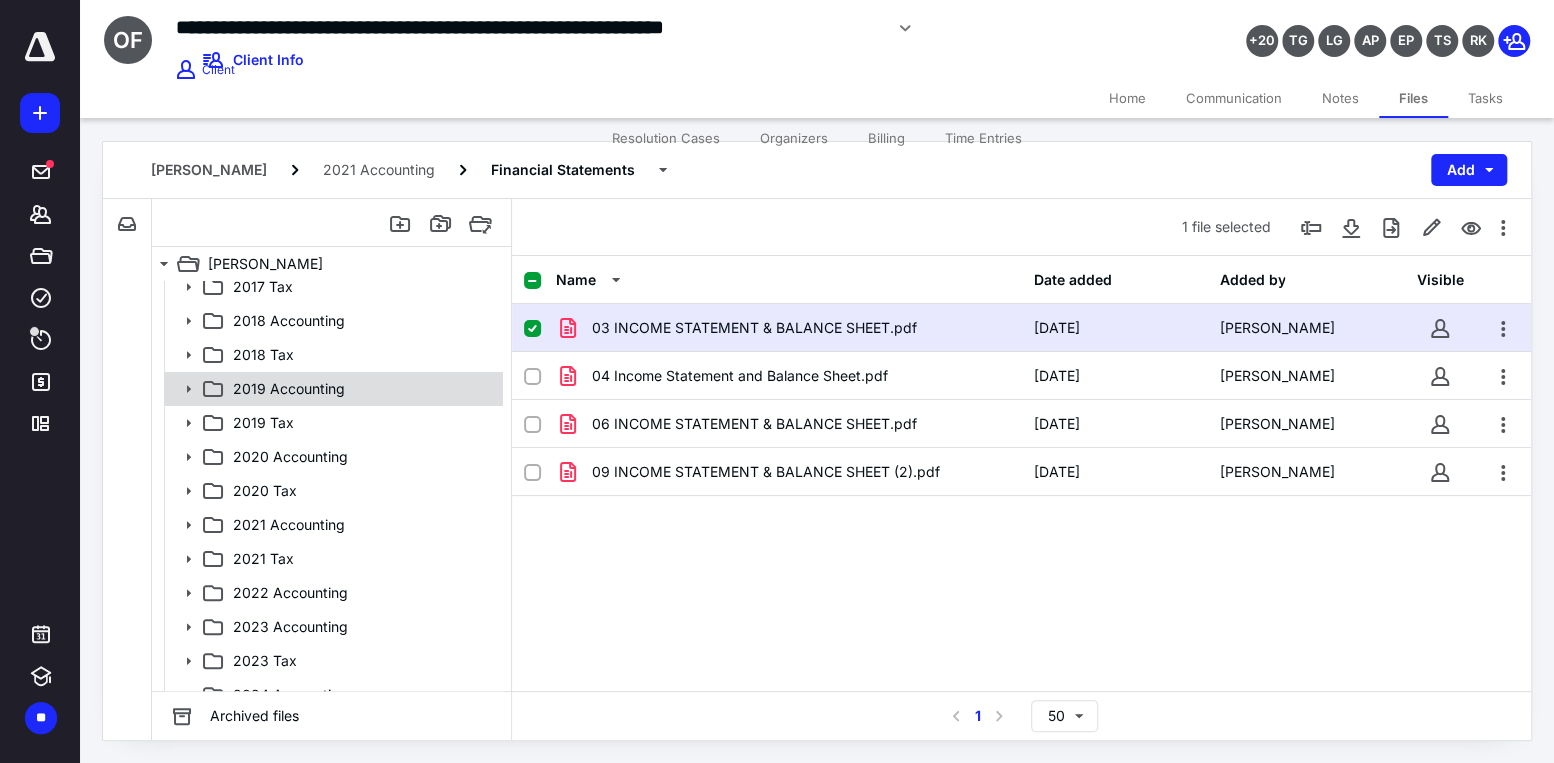 scroll, scrollTop: 134, scrollLeft: 0, axis: vertical 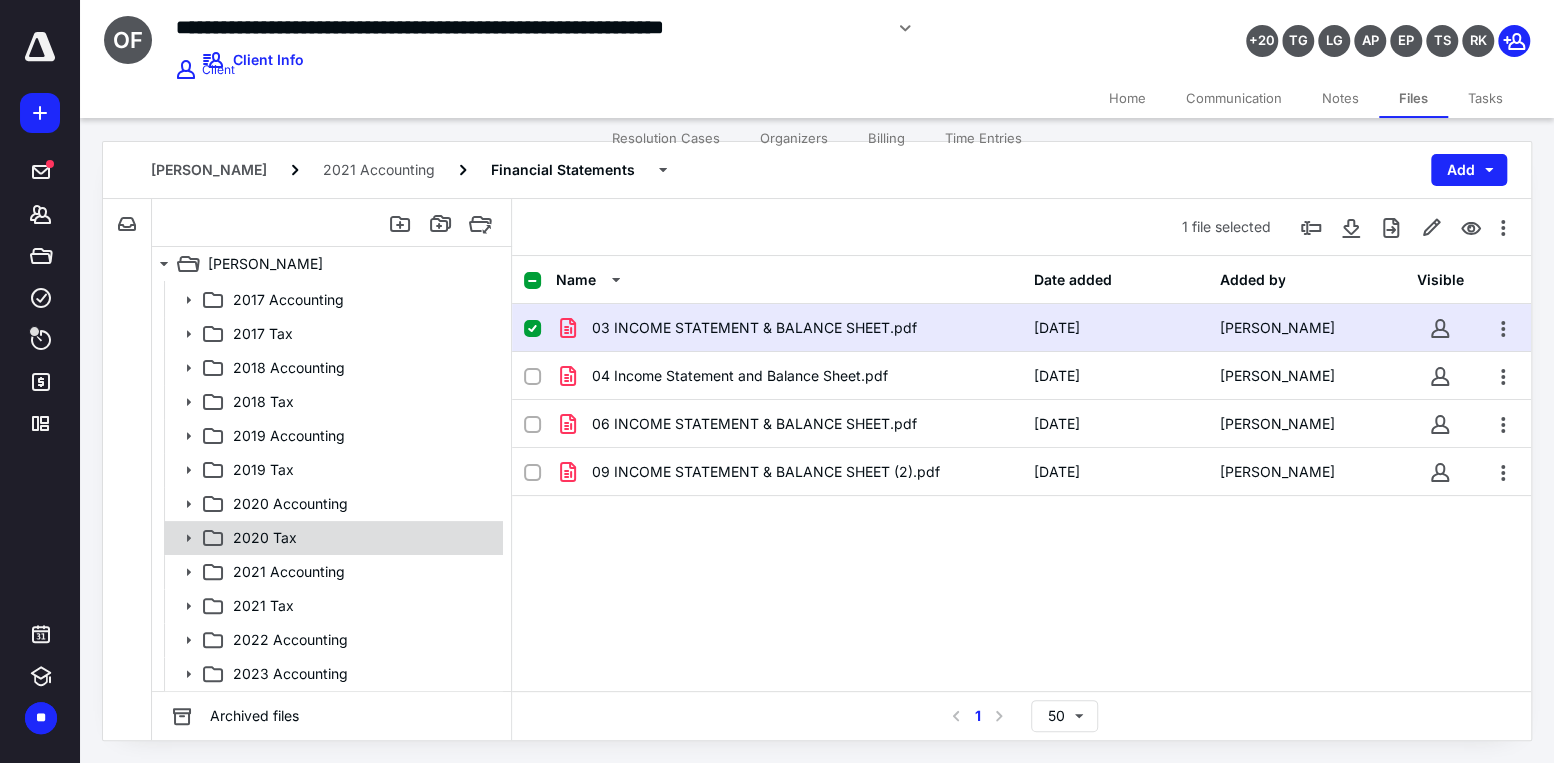 click 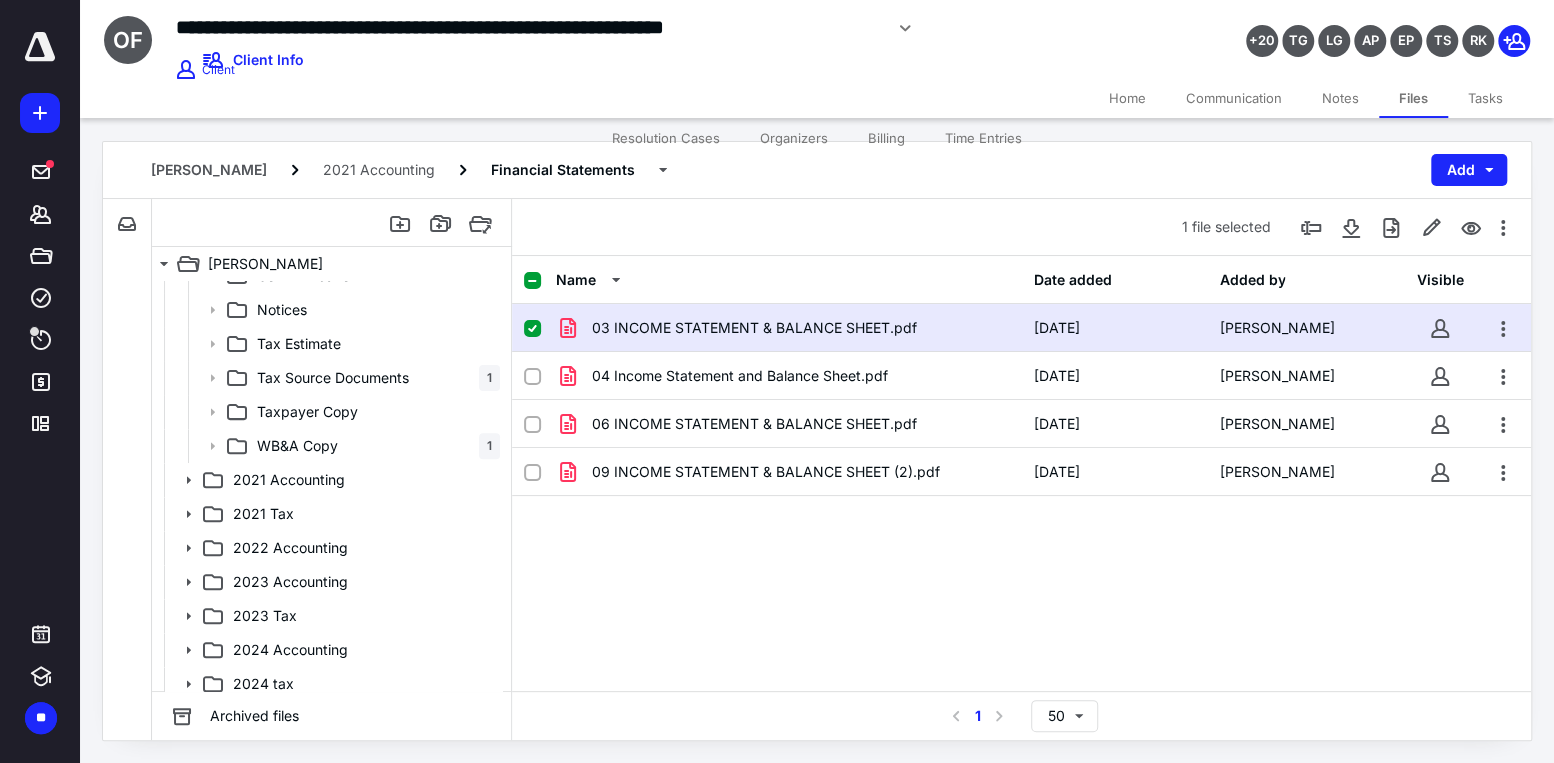 scroll, scrollTop: 434, scrollLeft: 0, axis: vertical 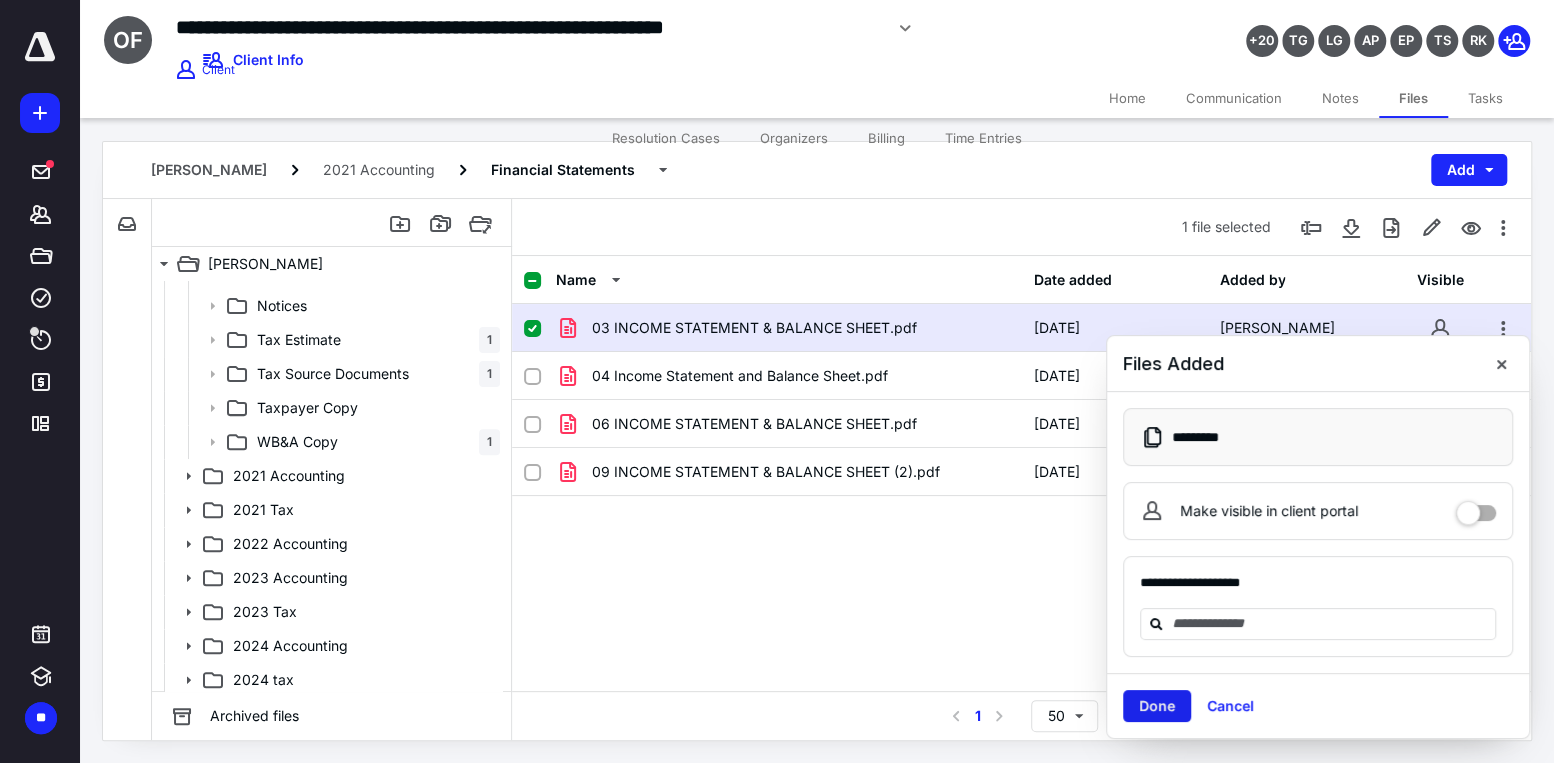 click on "Done" at bounding box center (1157, 706) 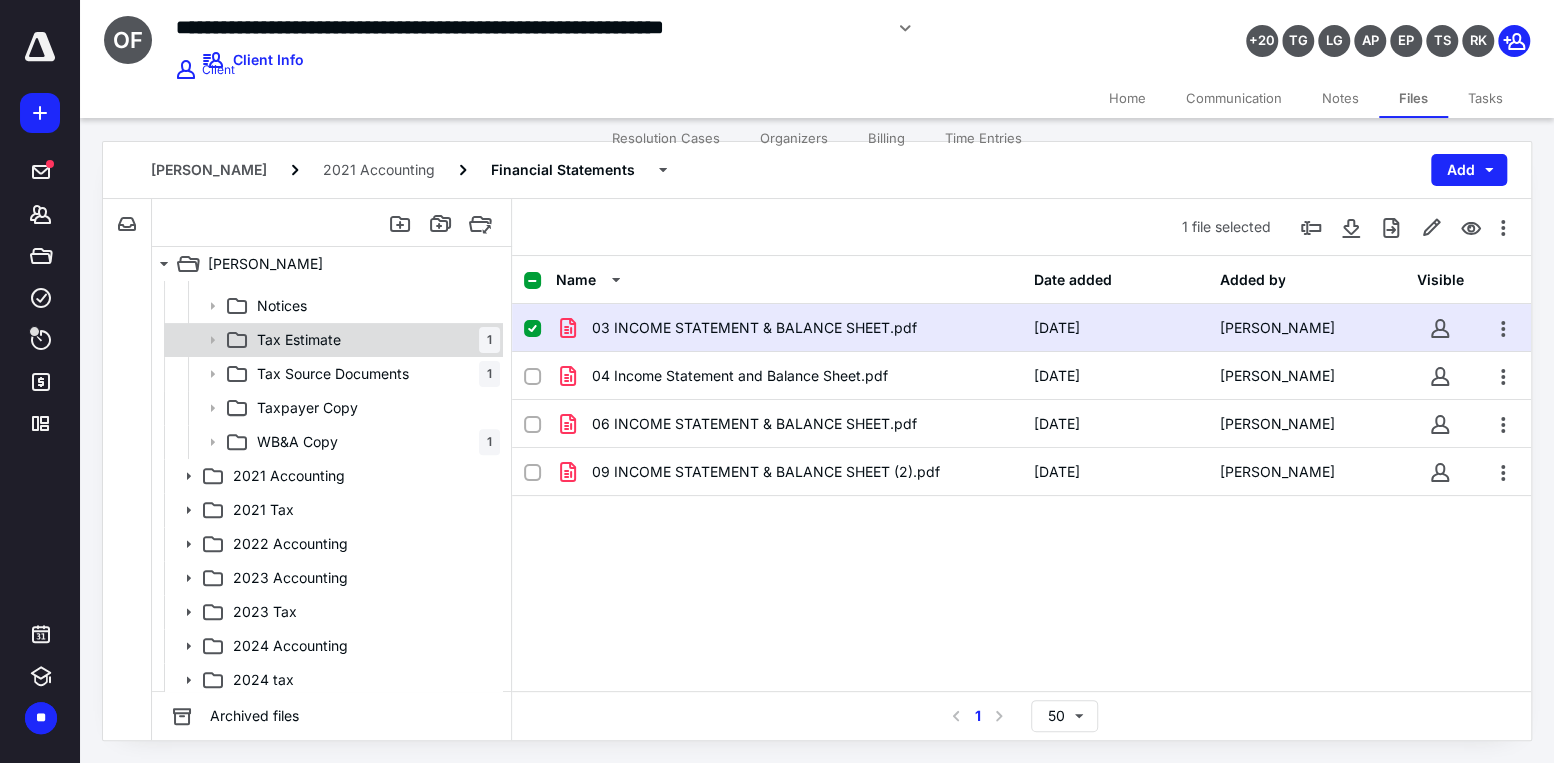 click on "Tax Estimate 1" at bounding box center [374, 340] 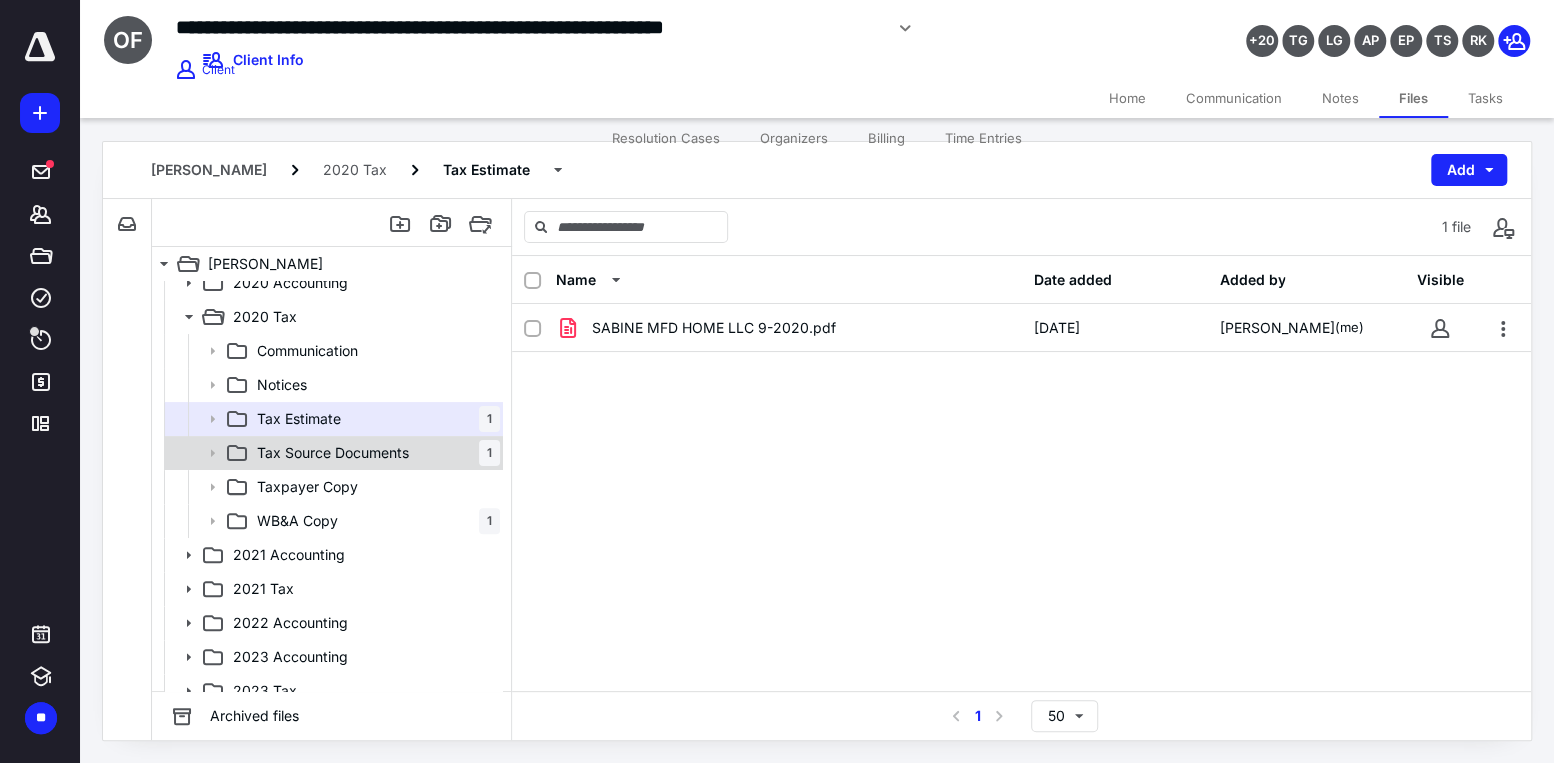 scroll, scrollTop: 234, scrollLeft: 0, axis: vertical 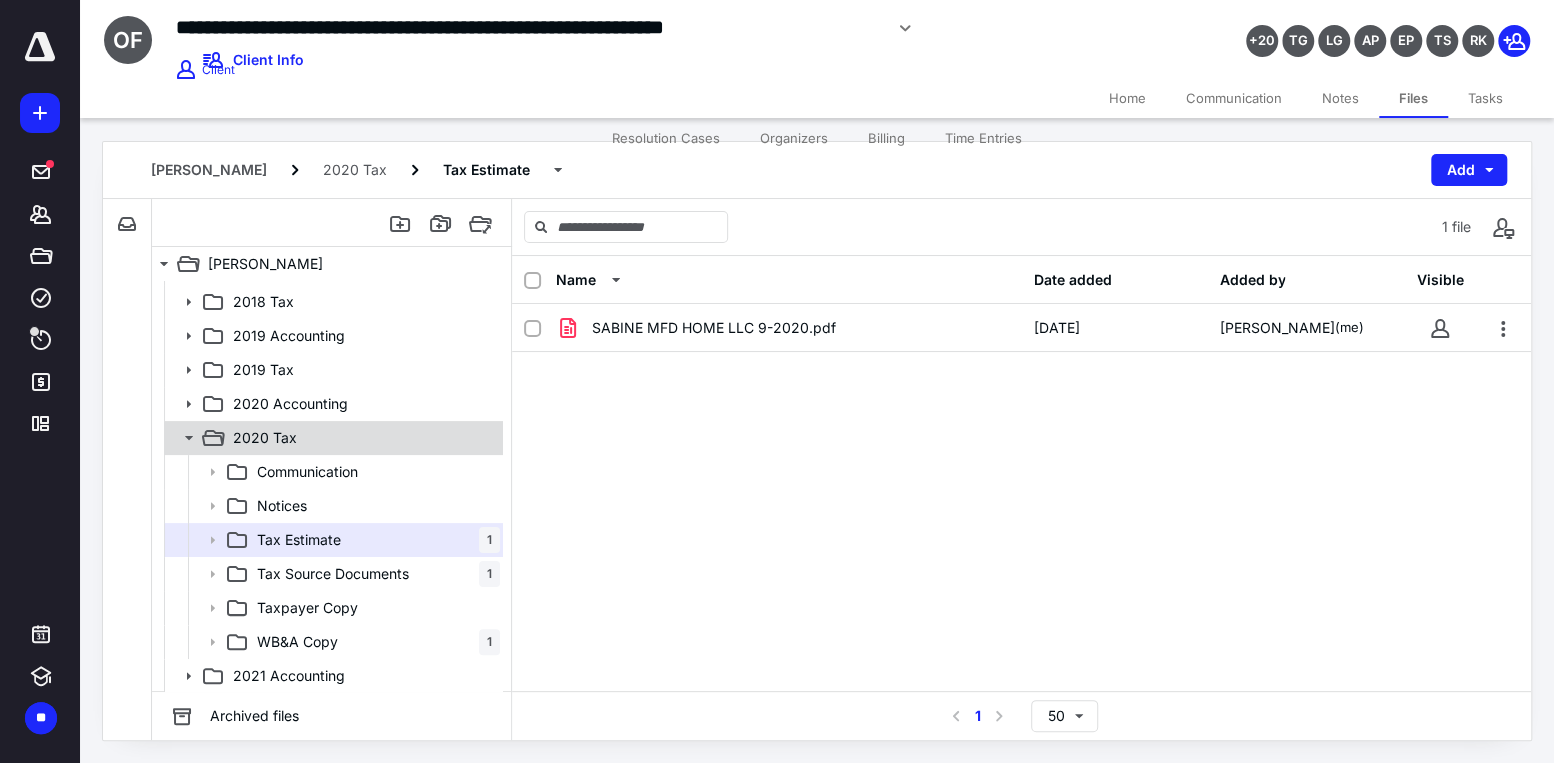 click 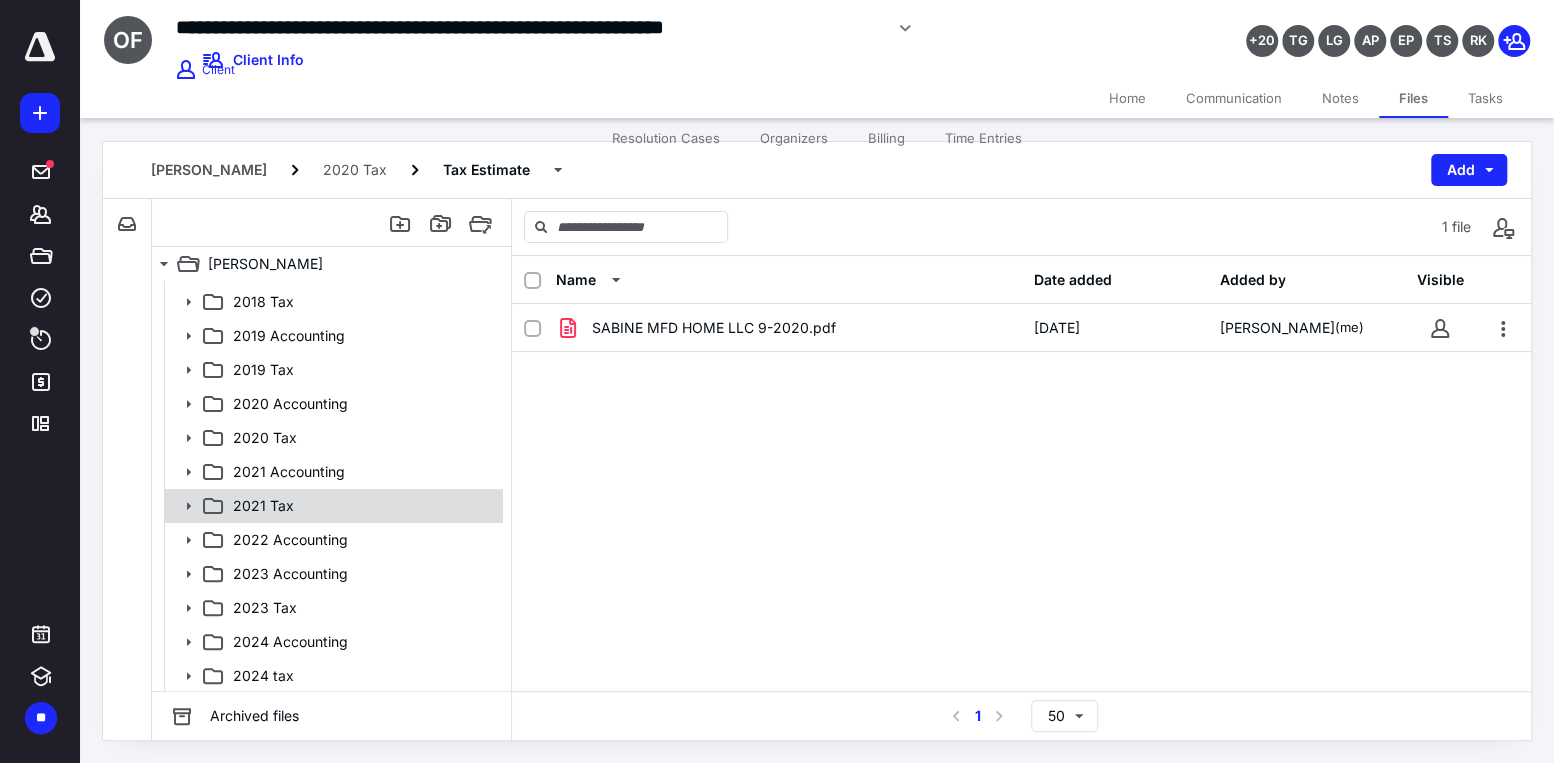 click 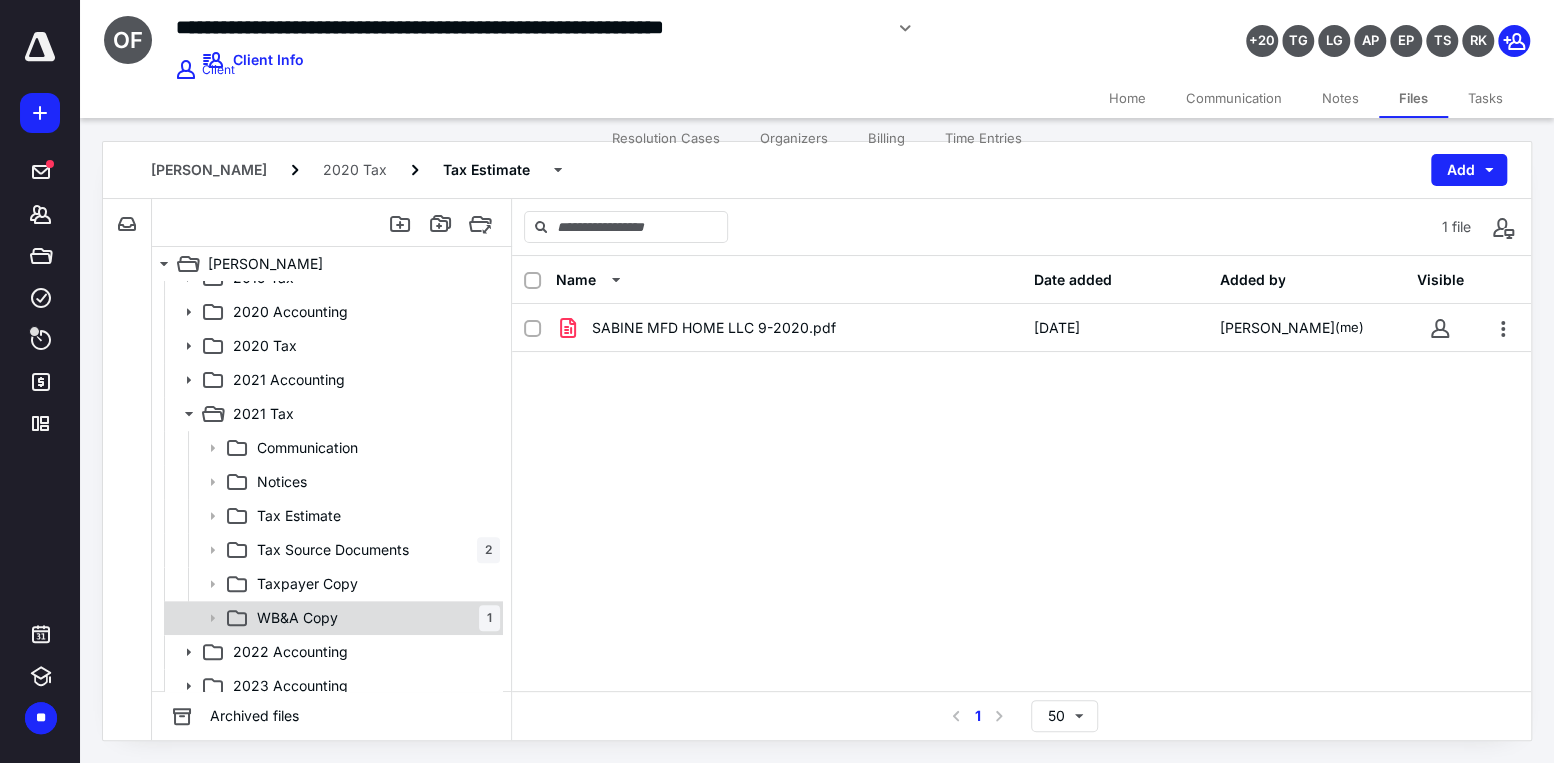 scroll, scrollTop: 439, scrollLeft: 0, axis: vertical 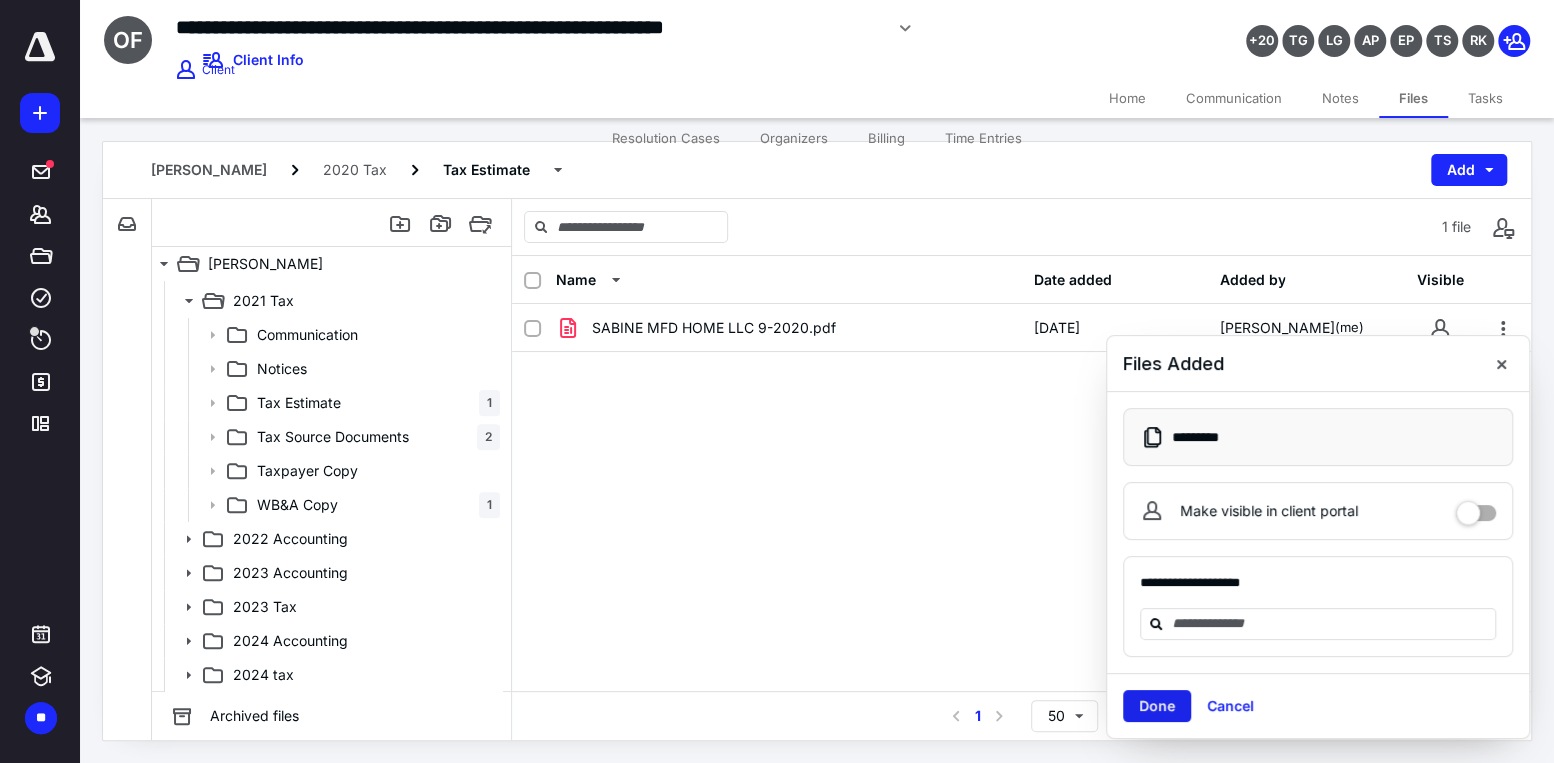 click on "Done" at bounding box center (1157, 706) 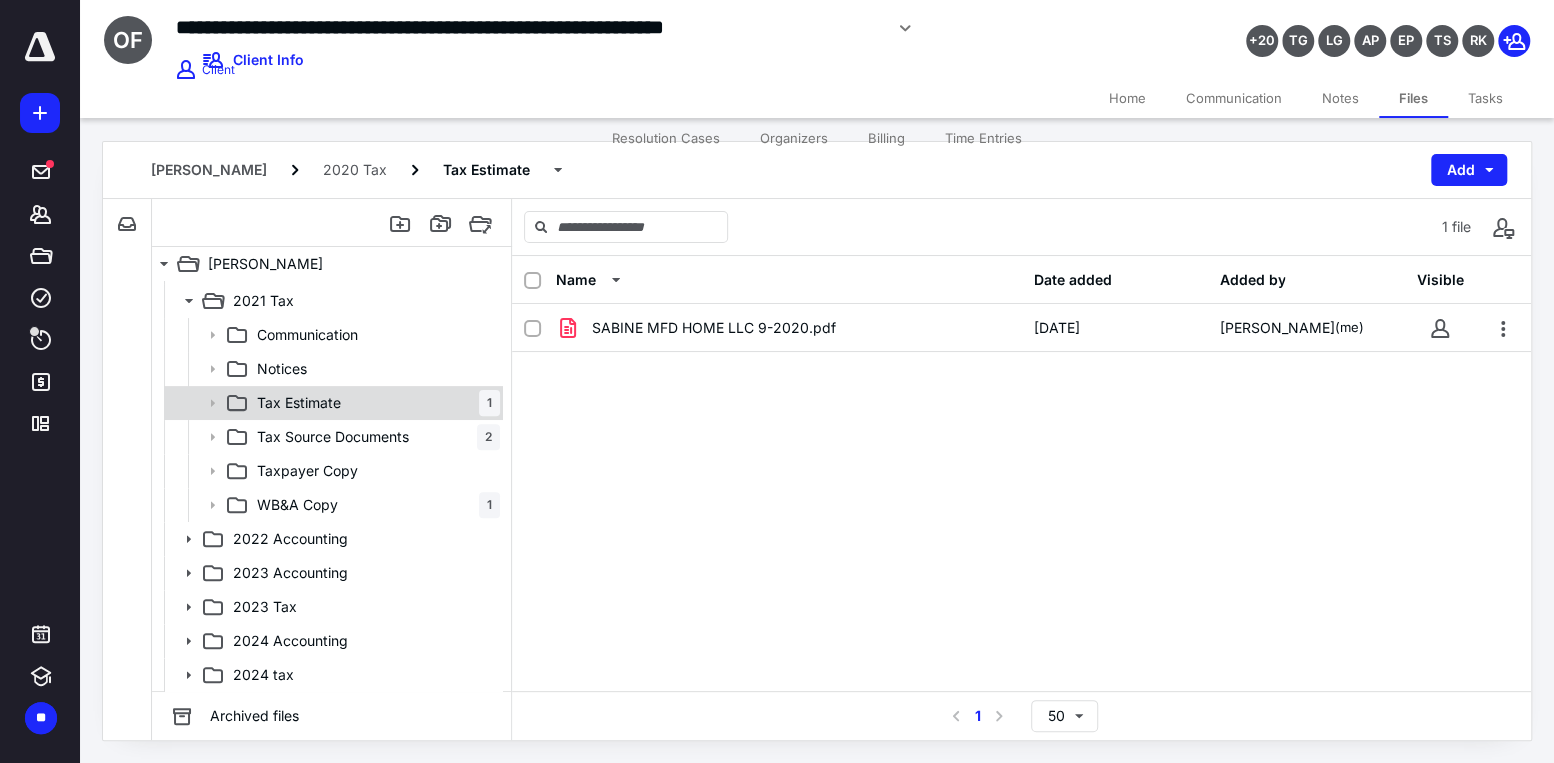 click on "Tax Estimate" at bounding box center [299, 403] 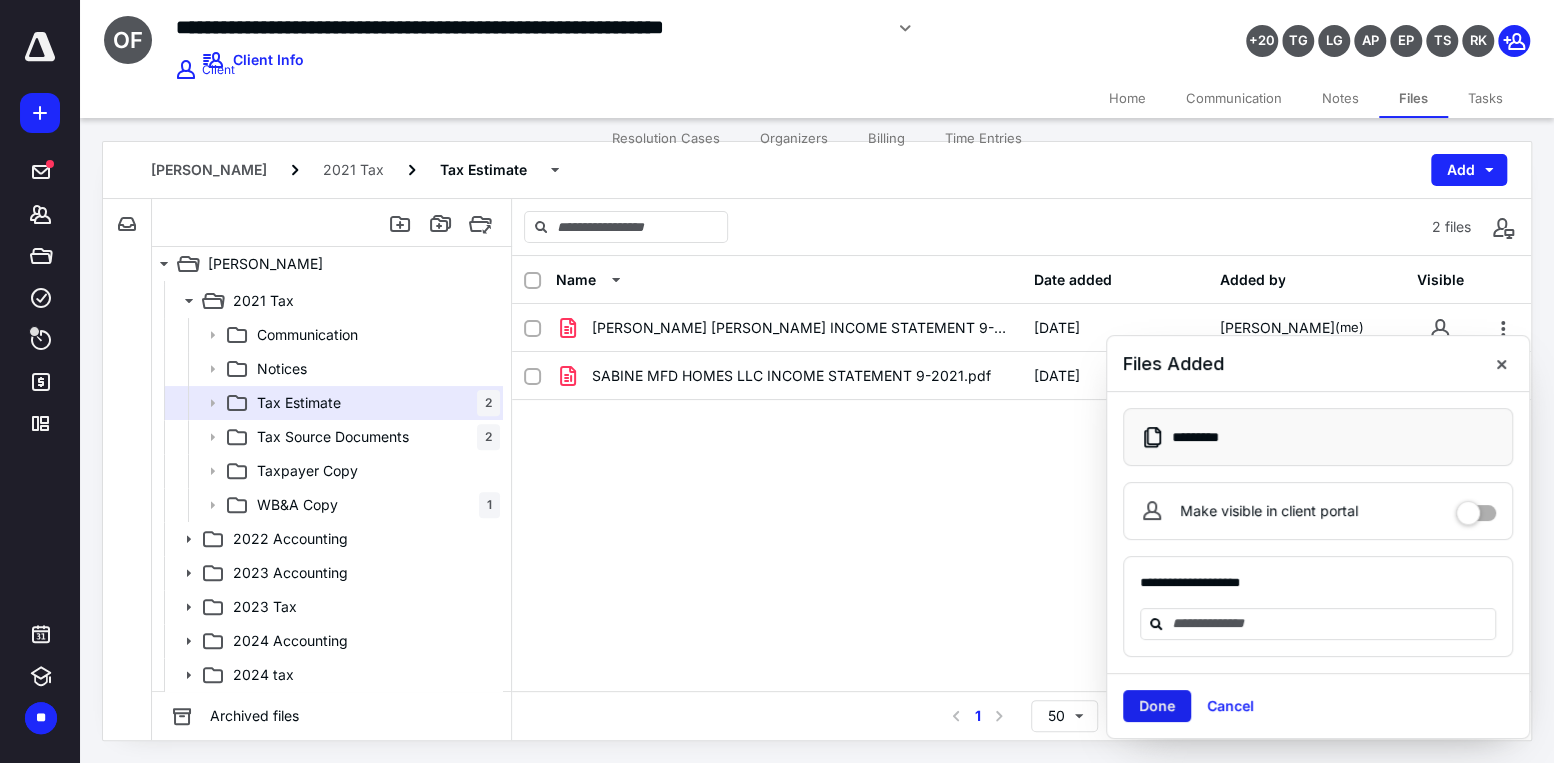 click on "Done" at bounding box center (1157, 706) 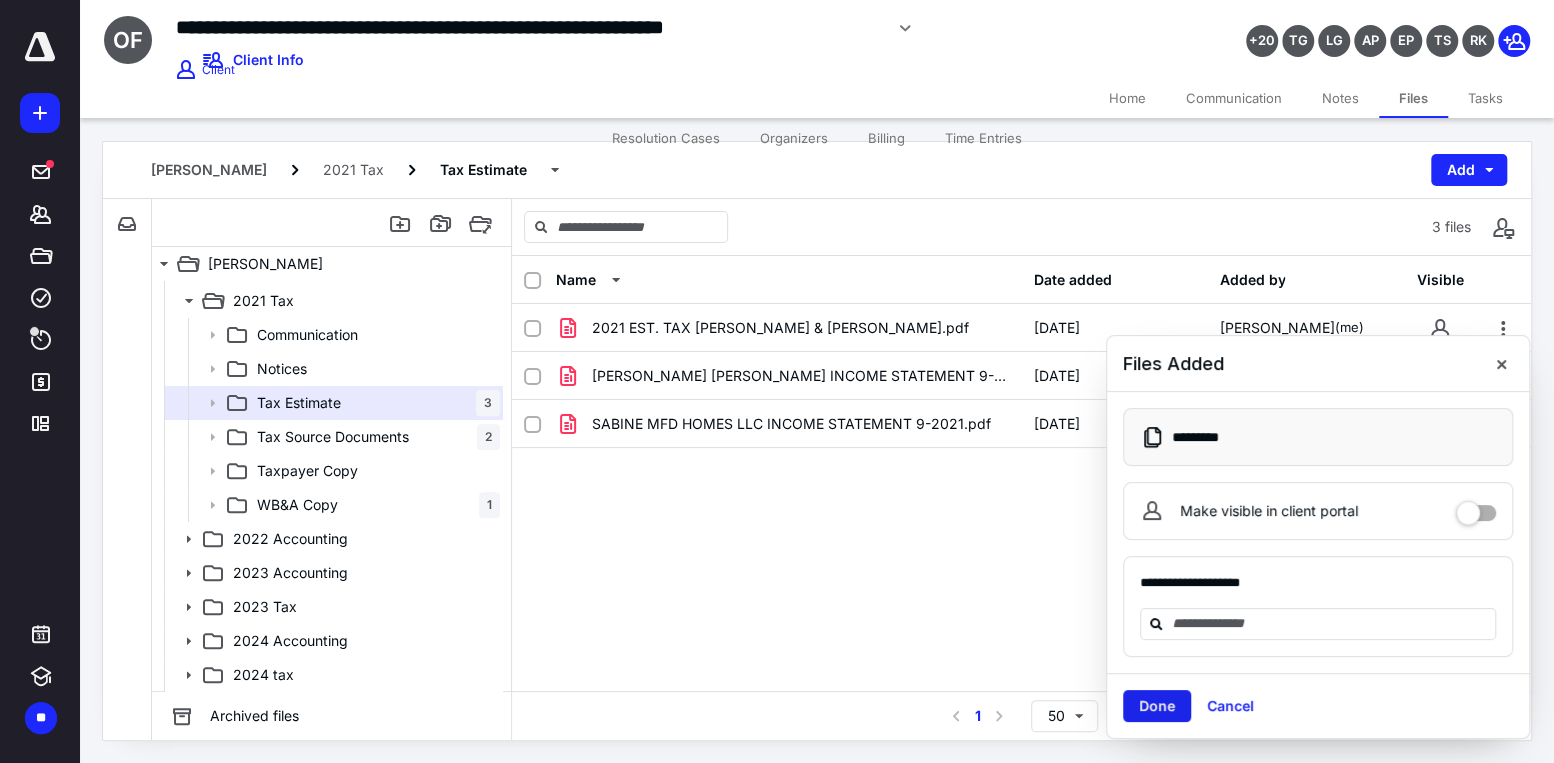 click on "Done" at bounding box center (1157, 706) 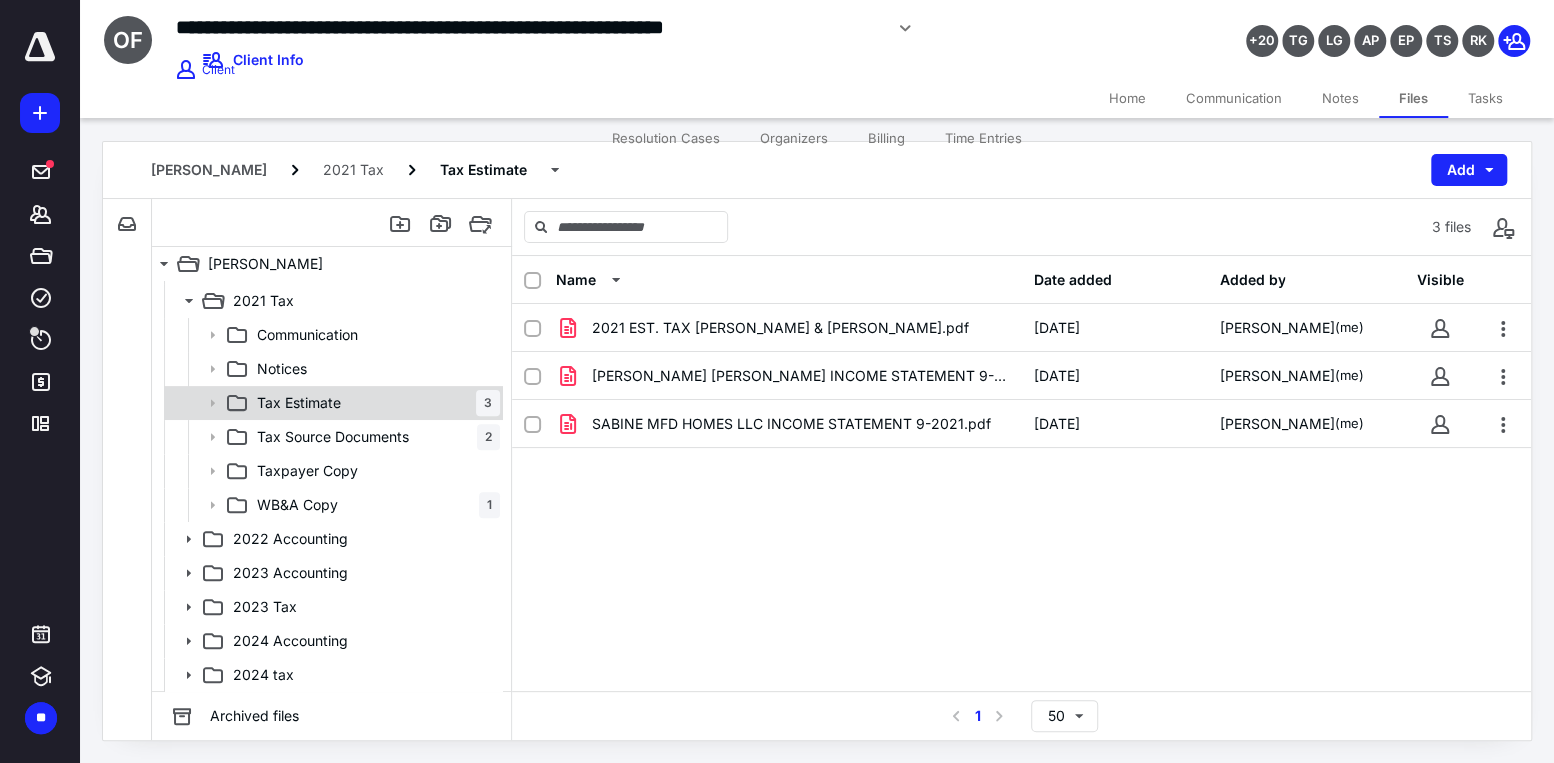 click on "Tax Estimate" at bounding box center (299, 403) 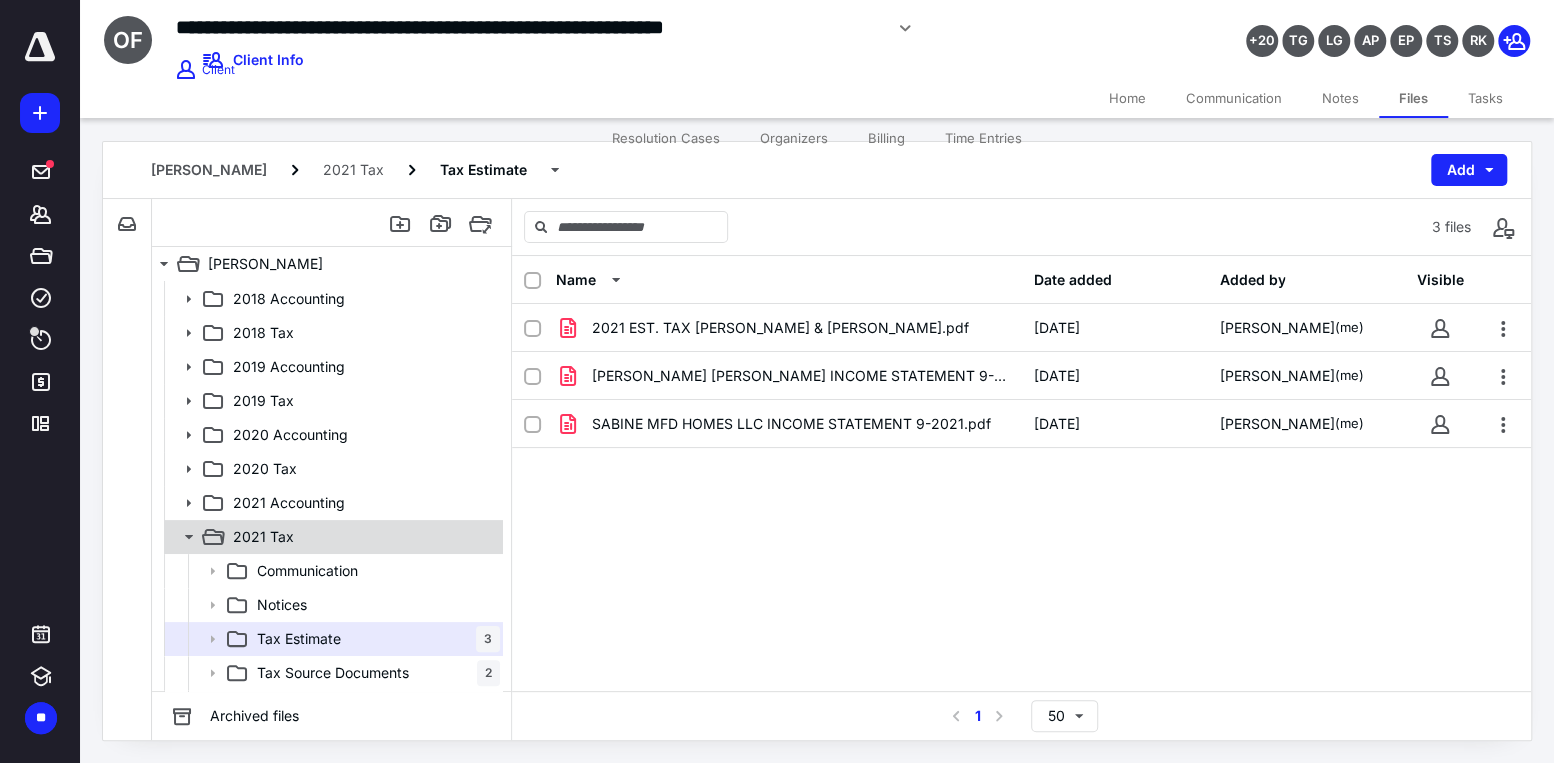 scroll, scrollTop: 400, scrollLeft: 0, axis: vertical 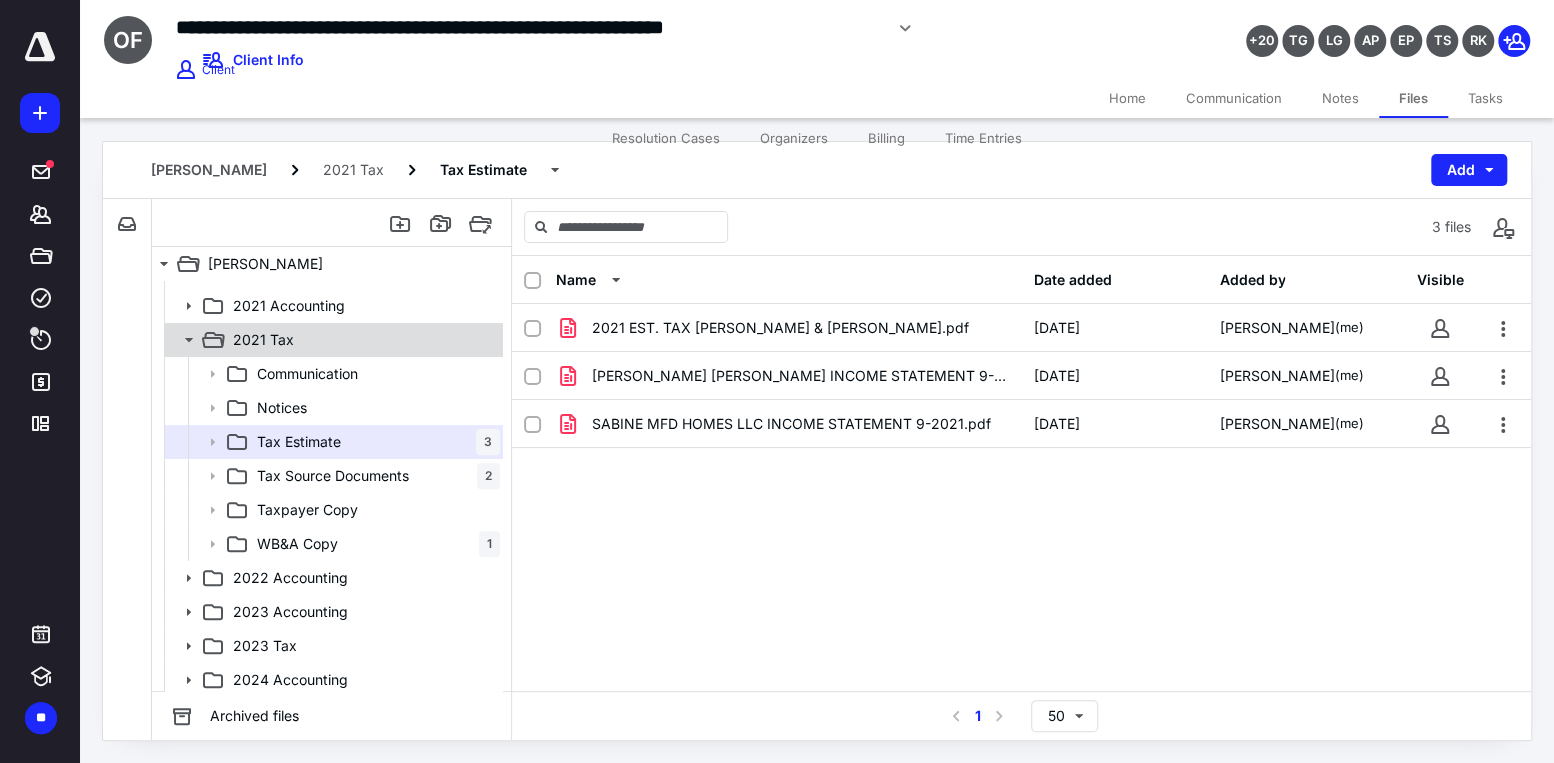 click 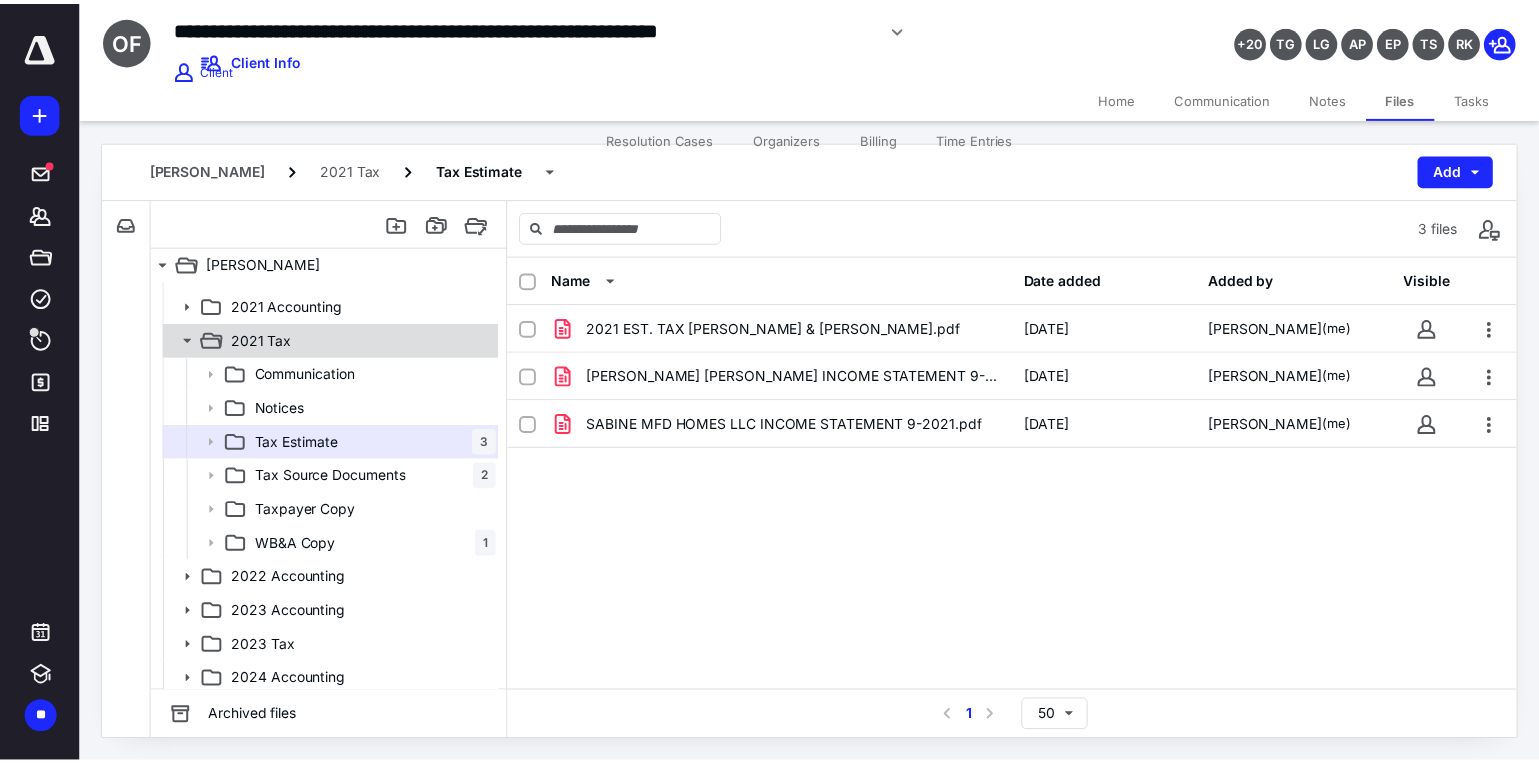 scroll, scrollTop: 234, scrollLeft: 0, axis: vertical 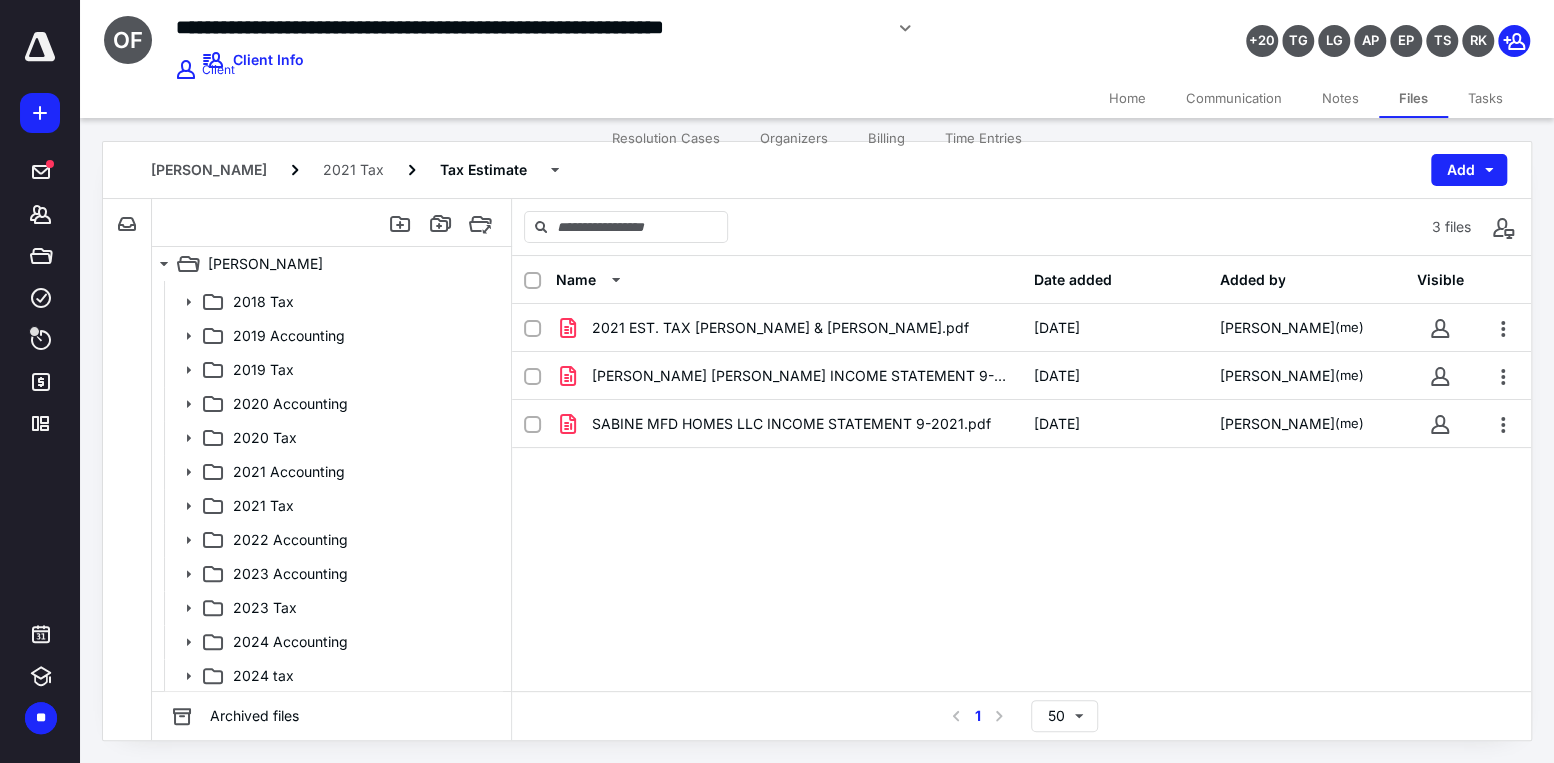 click on "Home" at bounding box center (1127, 98) 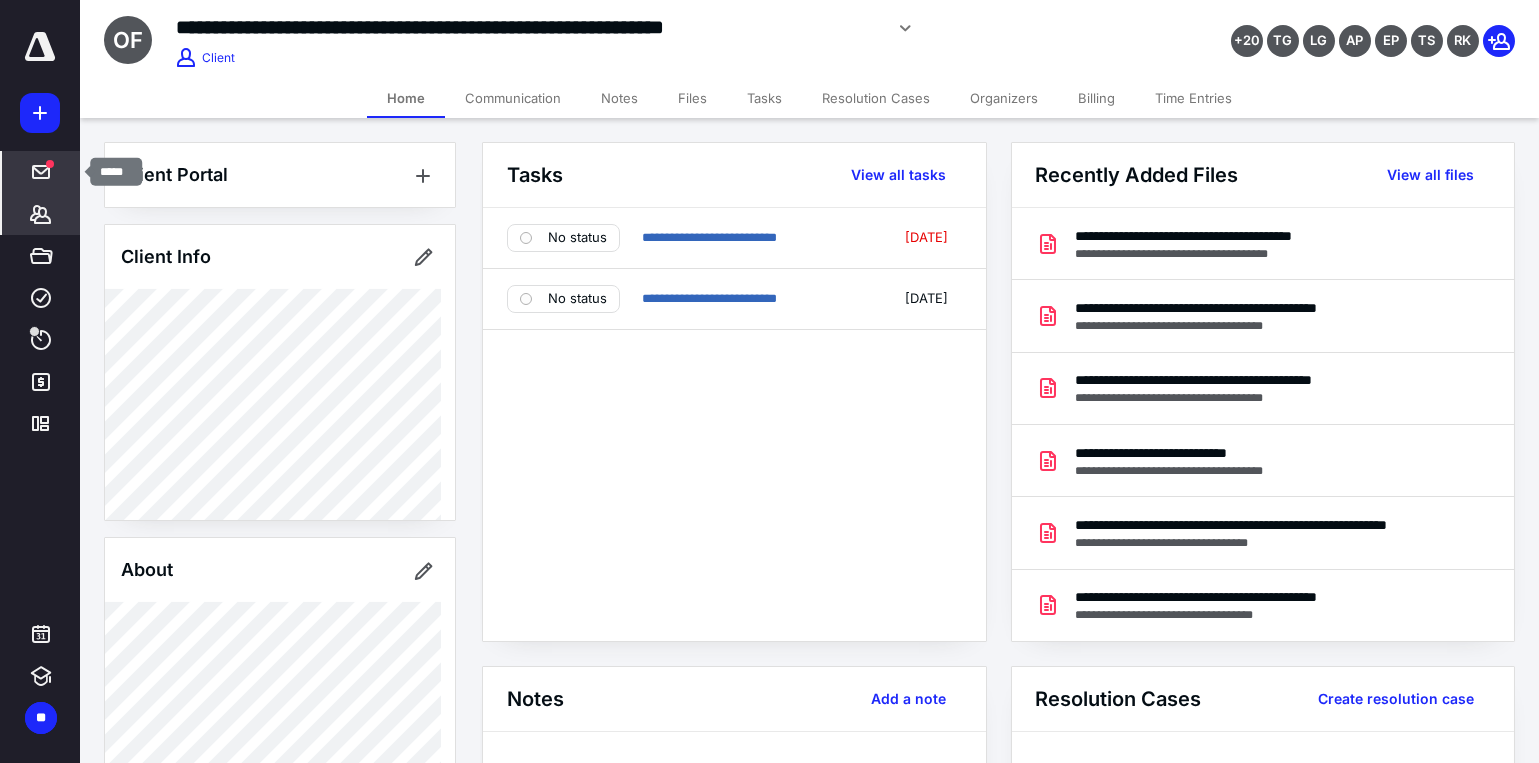 click 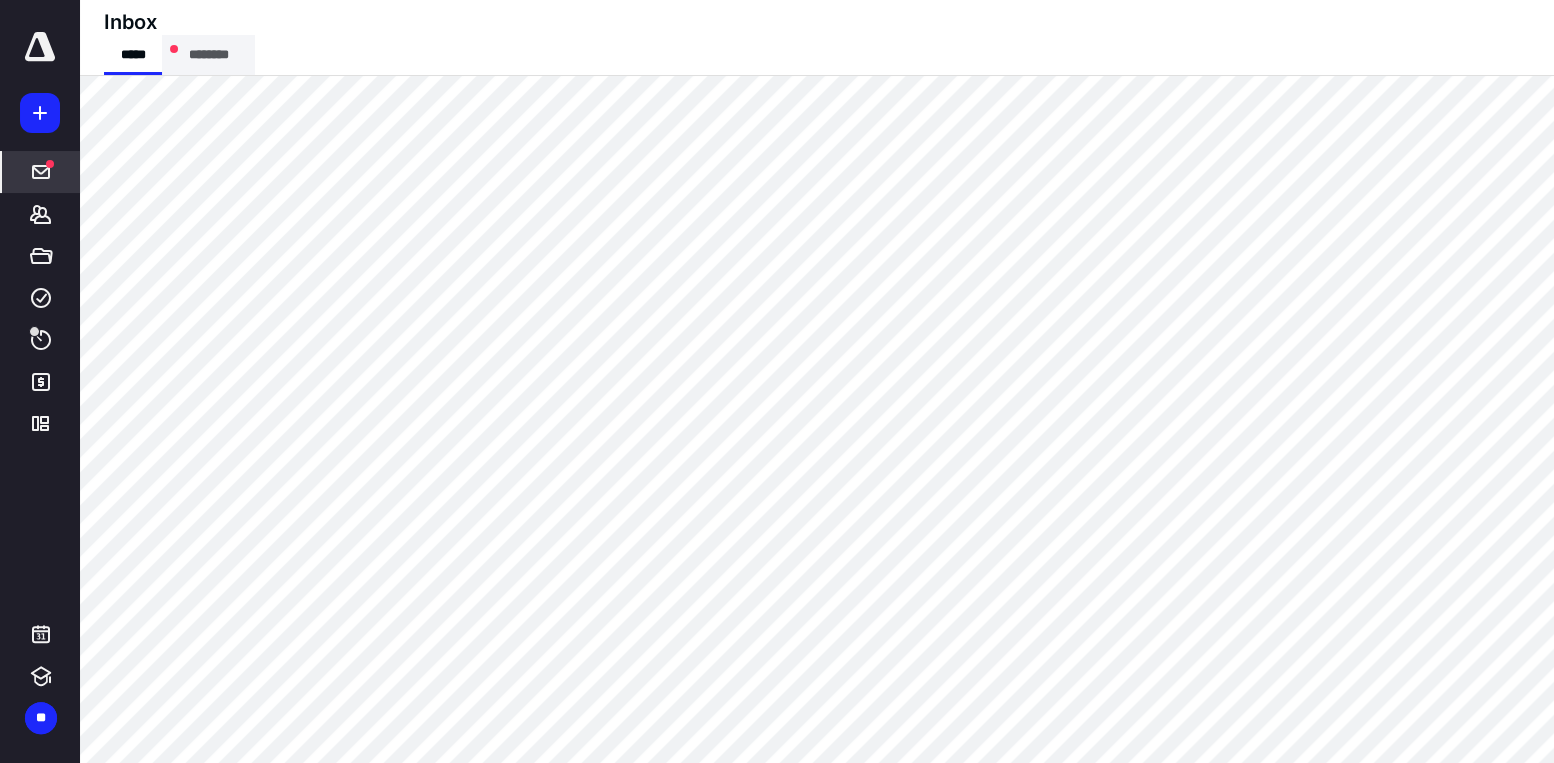 click on "********" at bounding box center (208, 55) 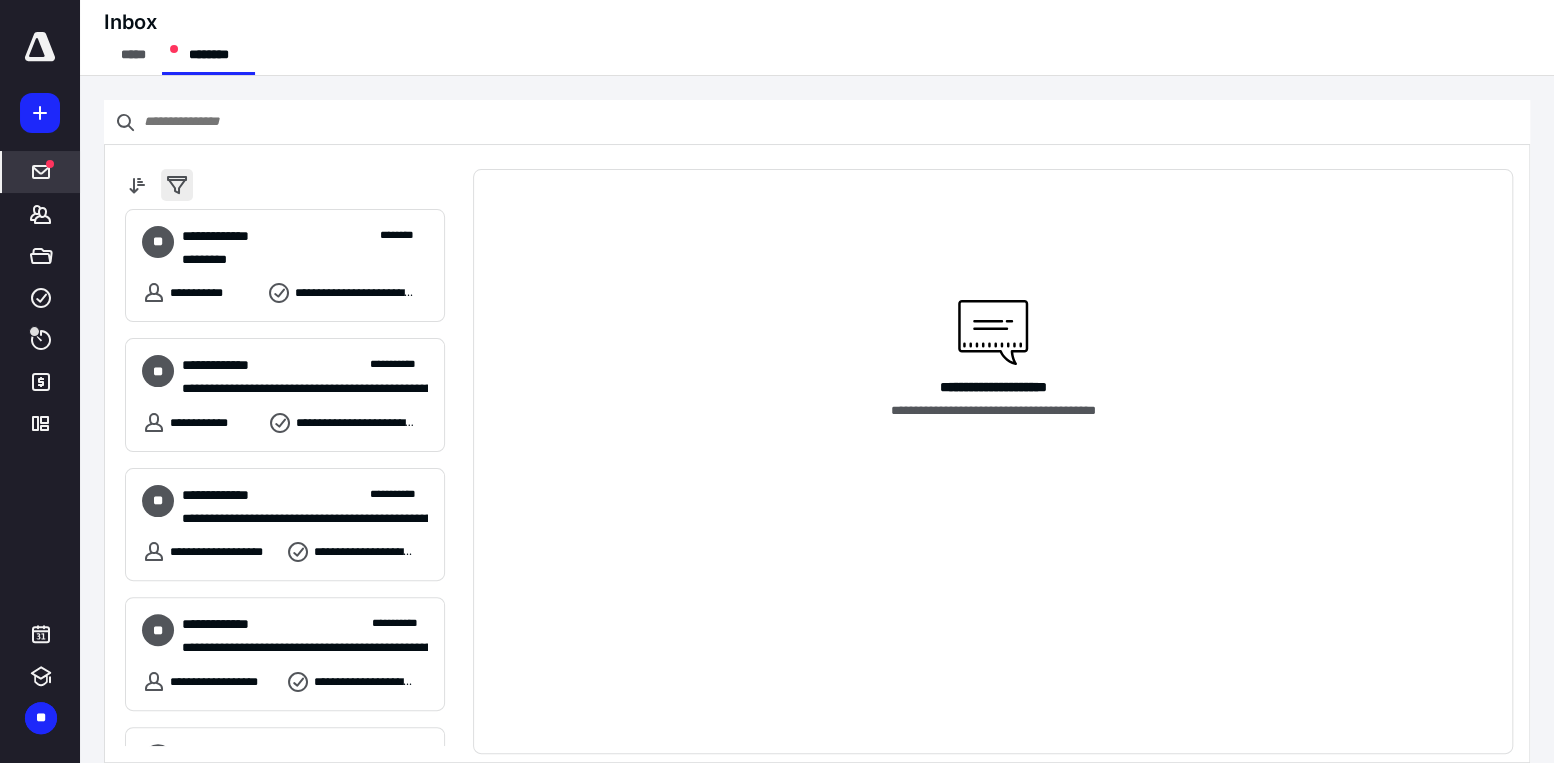 click at bounding box center (177, 185) 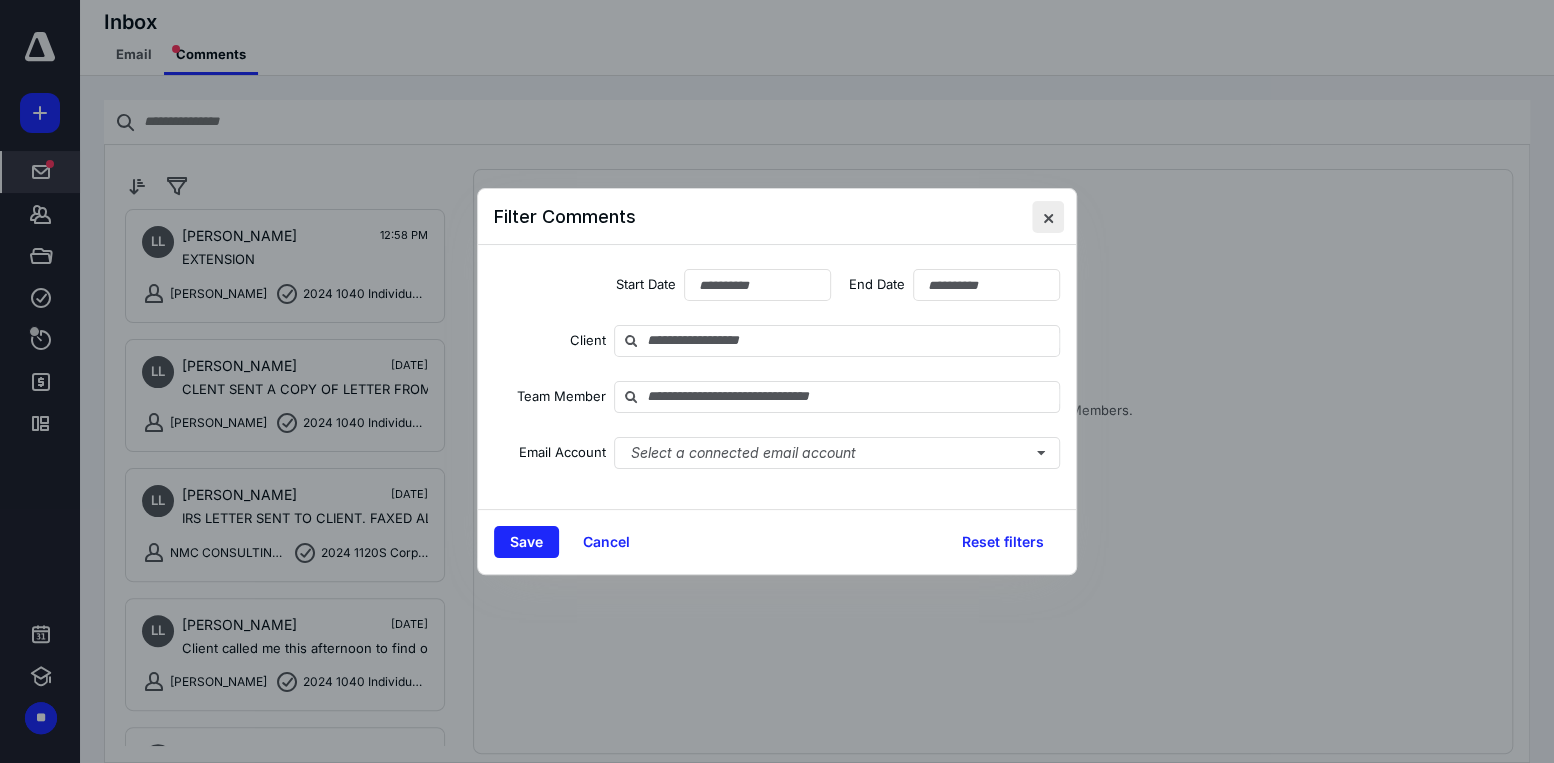 click at bounding box center [1048, 217] 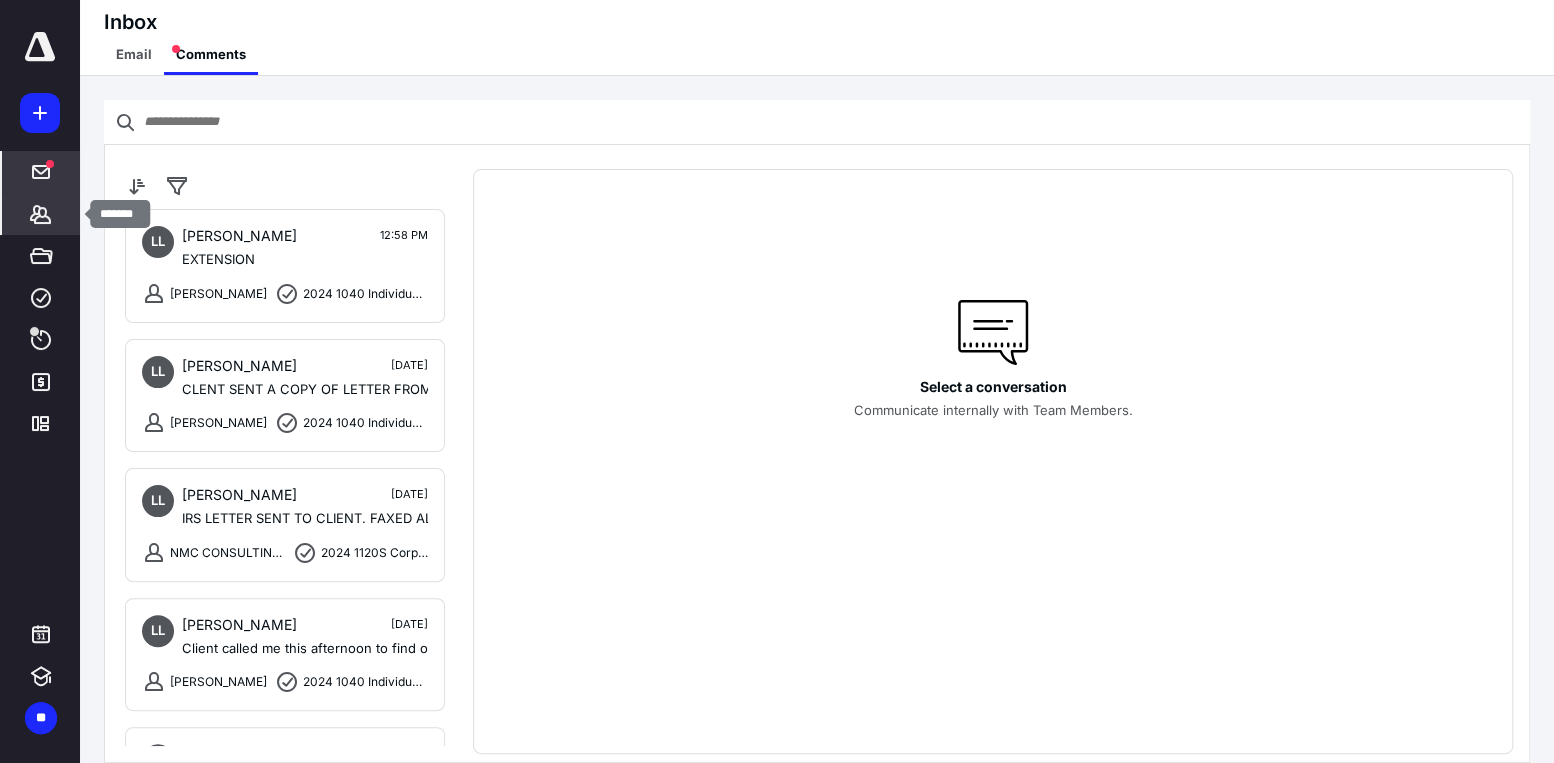 click 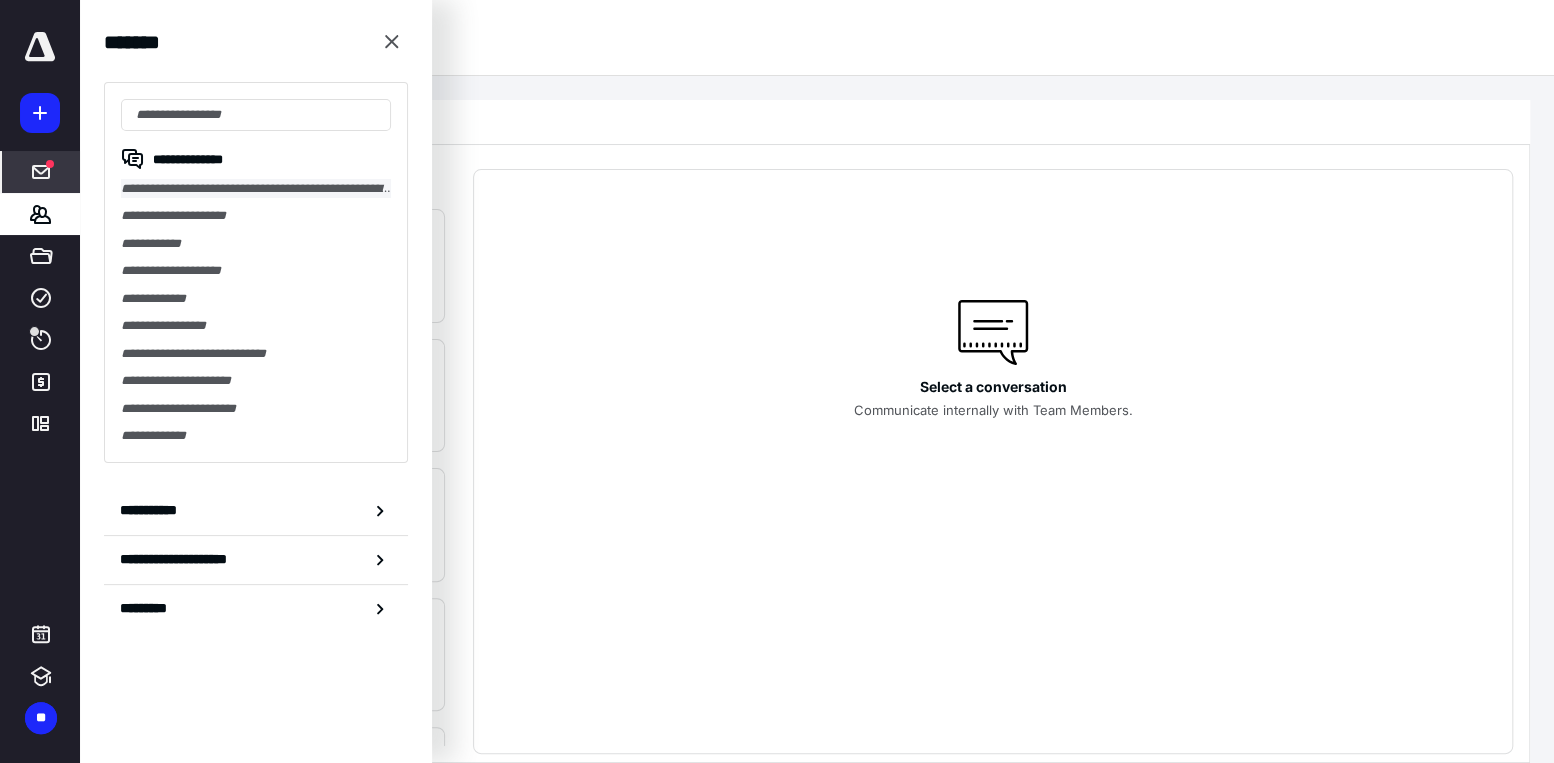 click on "**********" at bounding box center [256, 188] 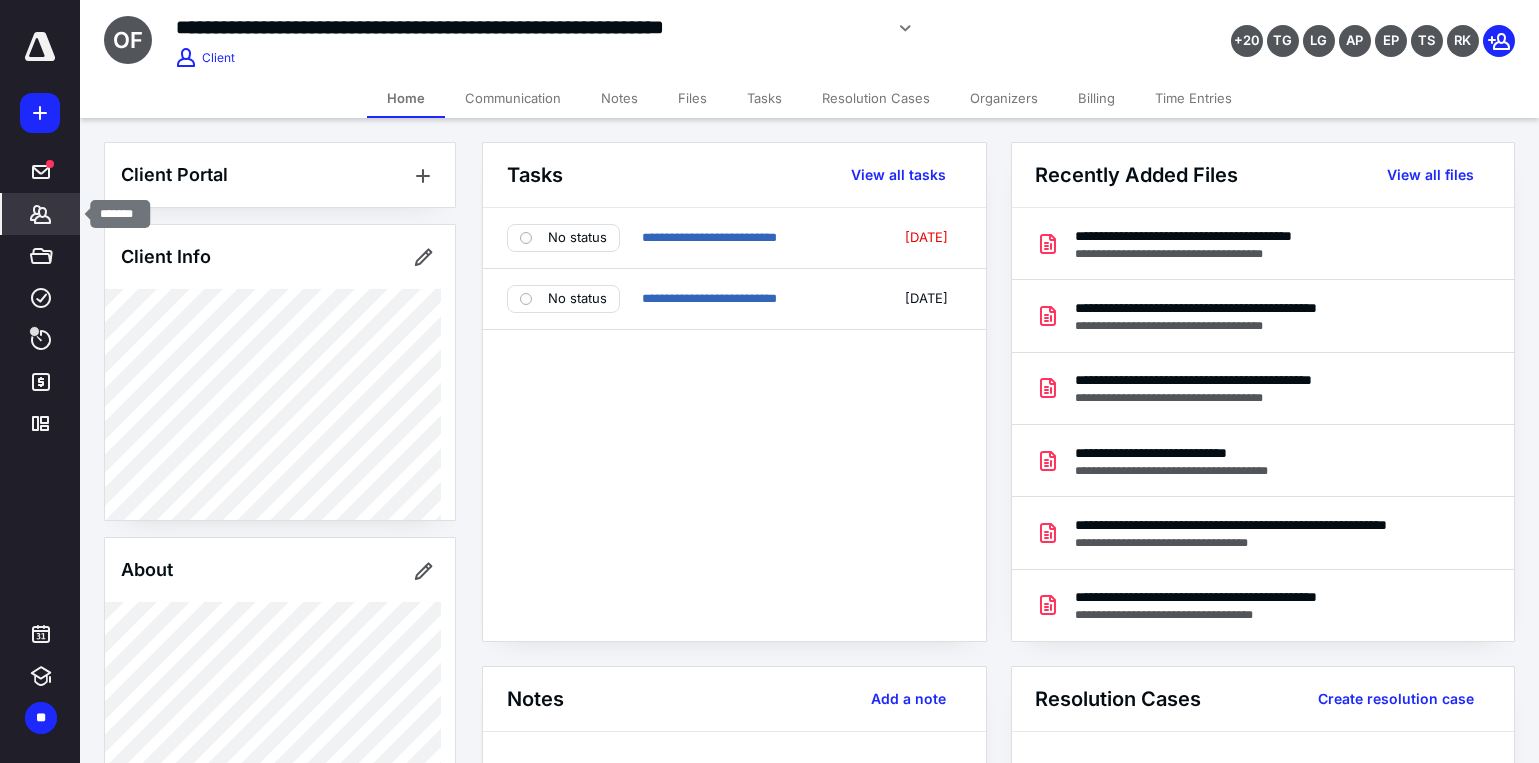 click 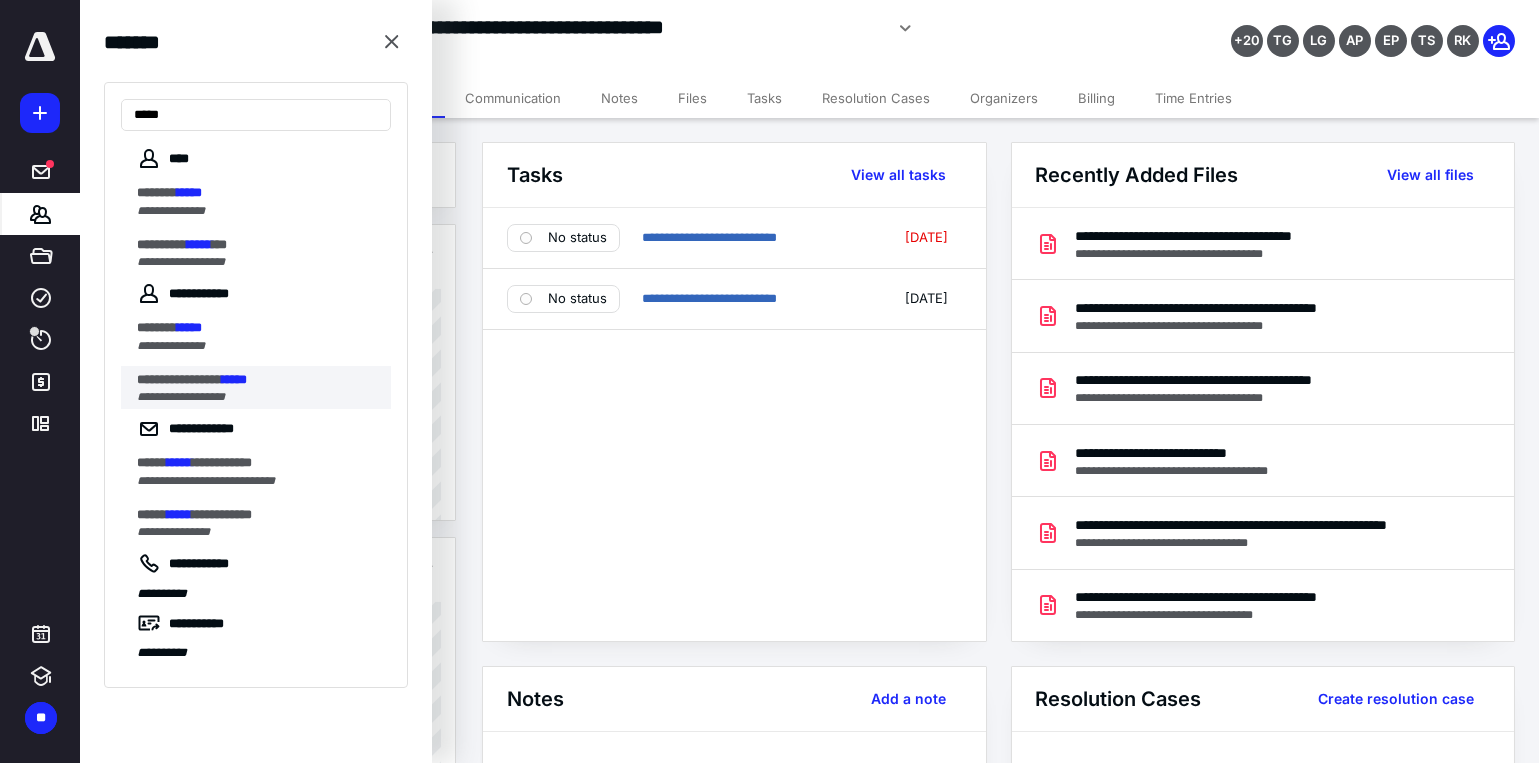 type on "*****" 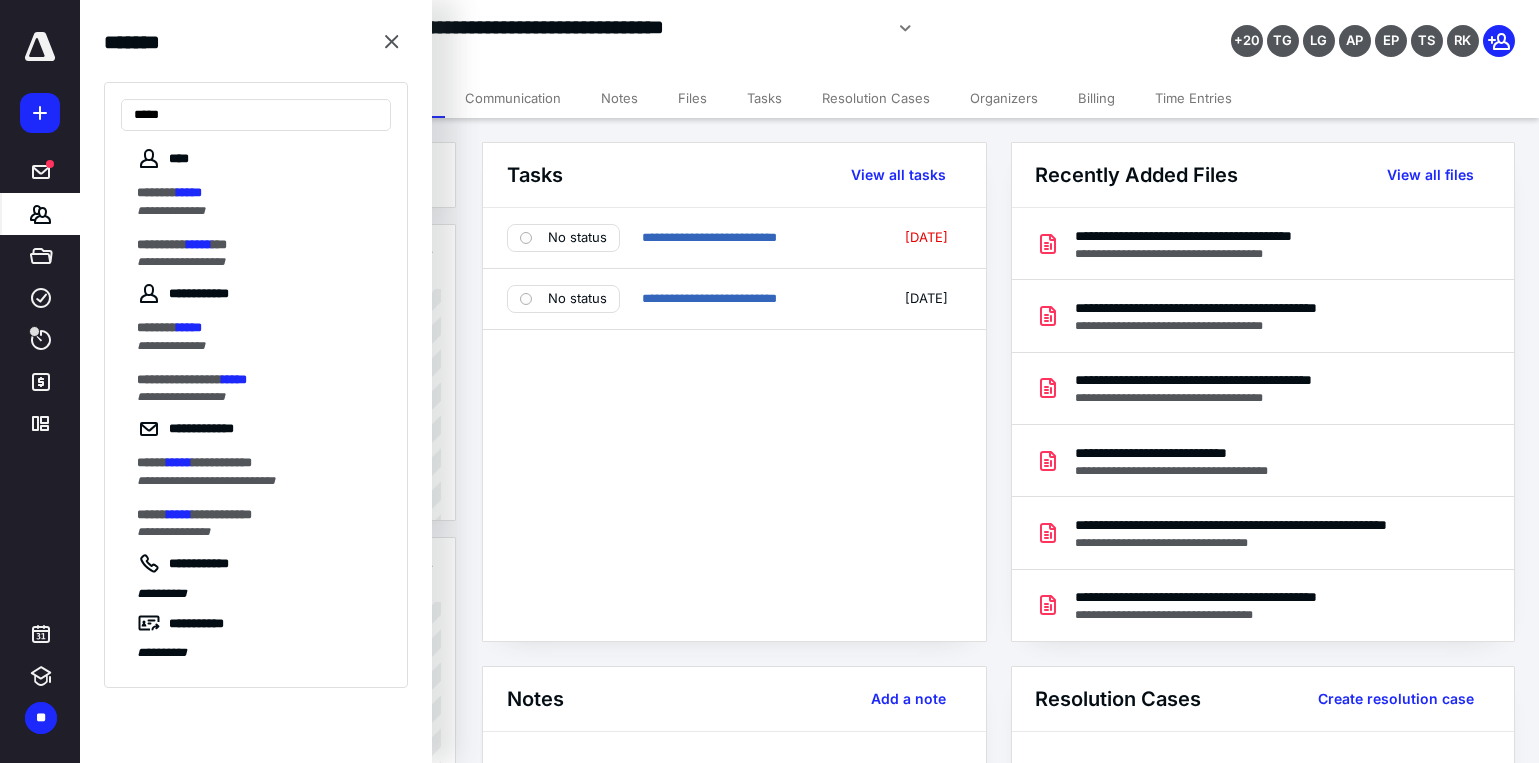 click on "**********" at bounding box center [179, 379] 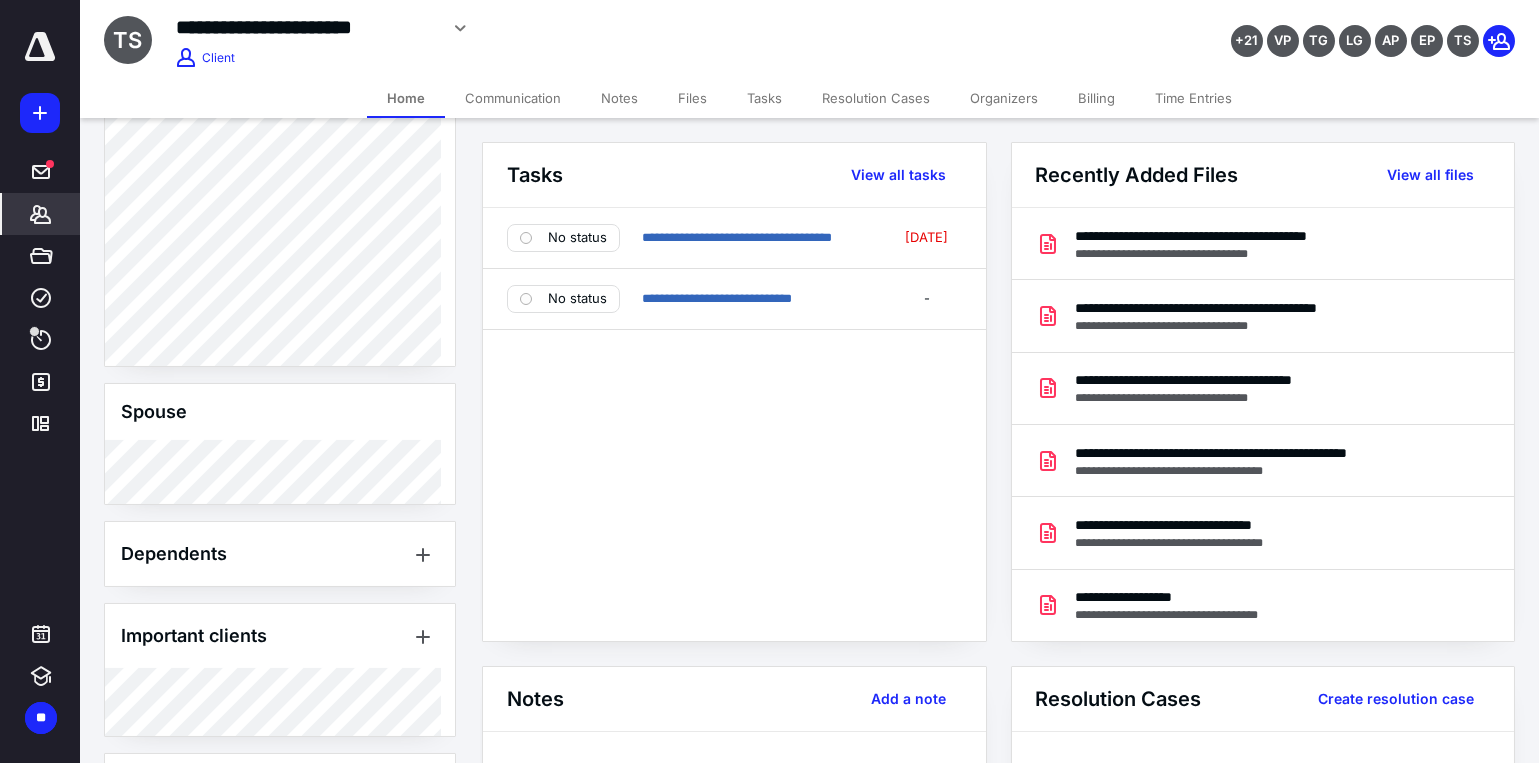 scroll, scrollTop: 1688, scrollLeft: 0, axis: vertical 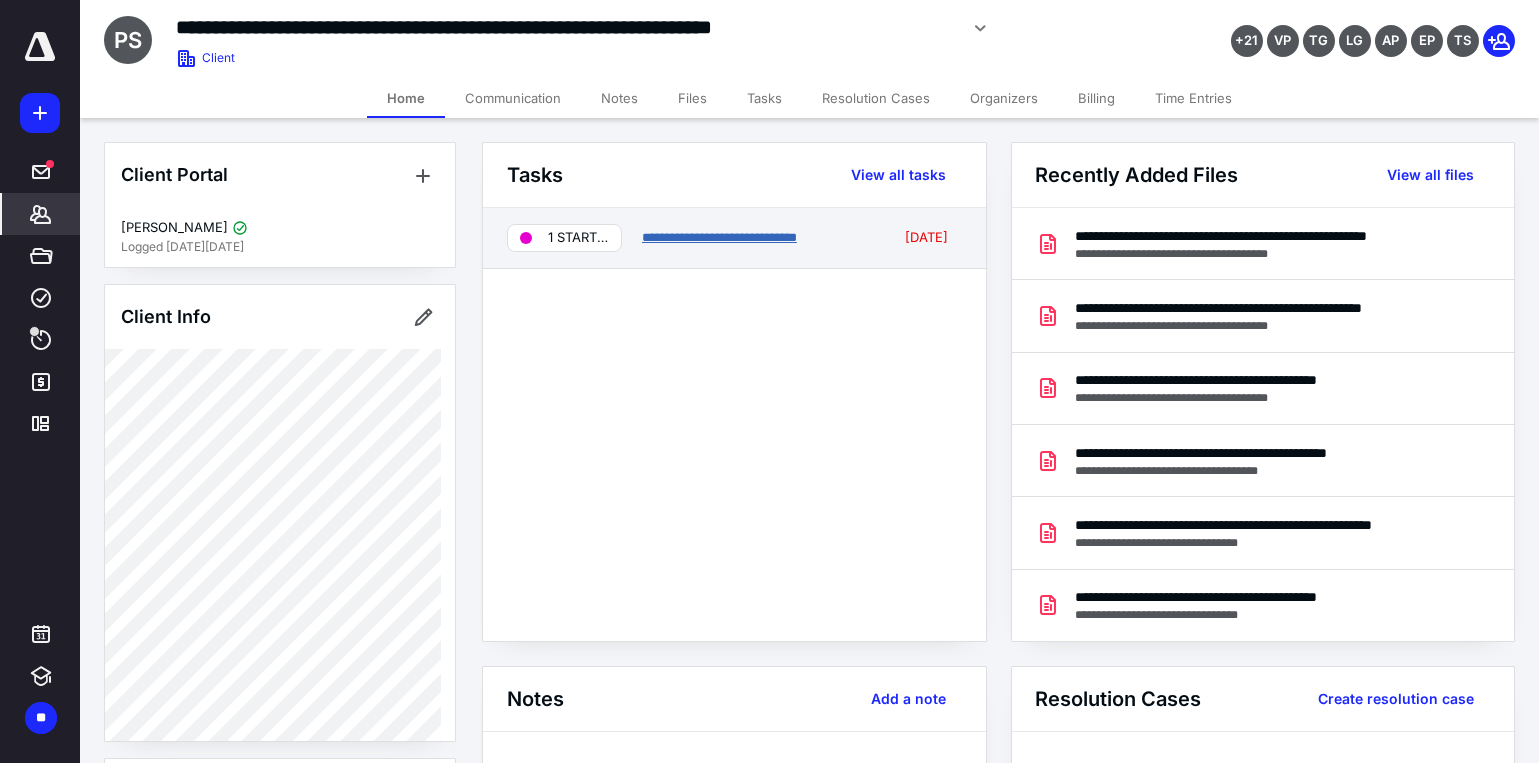 click on "**********" at bounding box center [719, 237] 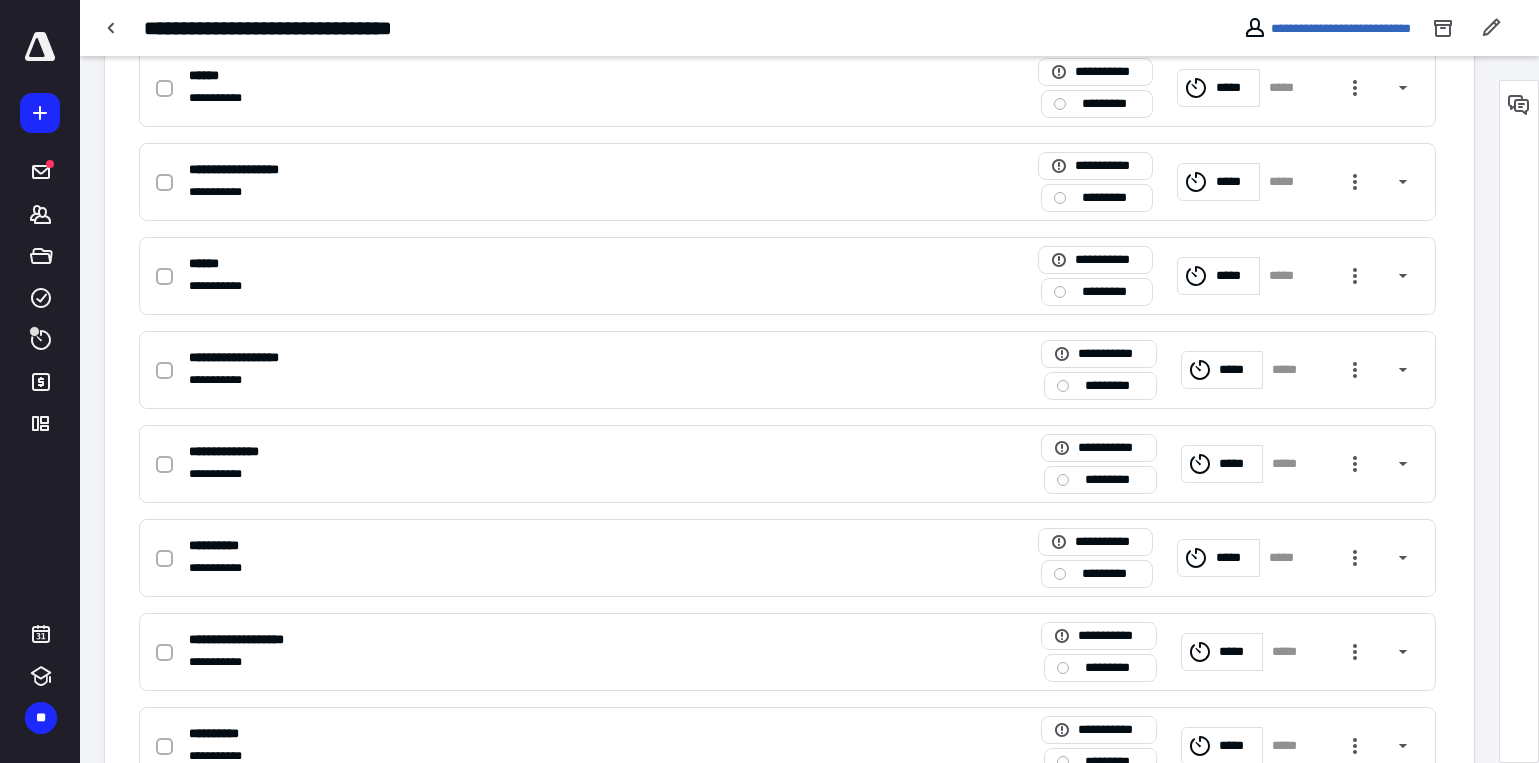 scroll, scrollTop: 1000, scrollLeft: 0, axis: vertical 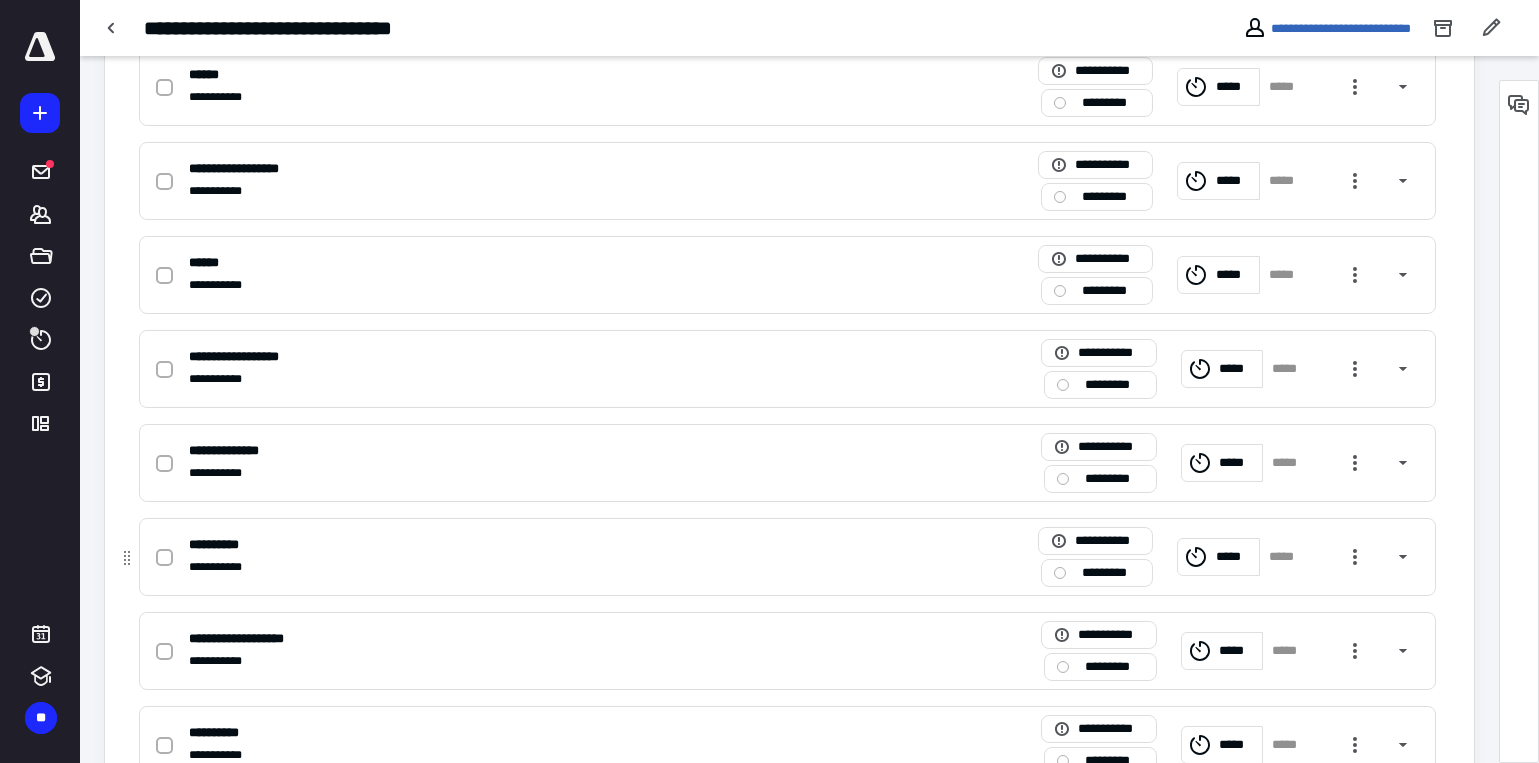 click at bounding box center (164, 558) 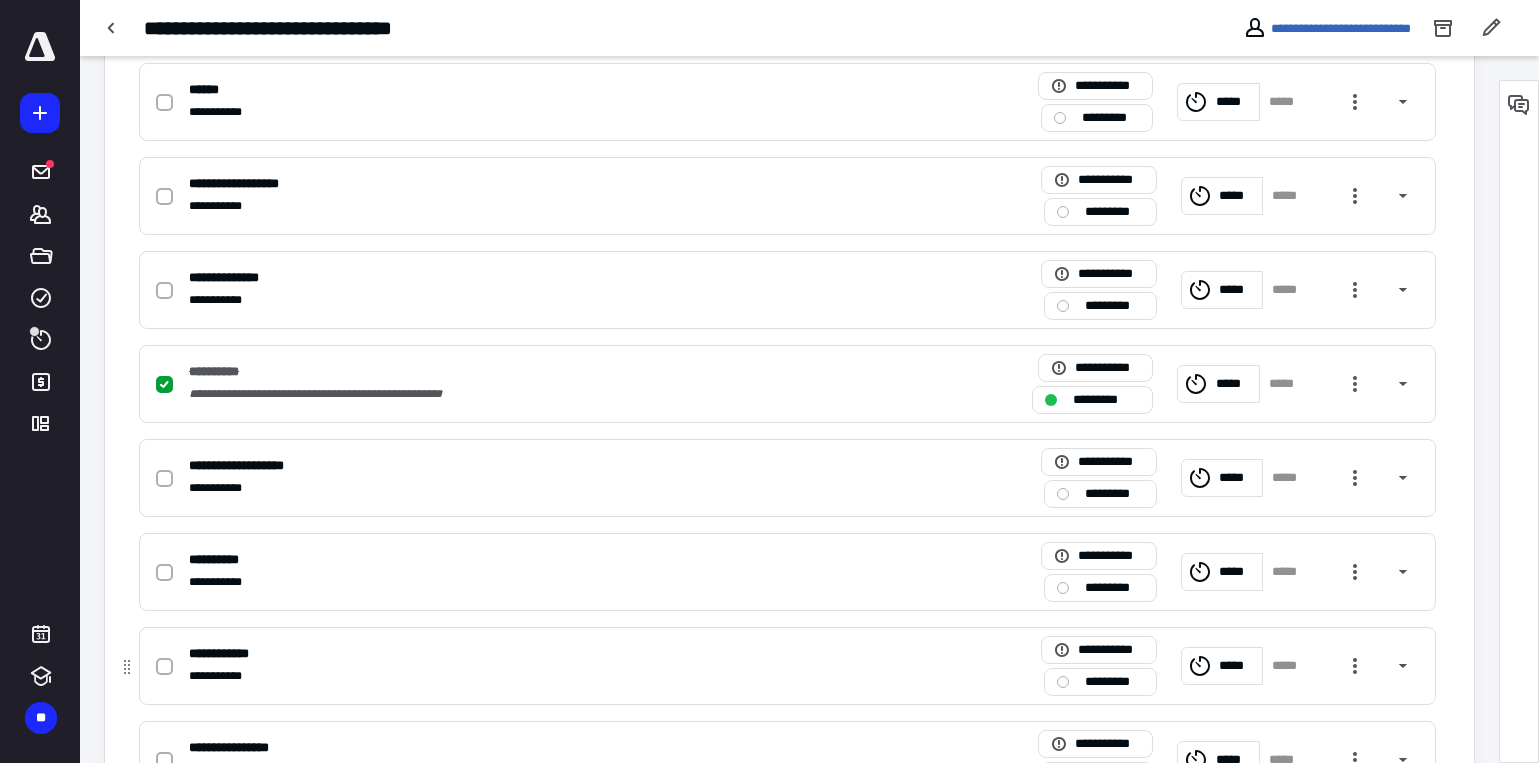 scroll, scrollTop: 1200, scrollLeft: 0, axis: vertical 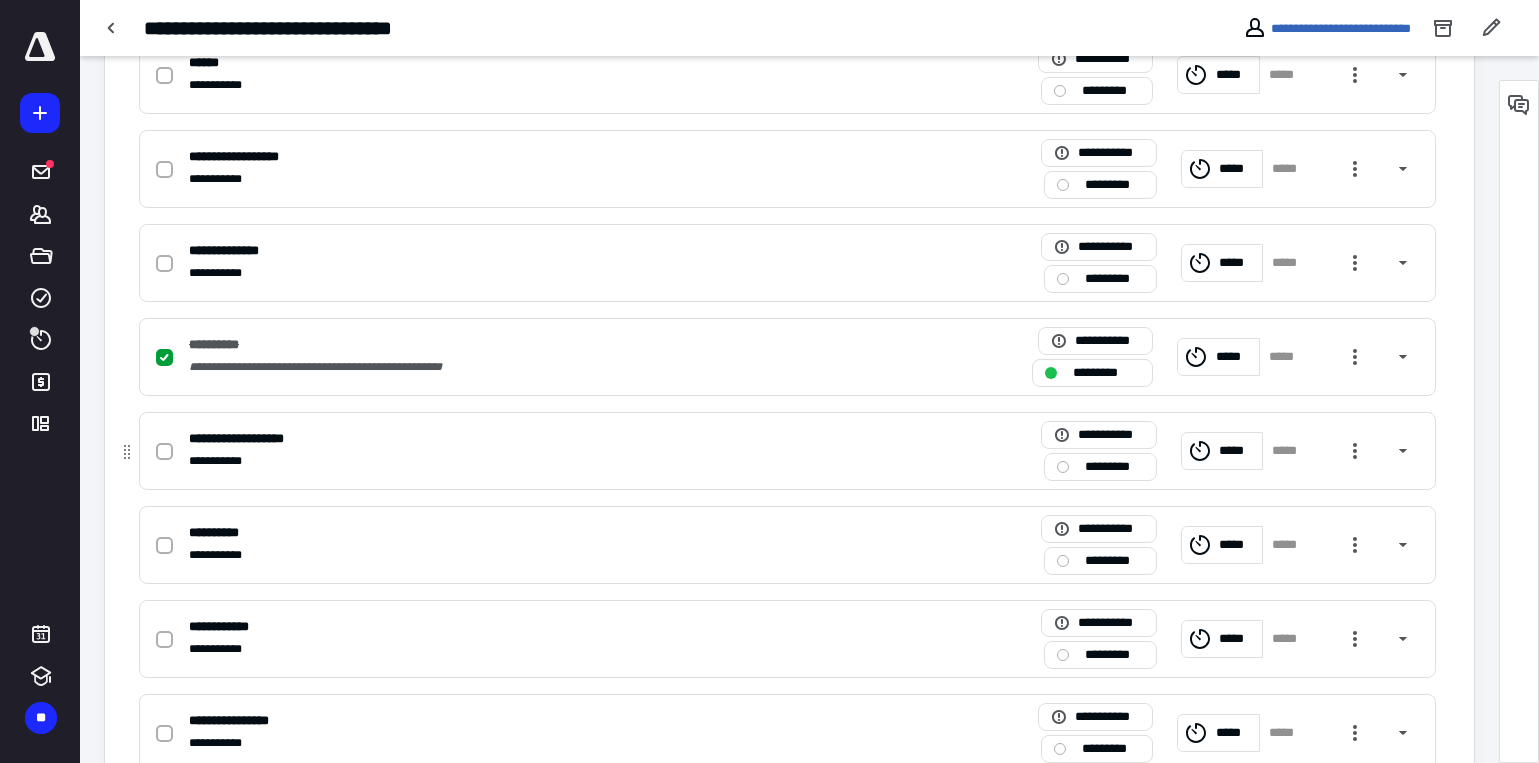 click on "*********" at bounding box center (1114, 466) 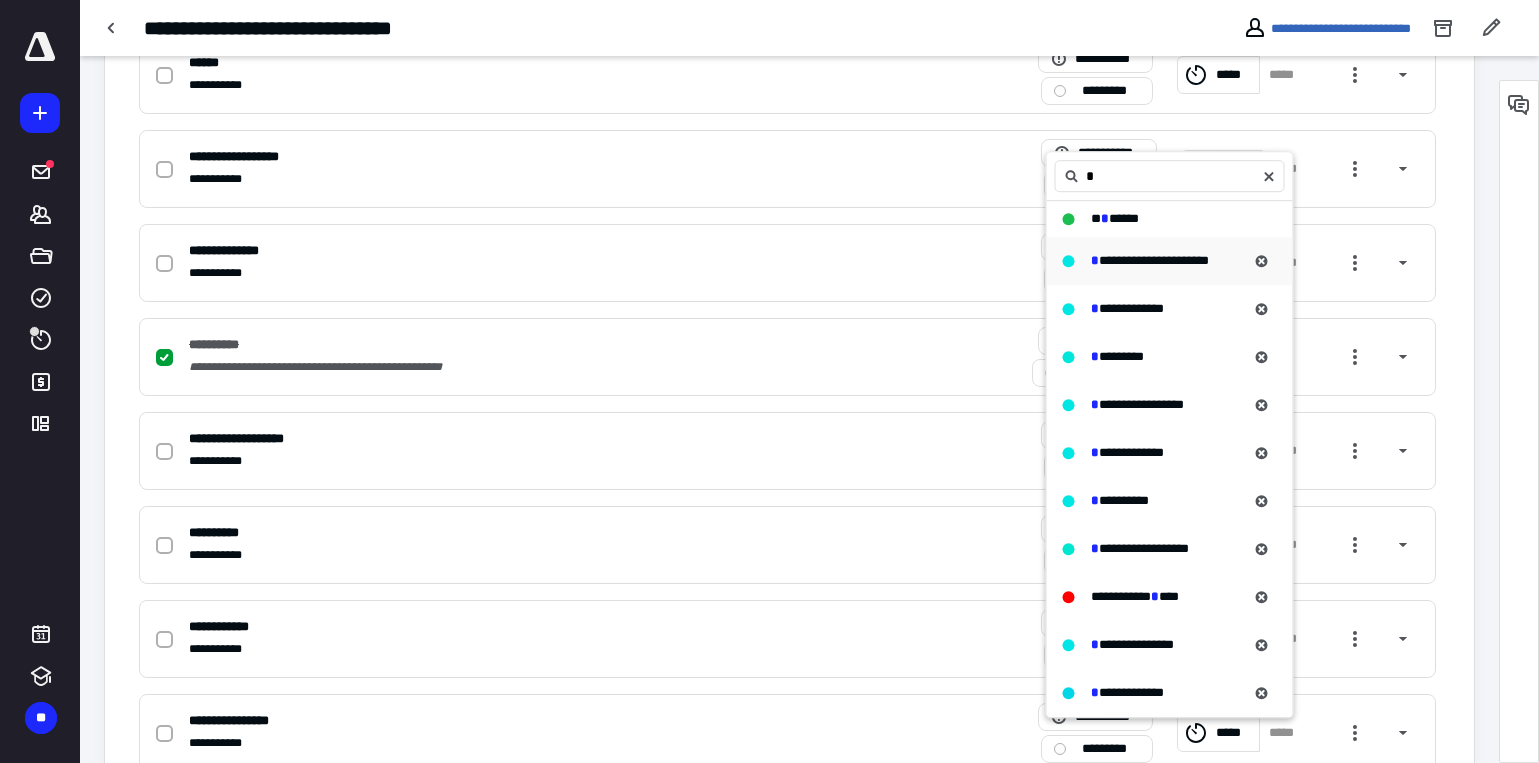 type on "*" 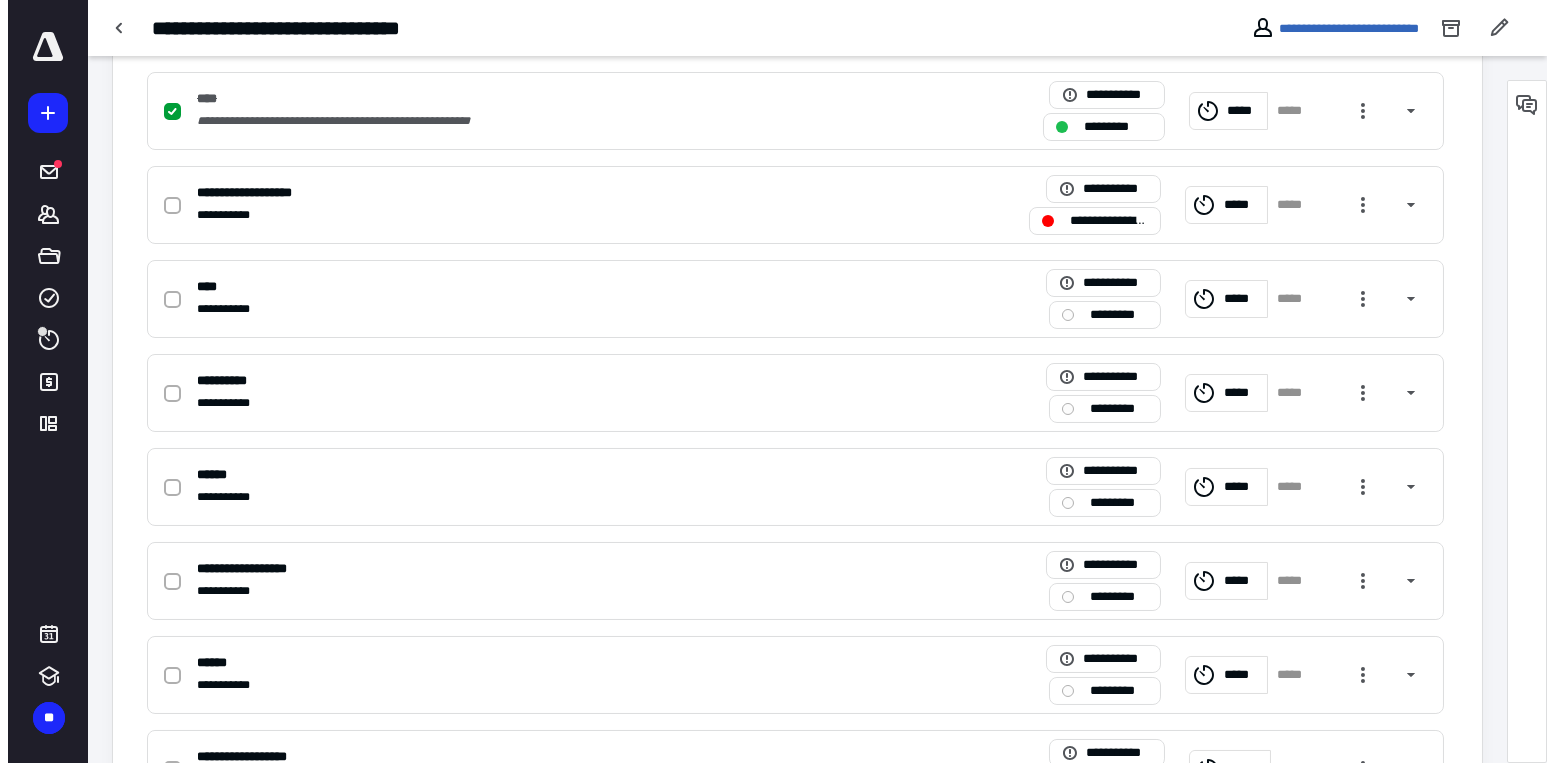 scroll, scrollTop: 500, scrollLeft: 0, axis: vertical 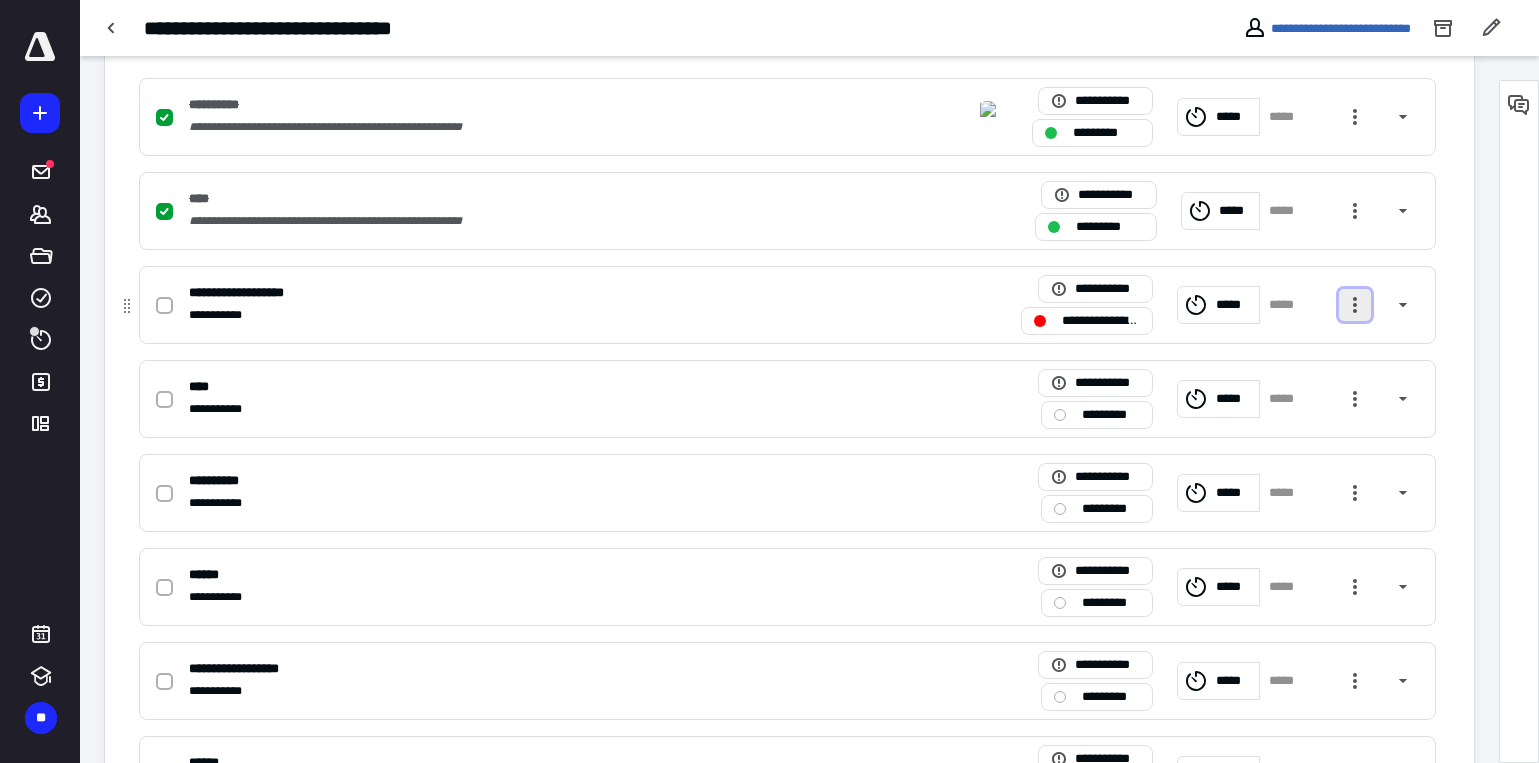 click at bounding box center [1355, 305] 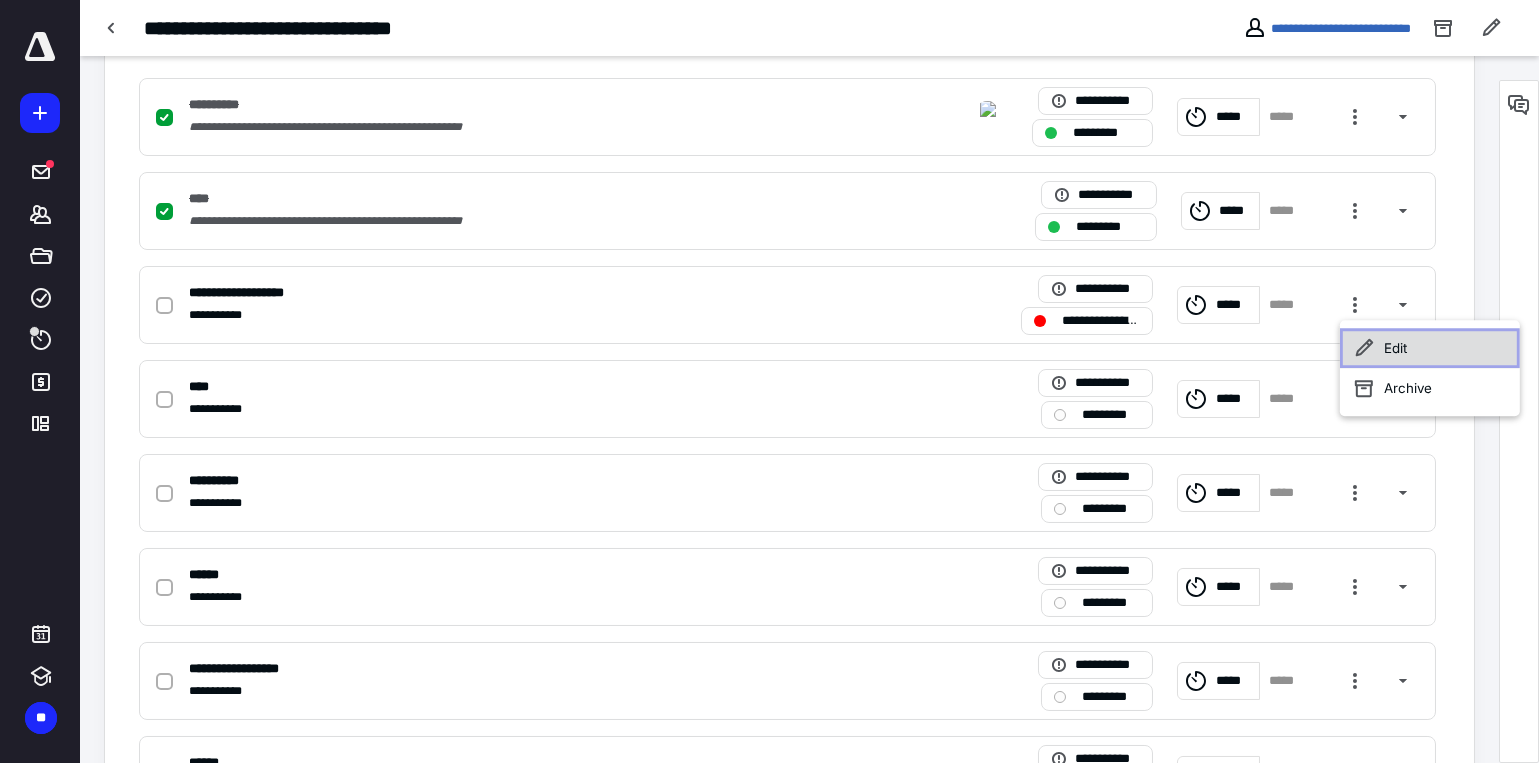 click on "Edit" at bounding box center (1430, 348) 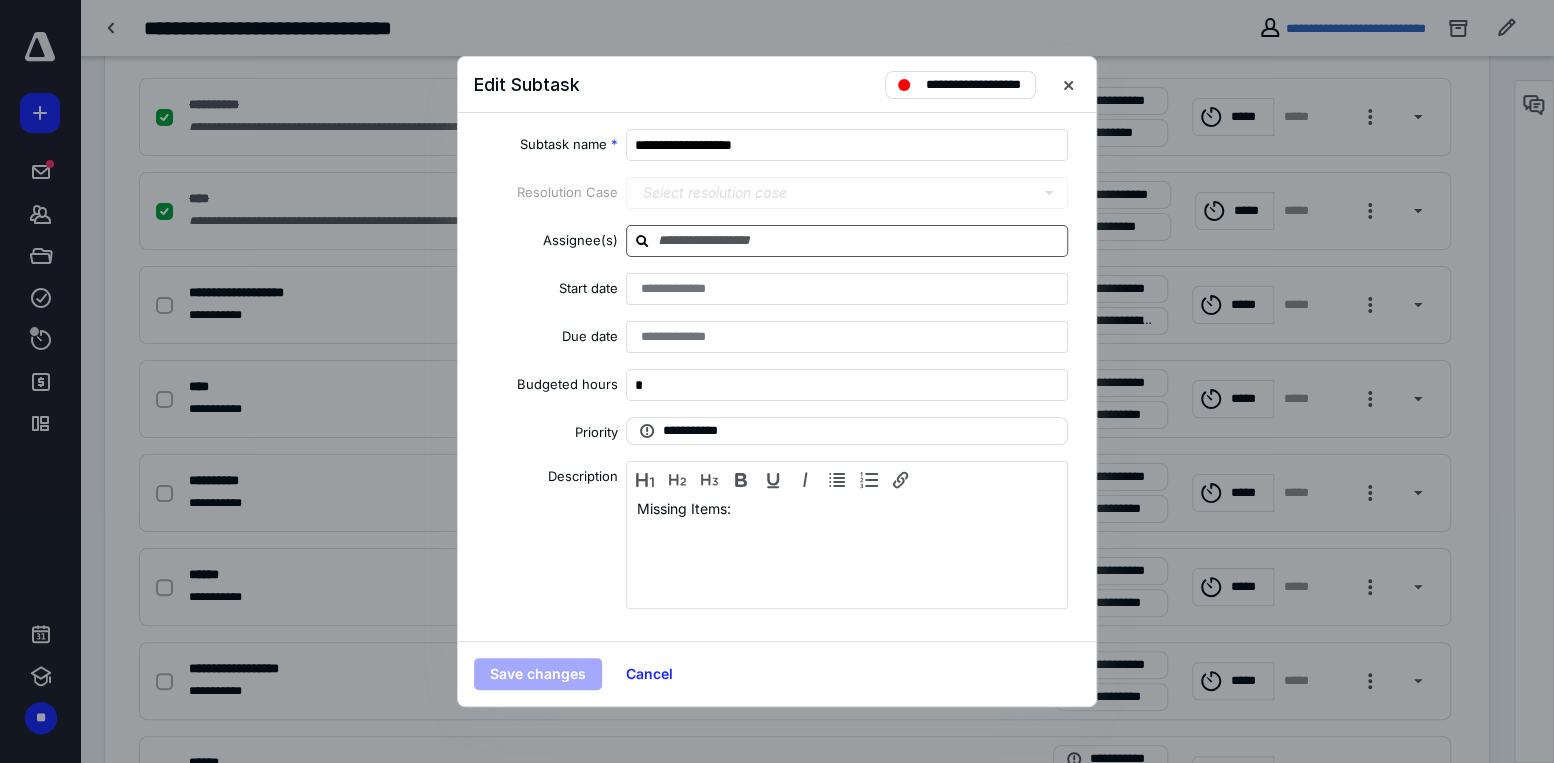 click at bounding box center (859, 240) 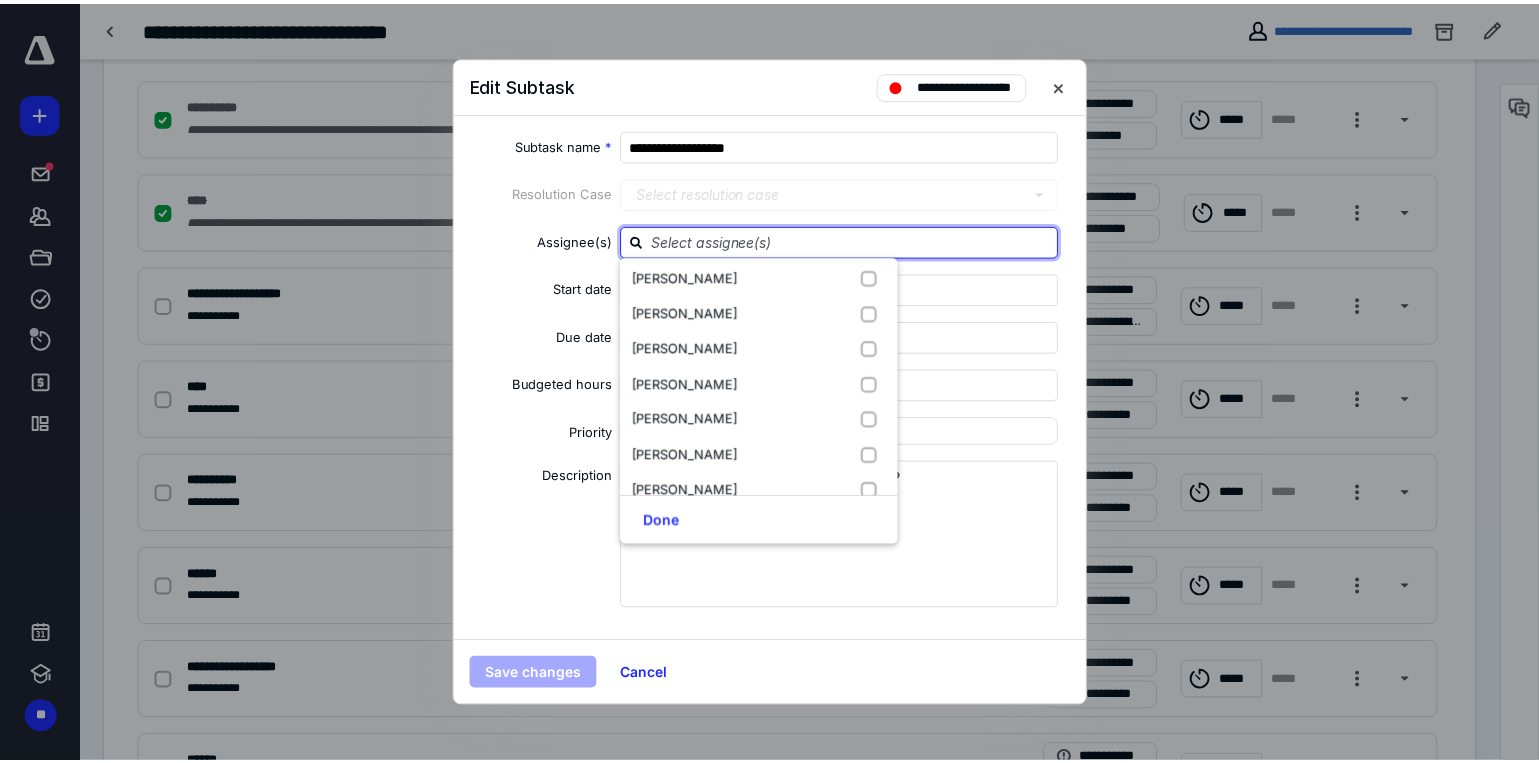 scroll, scrollTop: 253, scrollLeft: 0, axis: vertical 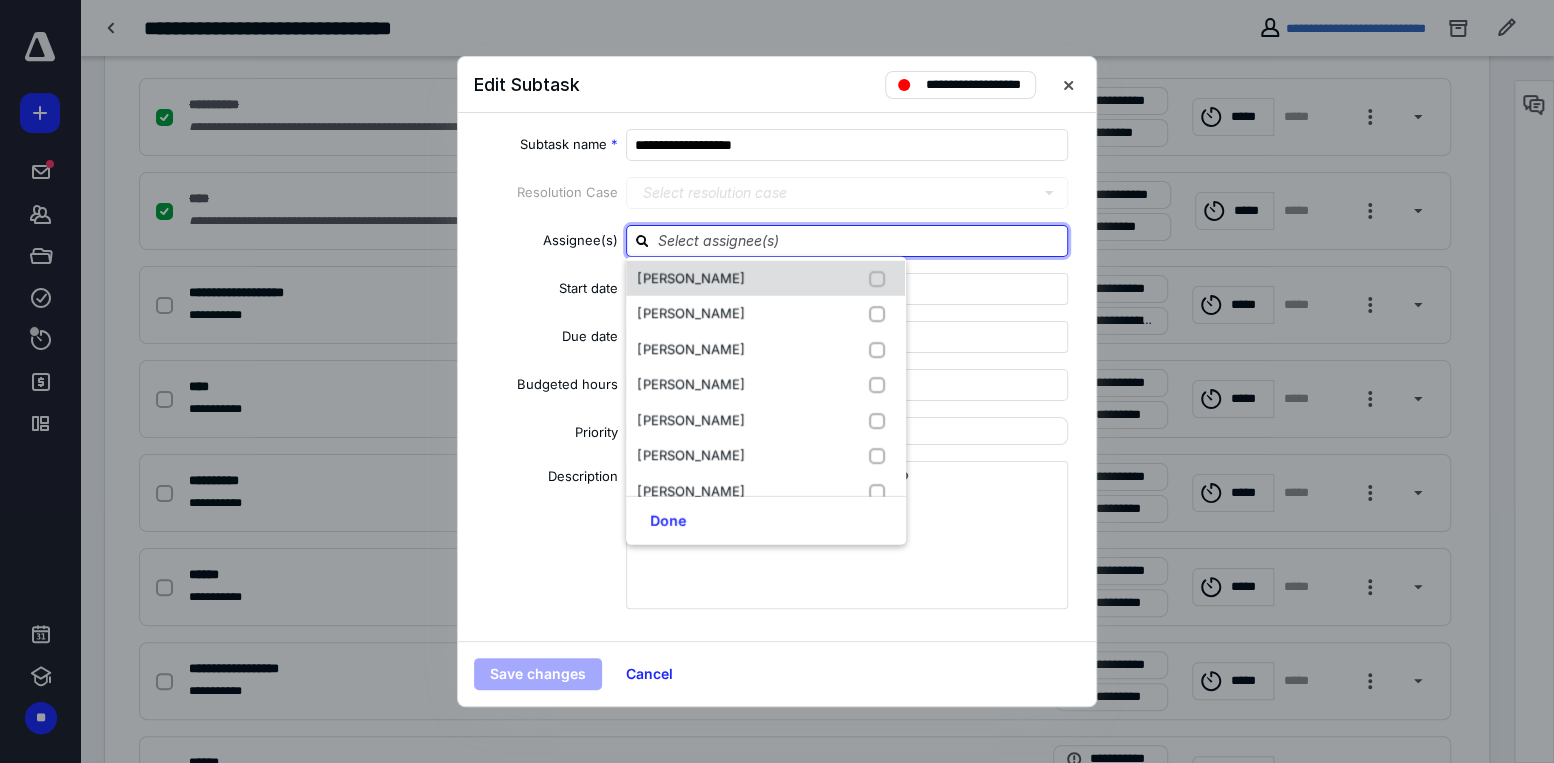 click on "David Waskom" at bounding box center [691, 277] 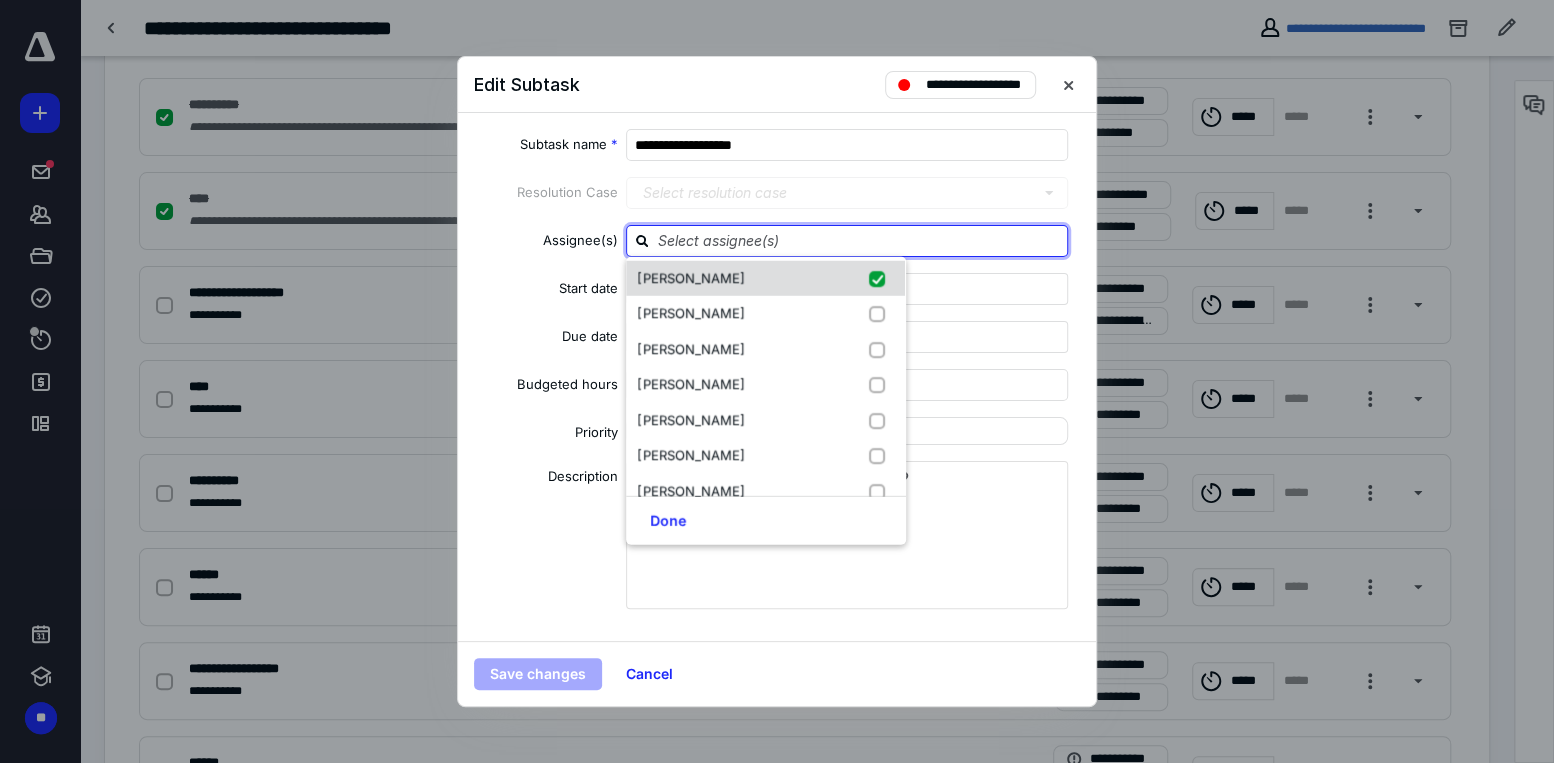 checkbox on "true" 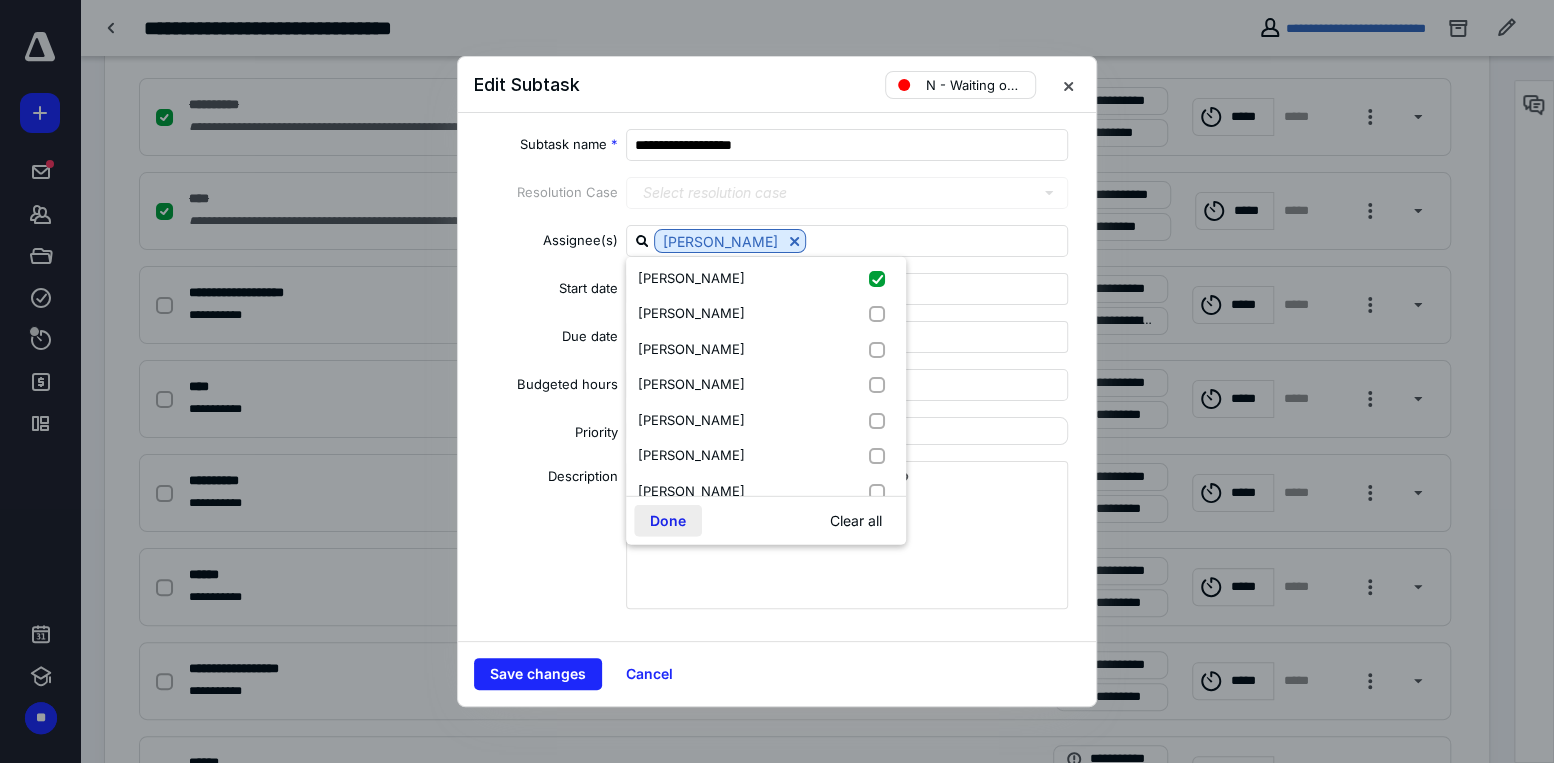 click on "Done" at bounding box center [668, 521] 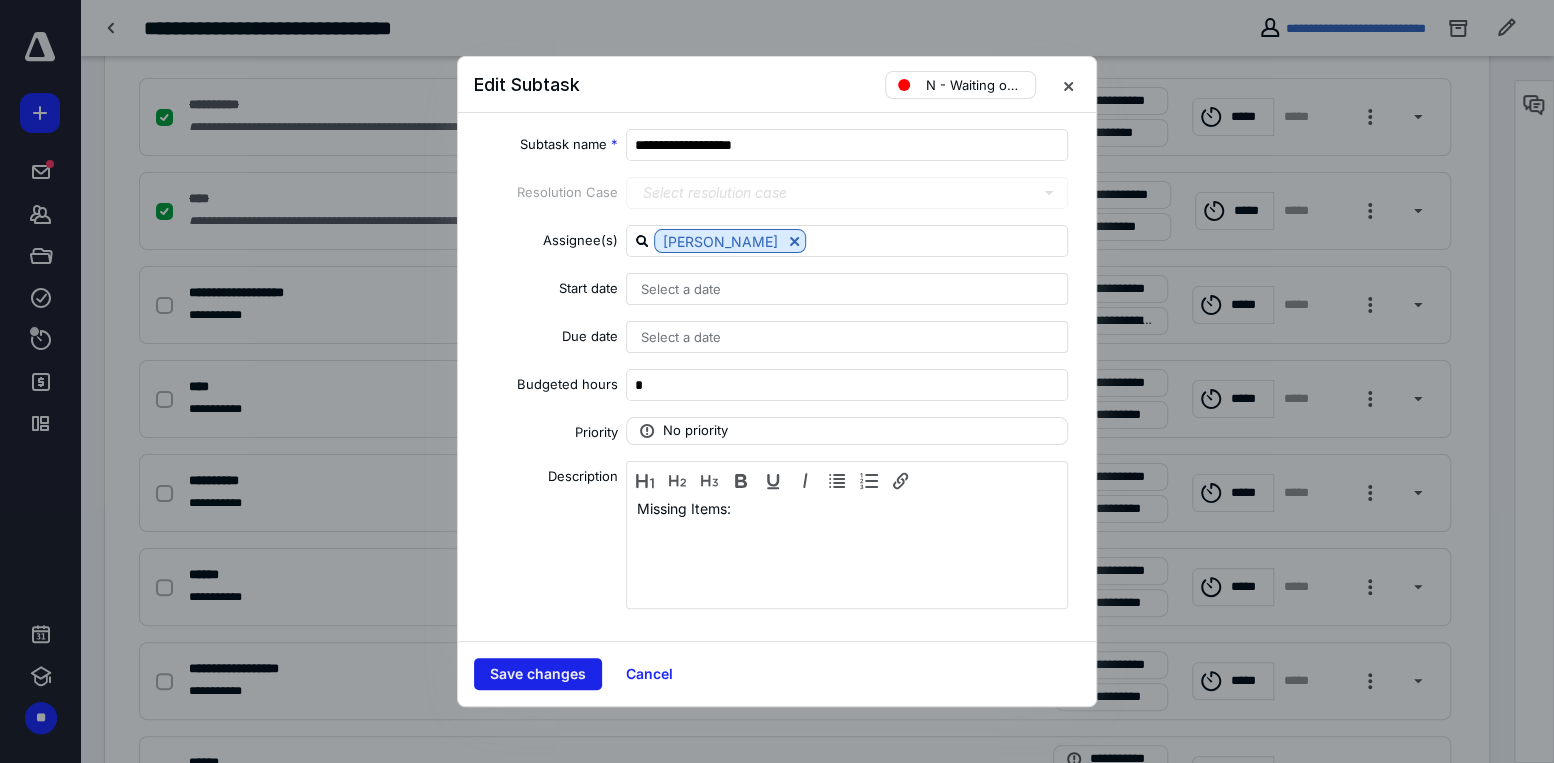 click on "Save changes" at bounding box center (538, 674) 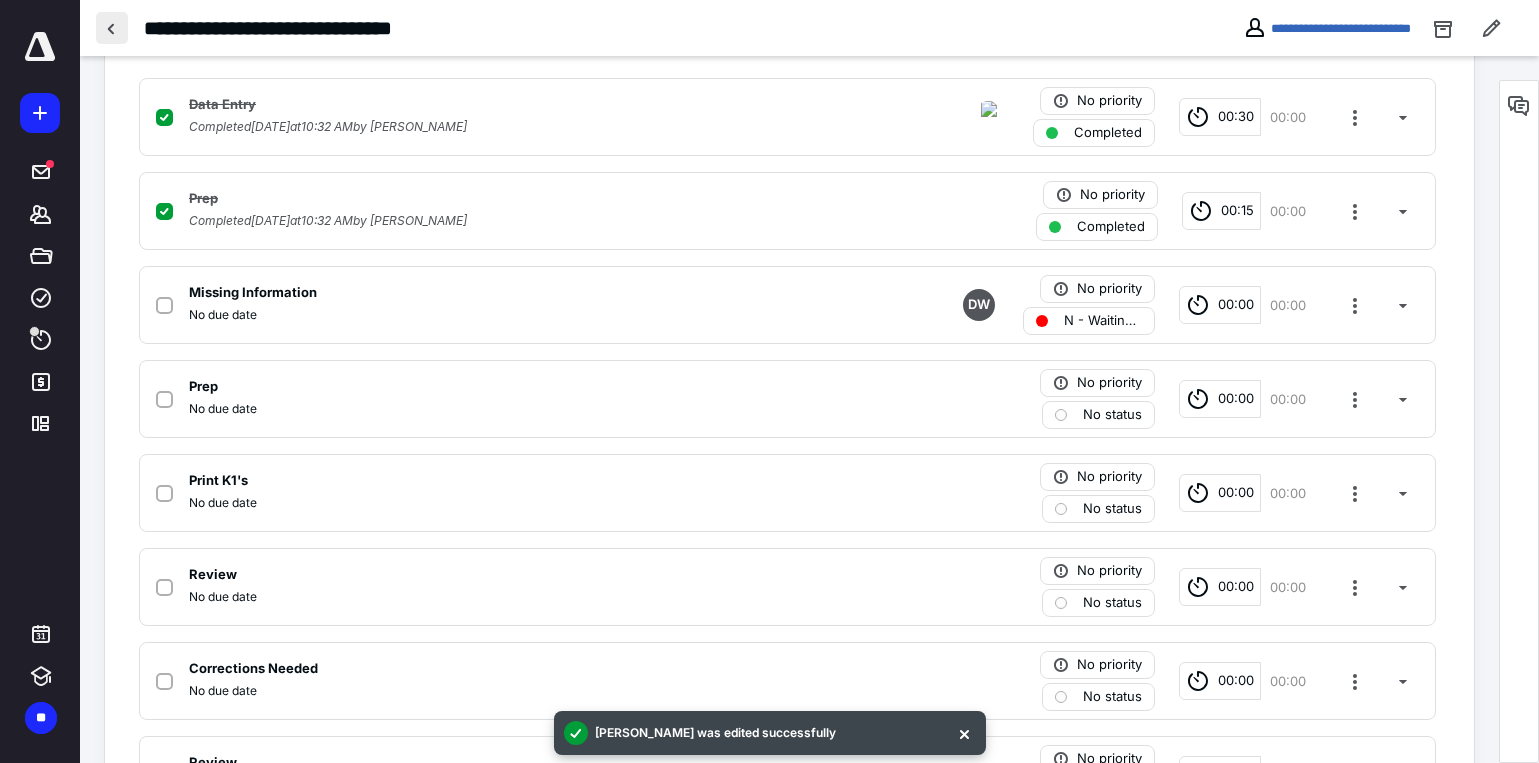 click at bounding box center [112, 28] 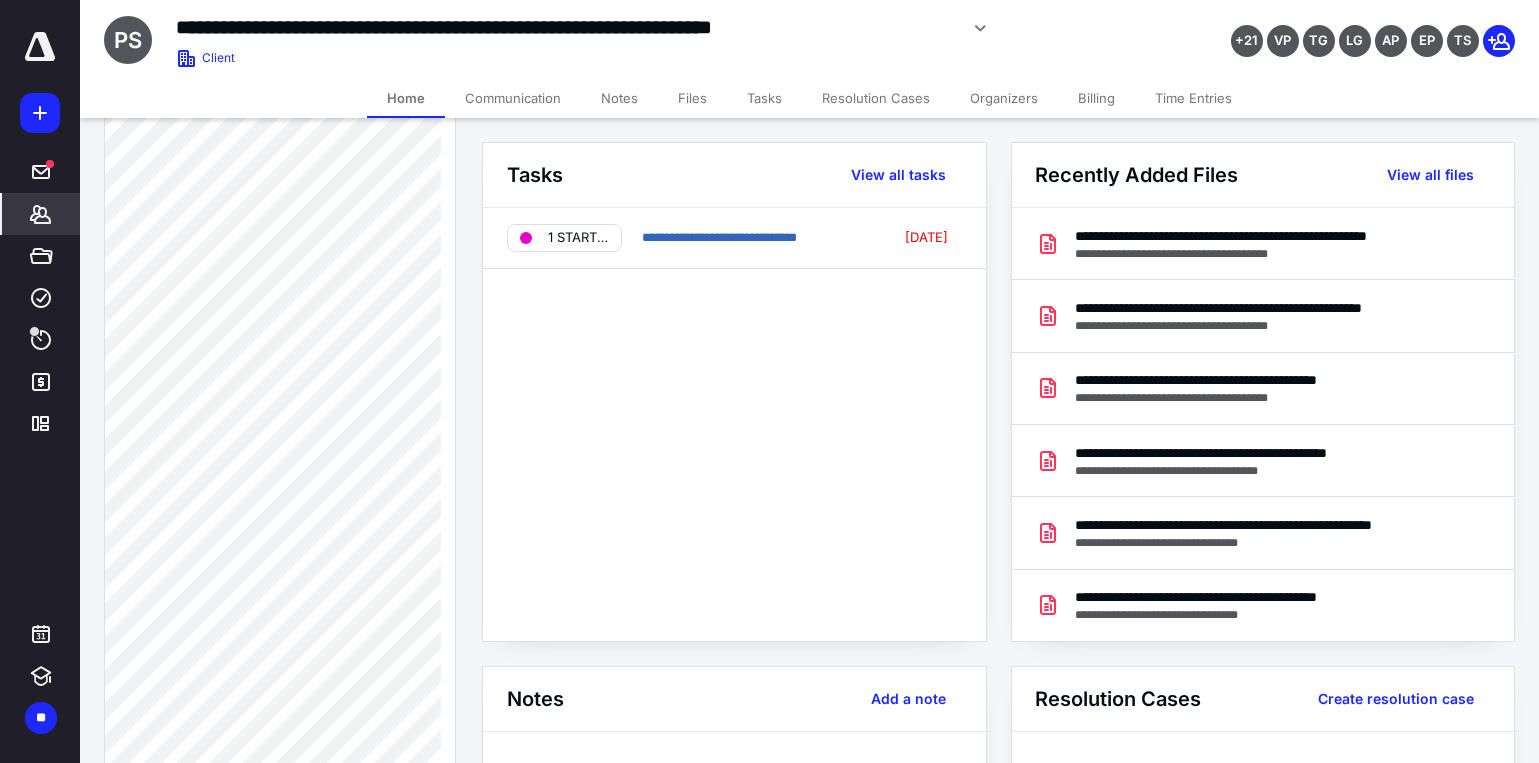 scroll, scrollTop: 2621, scrollLeft: 0, axis: vertical 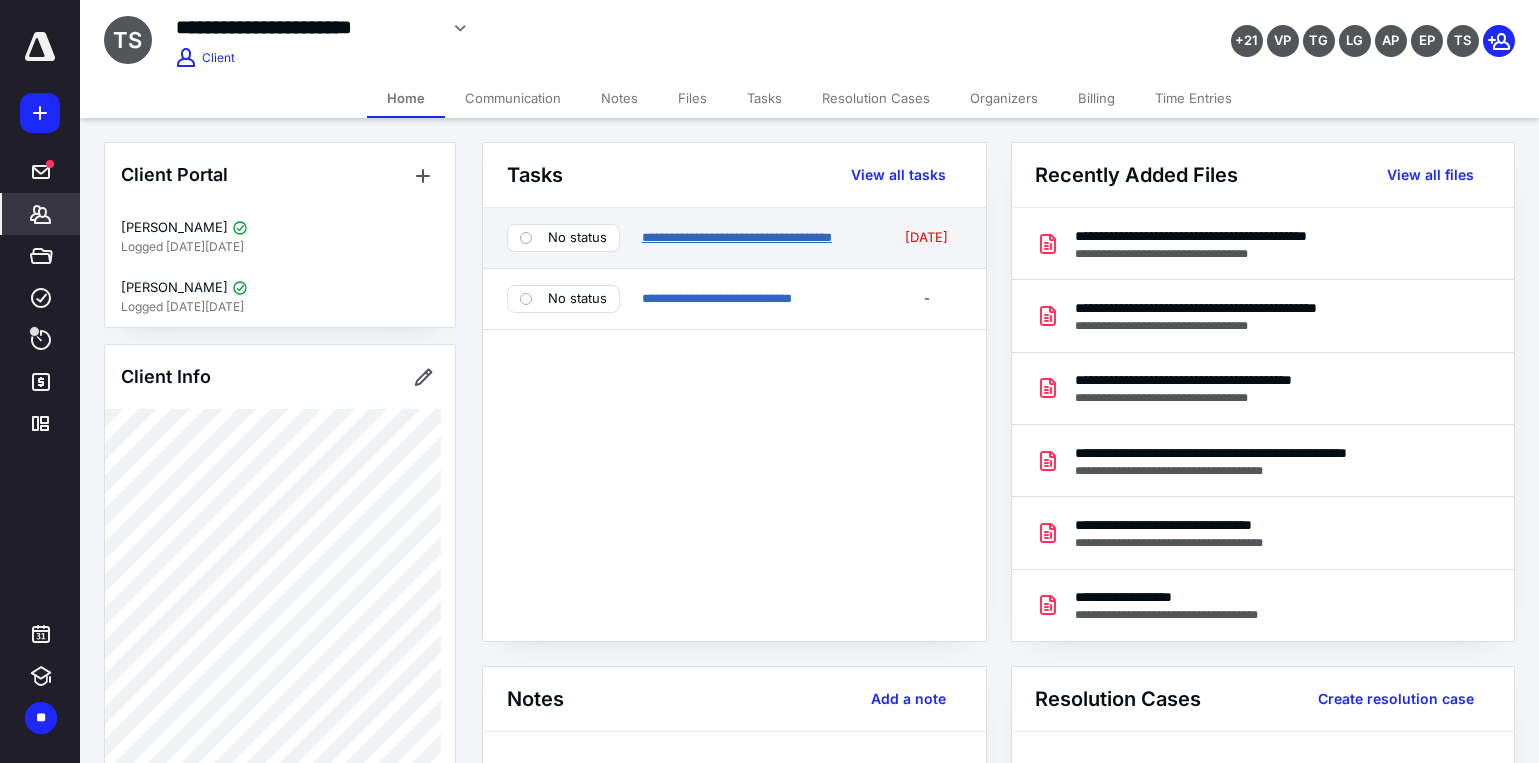 click on "**********" at bounding box center (737, 237) 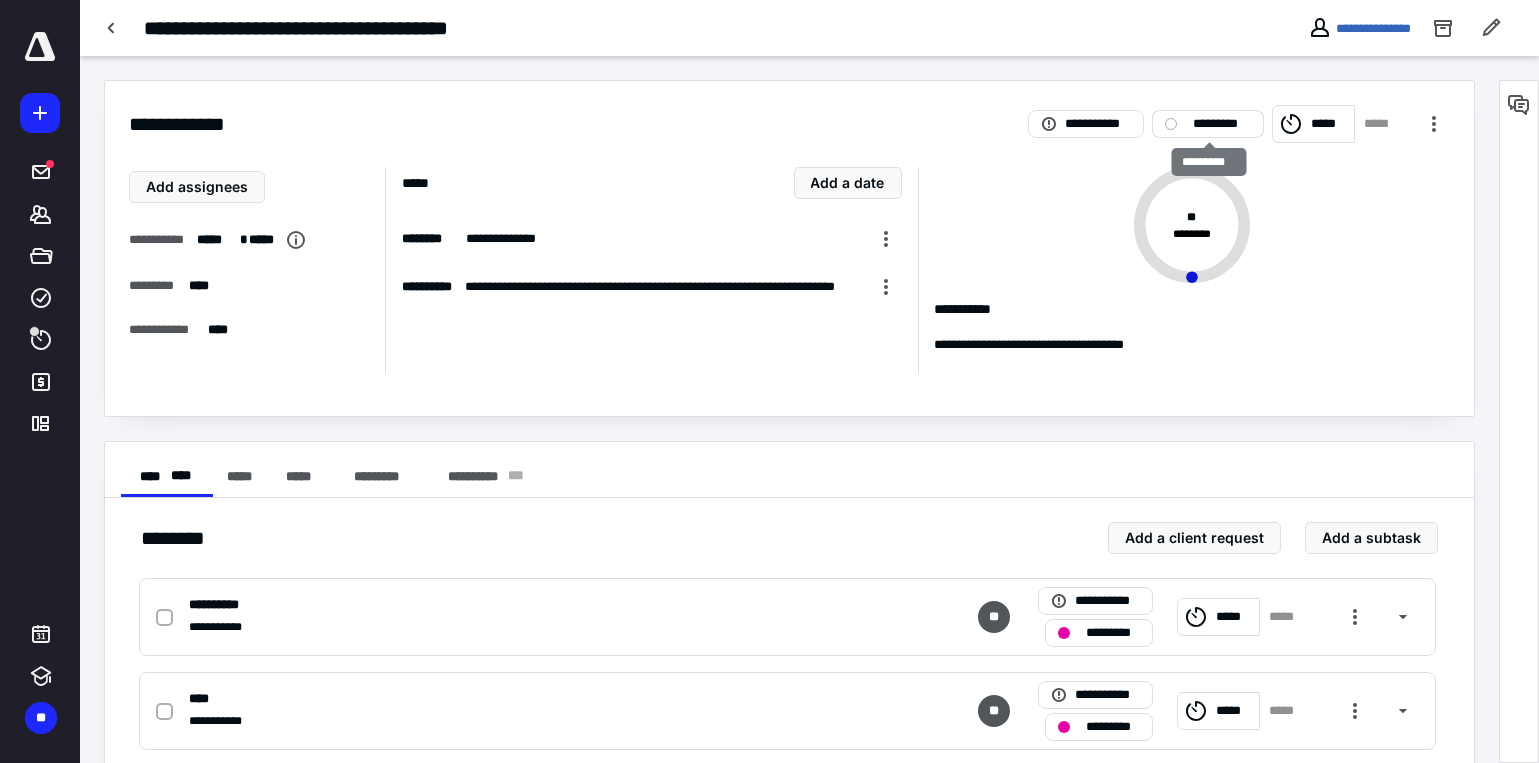 click on "*********" at bounding box center [1222, 124] 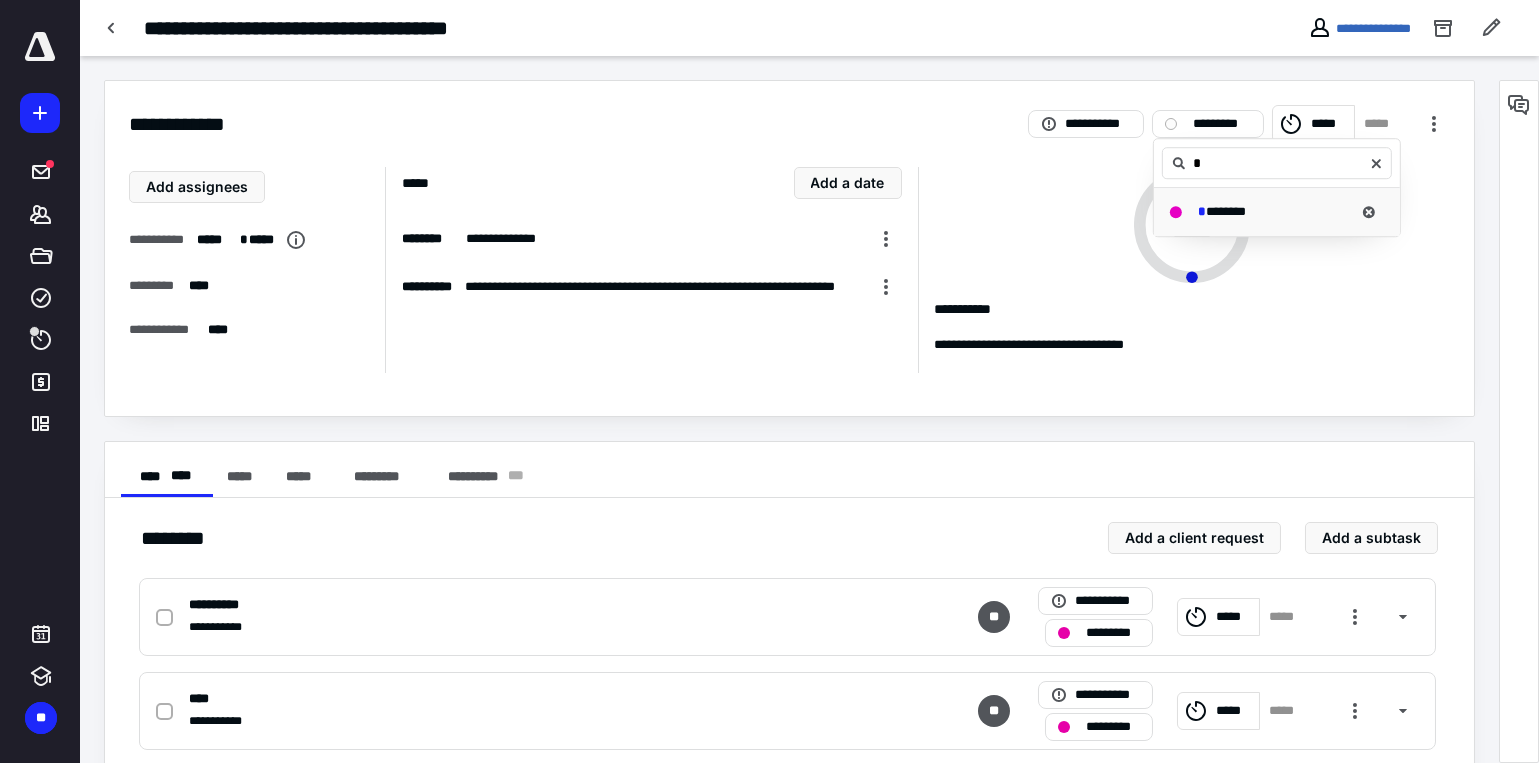 type on "*" 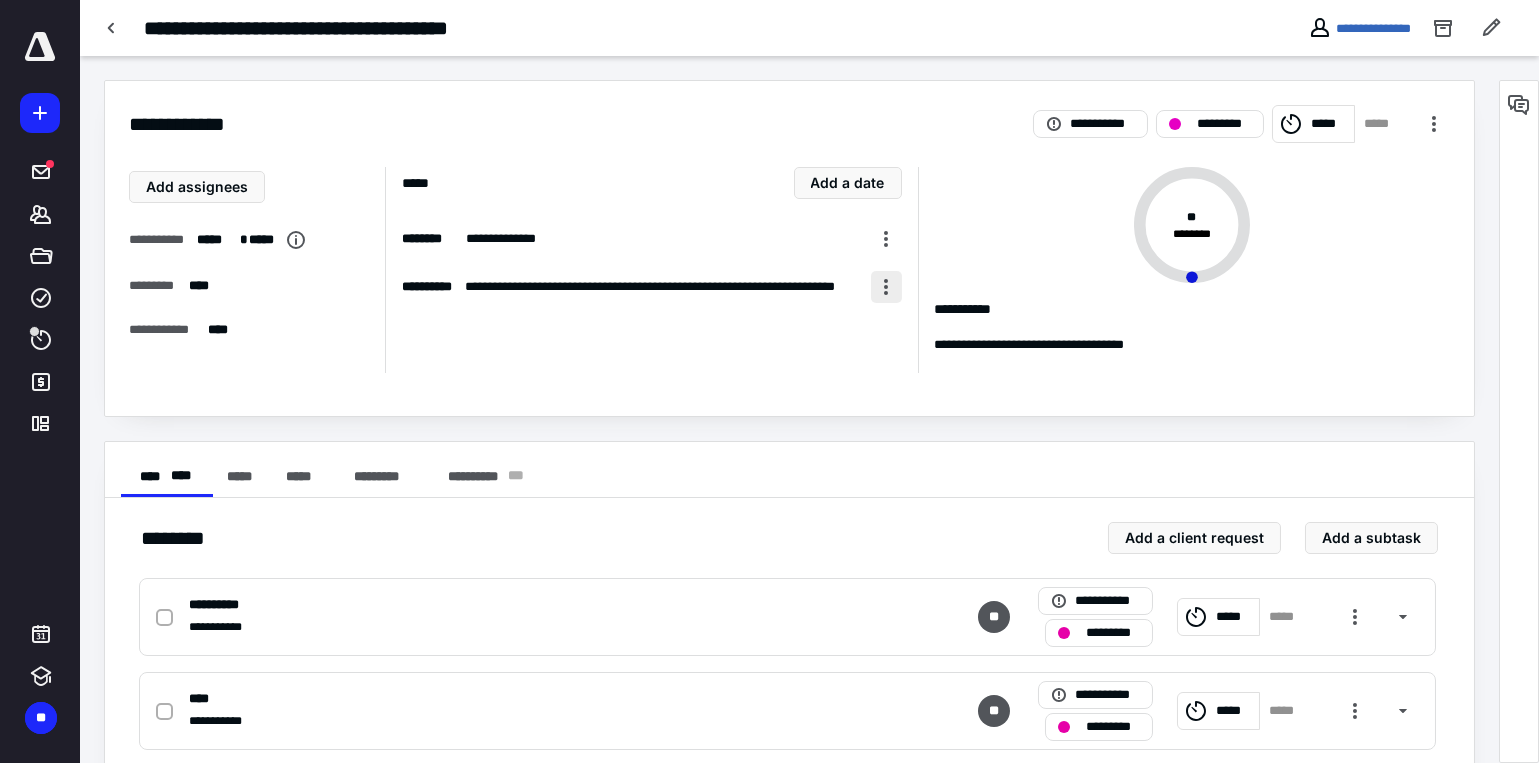 click at bounding box center [886, 287] 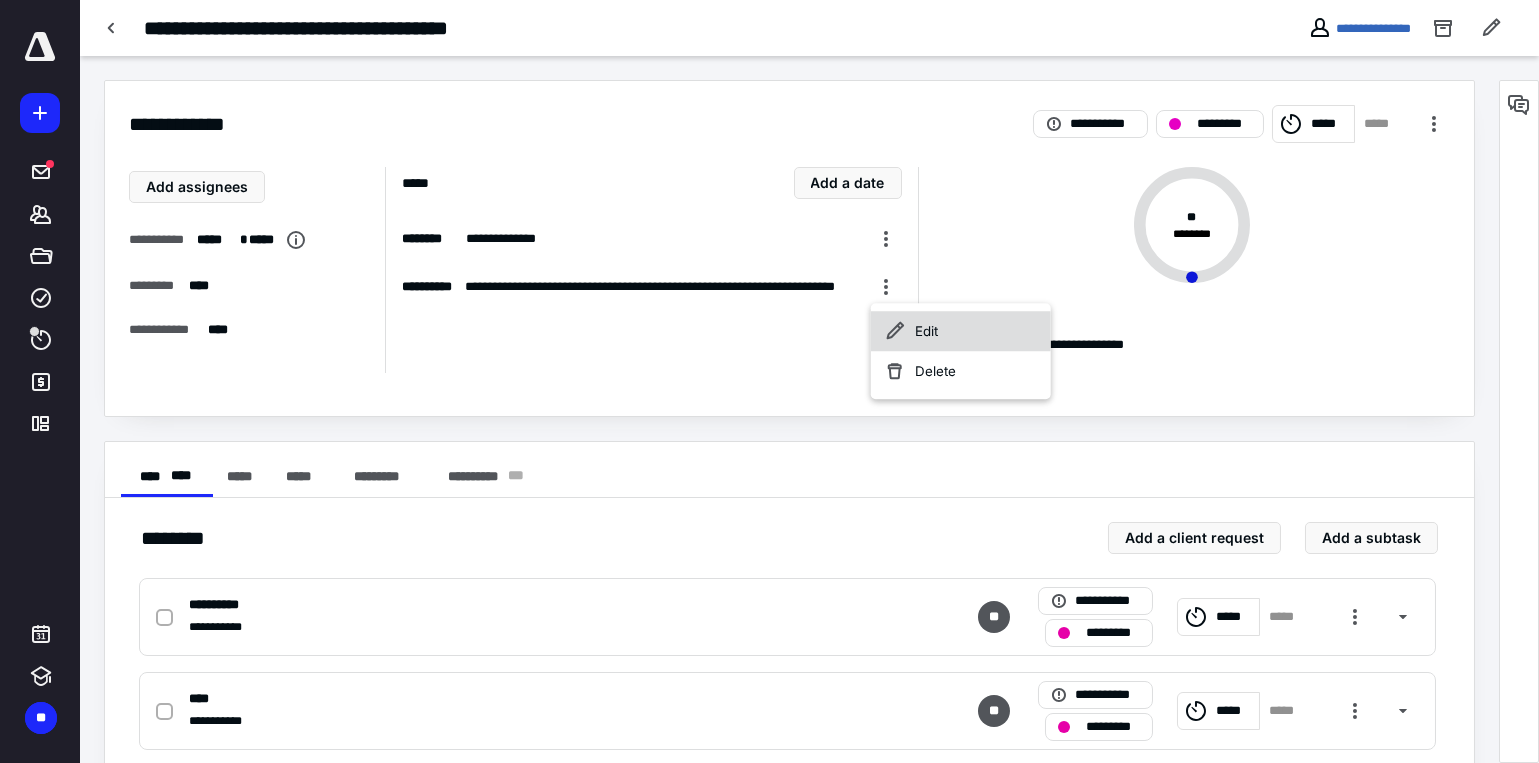 click on "Edit" at bounding box center [961, 331] 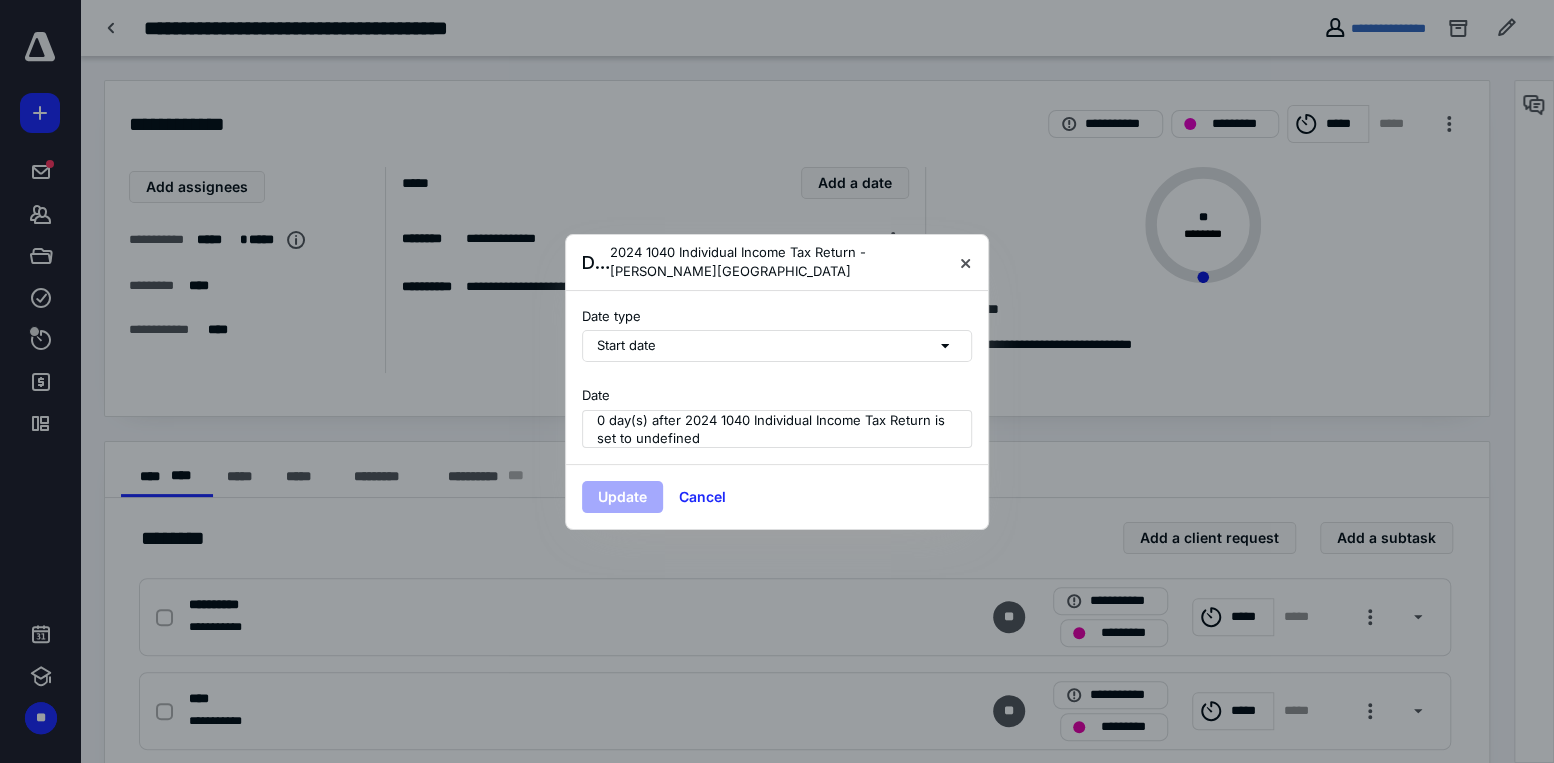 click on "Start date" at bounding box center (777, 346) 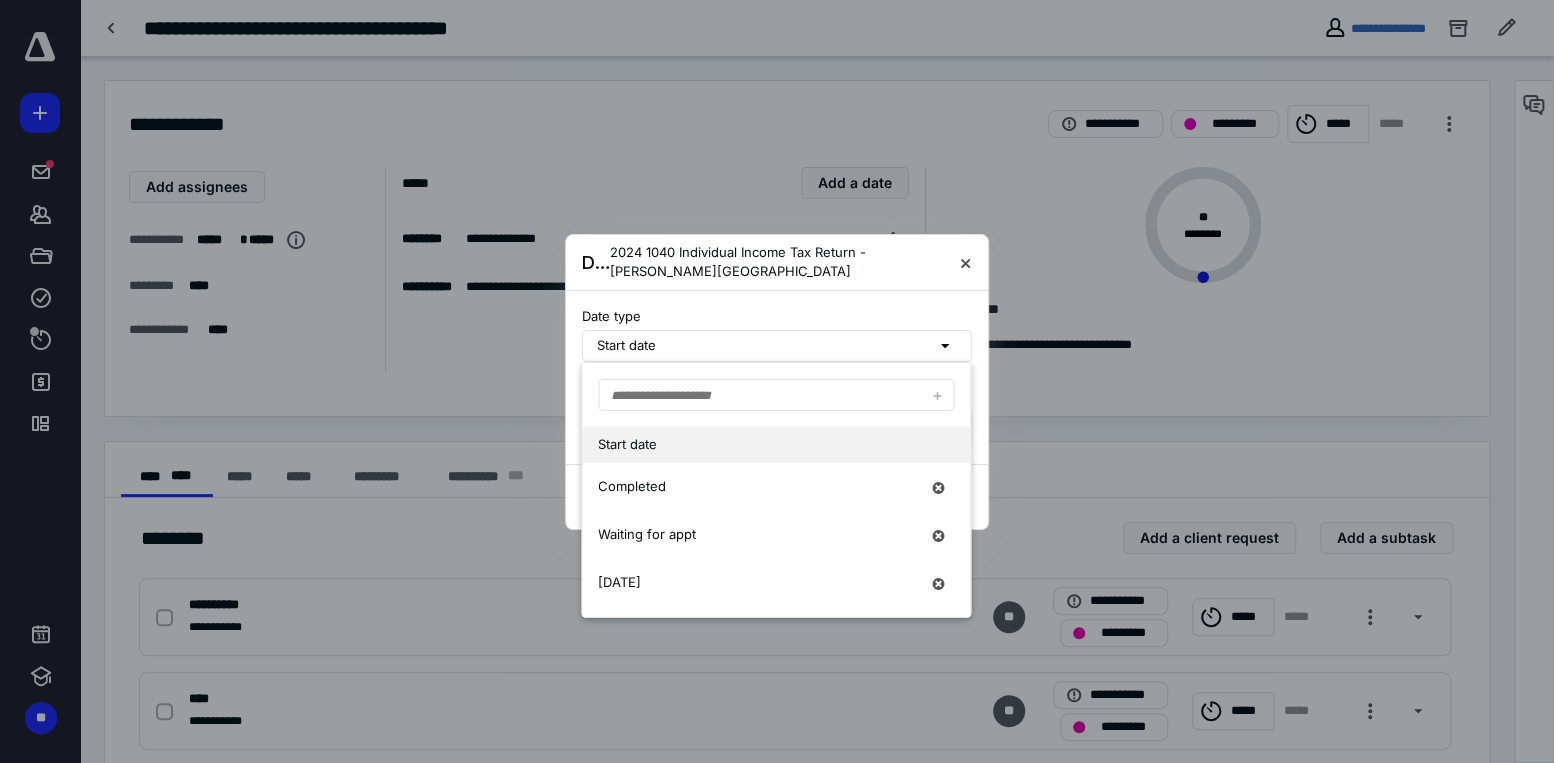 click on "Start date" at bounding box center [777, 346] 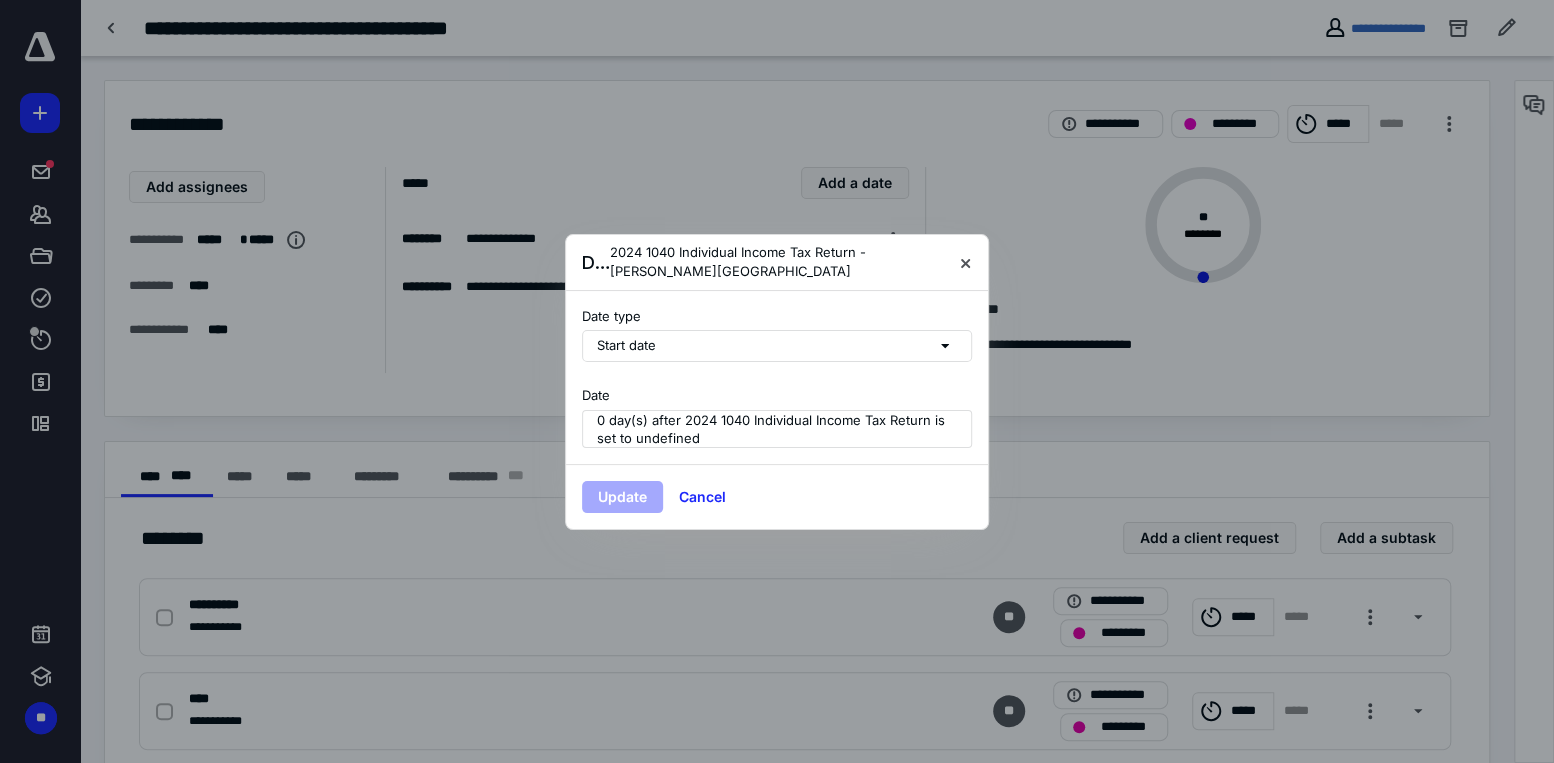 click on "0 day(s) after  2024 1040 Individual Income Tax Return is set to undefined" at bounding box center (780, 429) 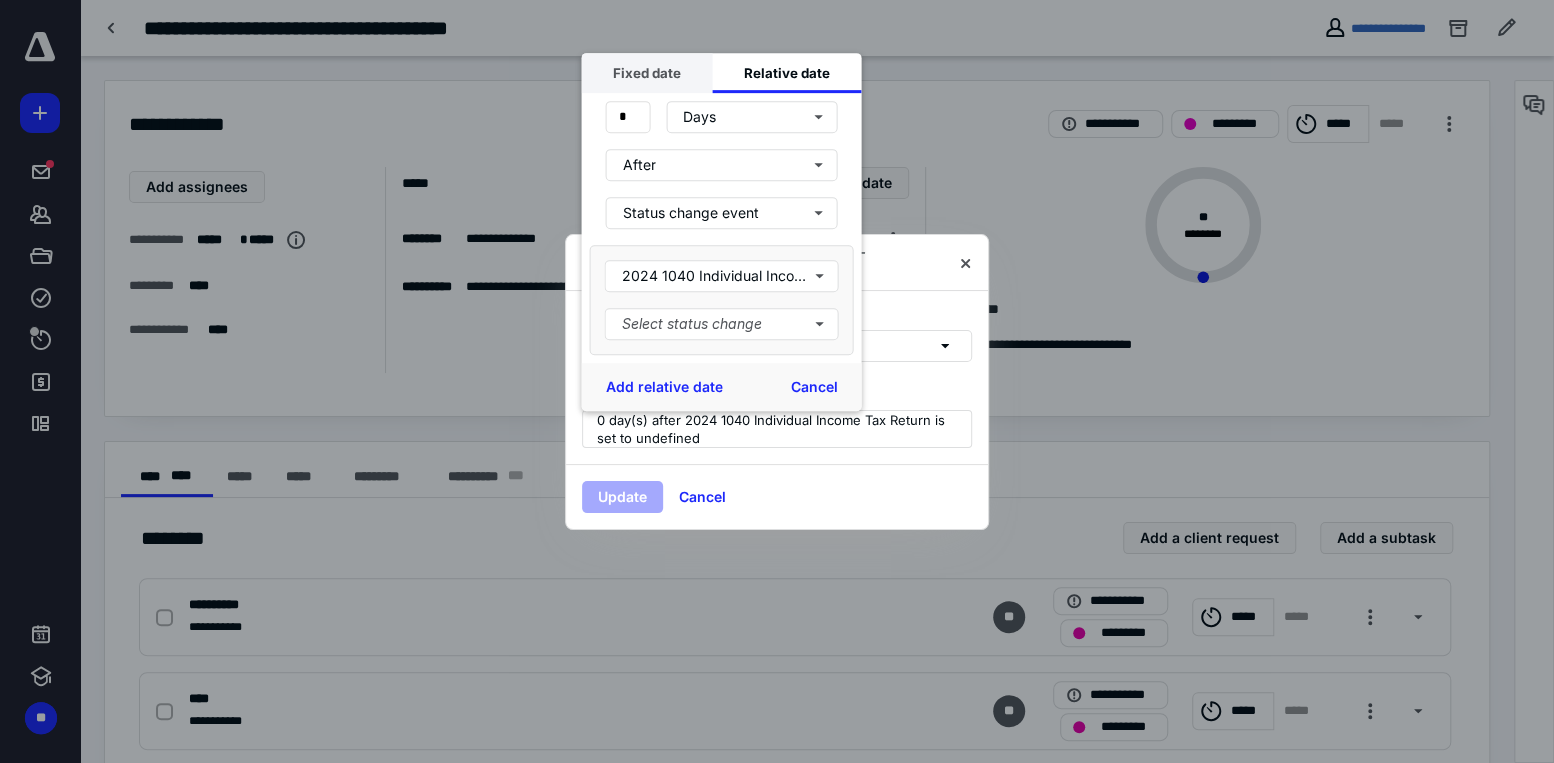 click on "Fixed date" at bounding box center (646, 73) 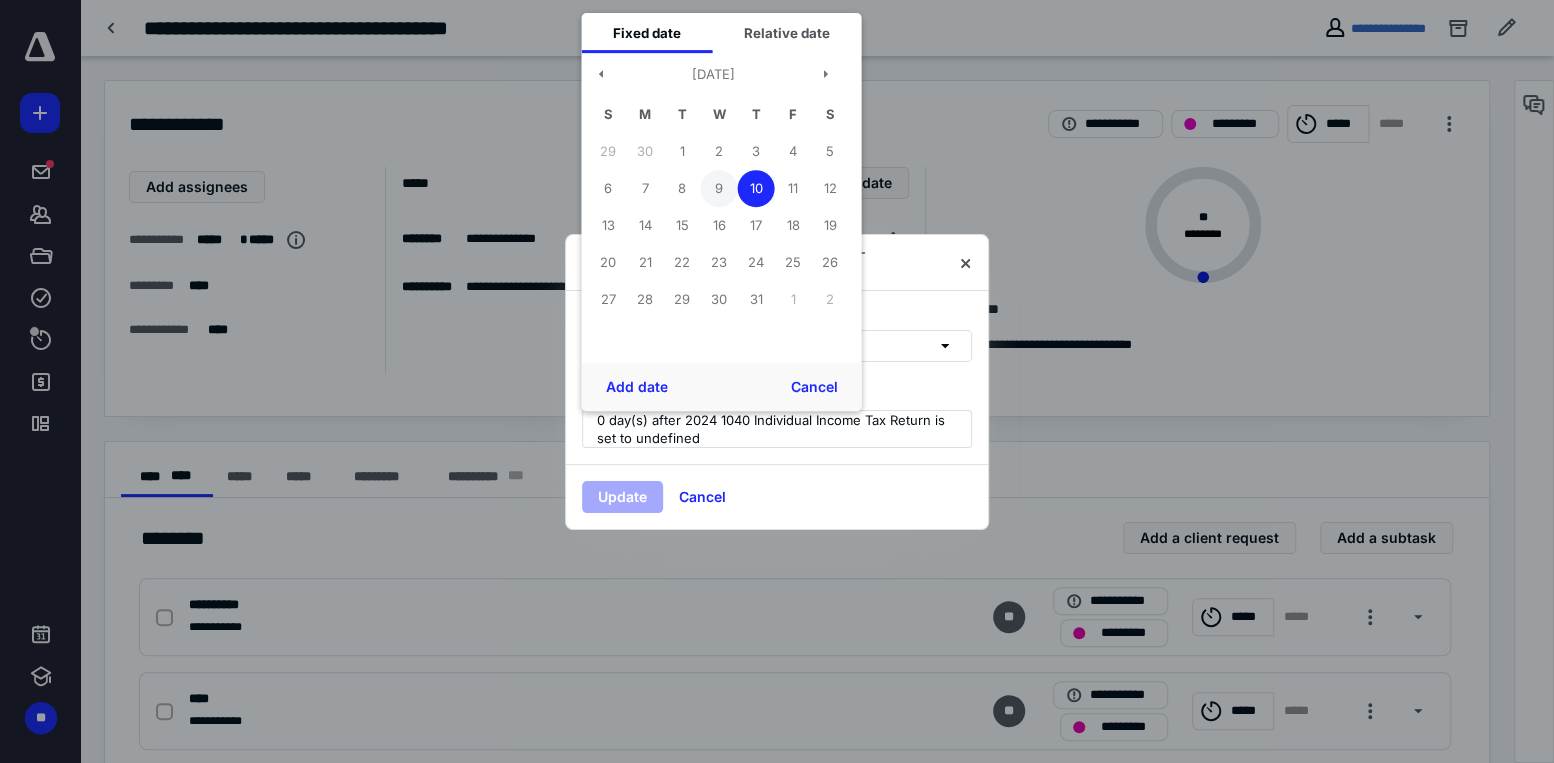 click on "9" at bounding box center [718, 188] 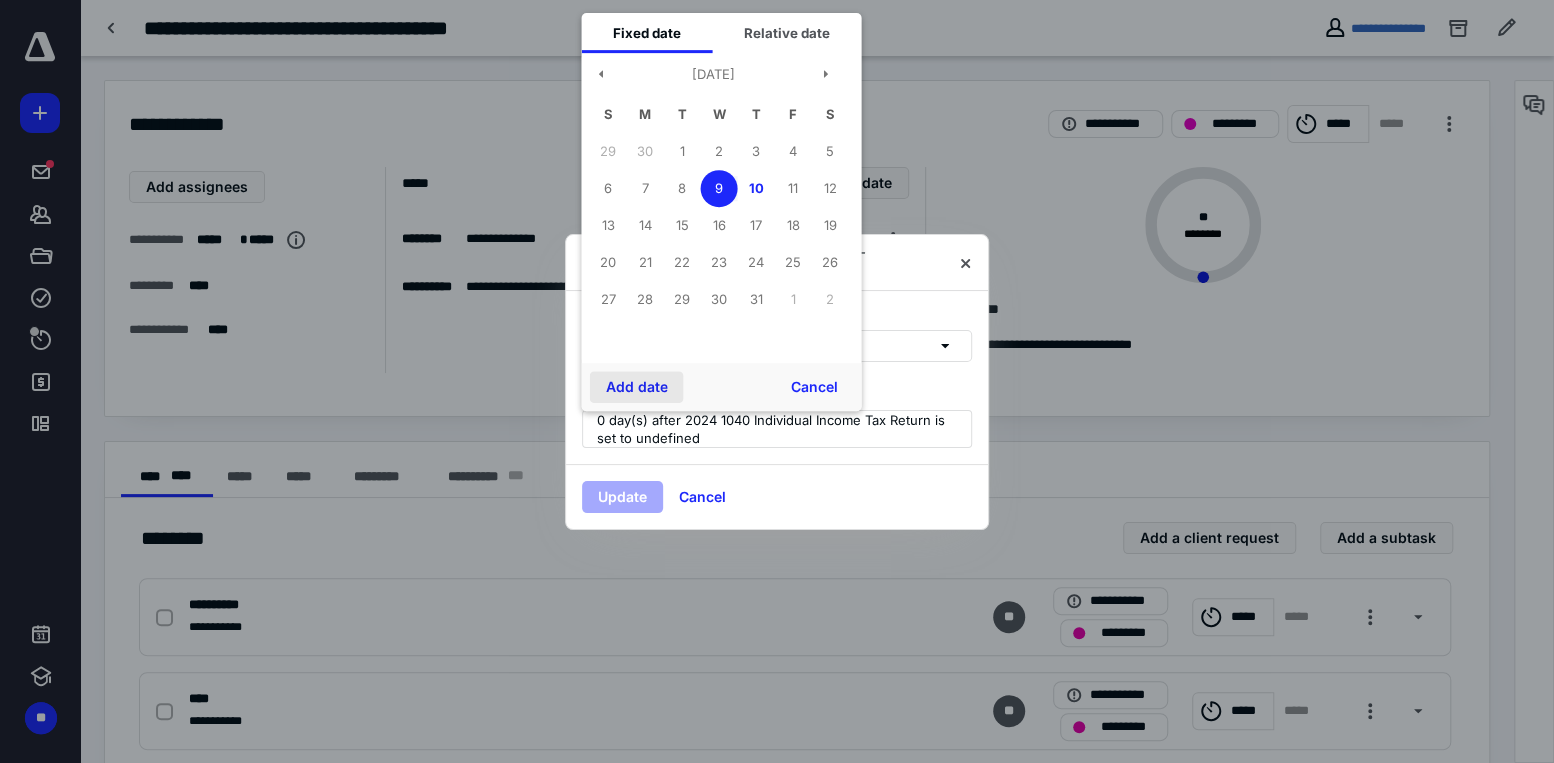 click on "Add date" at bounding box center [636, 387] 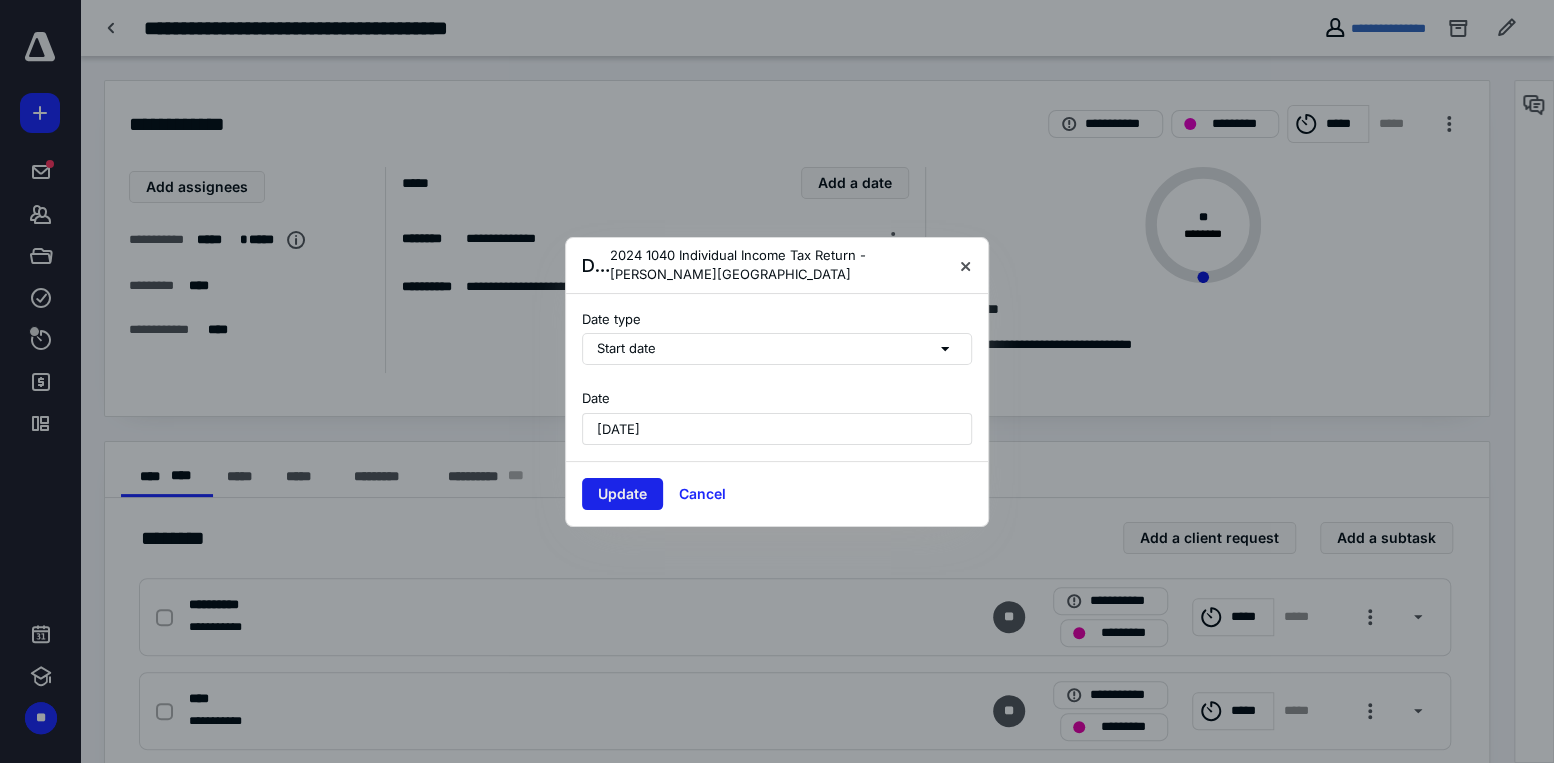 click on "Update" at bounding box center [622, 494] 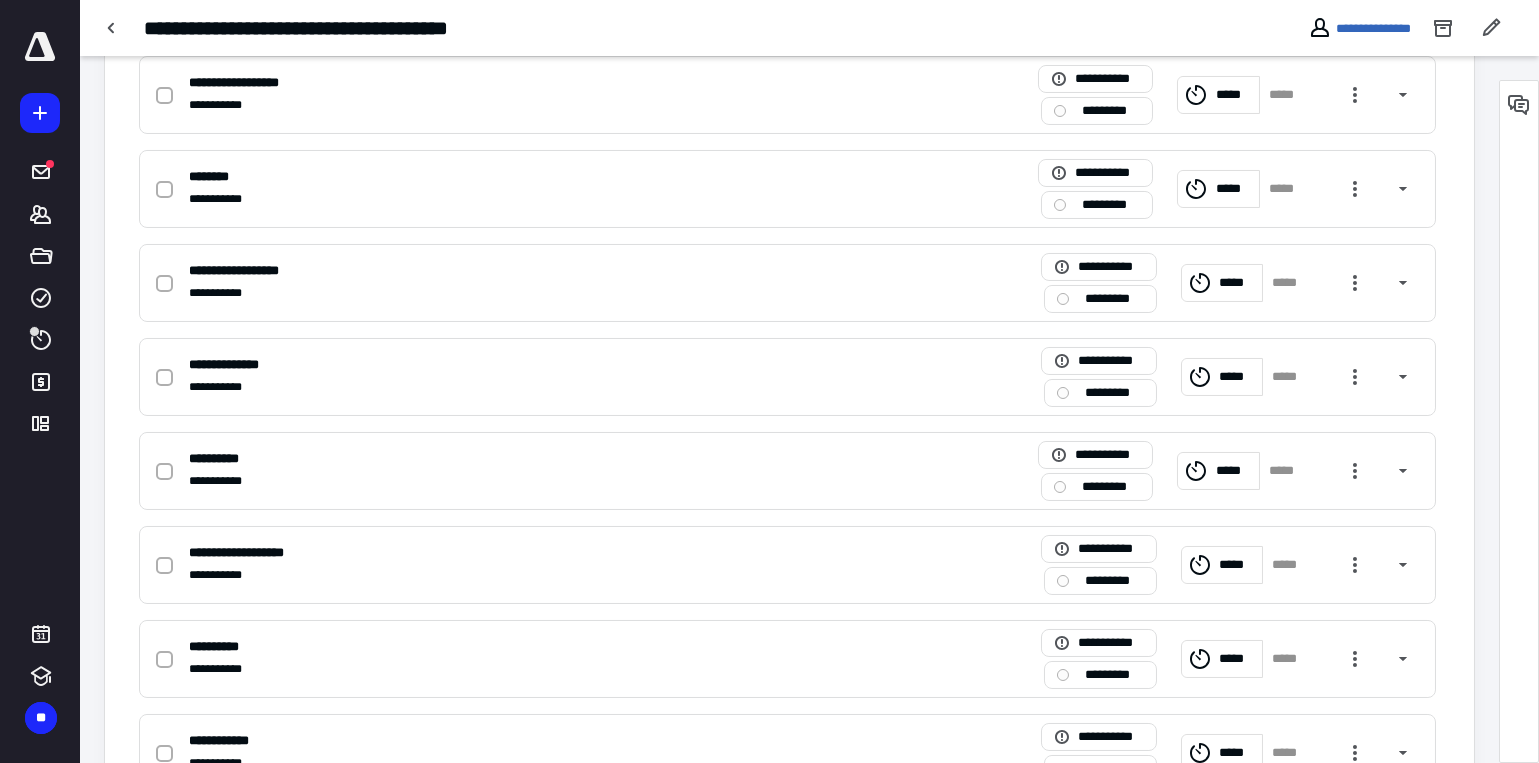 scroll, scrollTop: 1100, scrollLeft: 0, axis: vertical 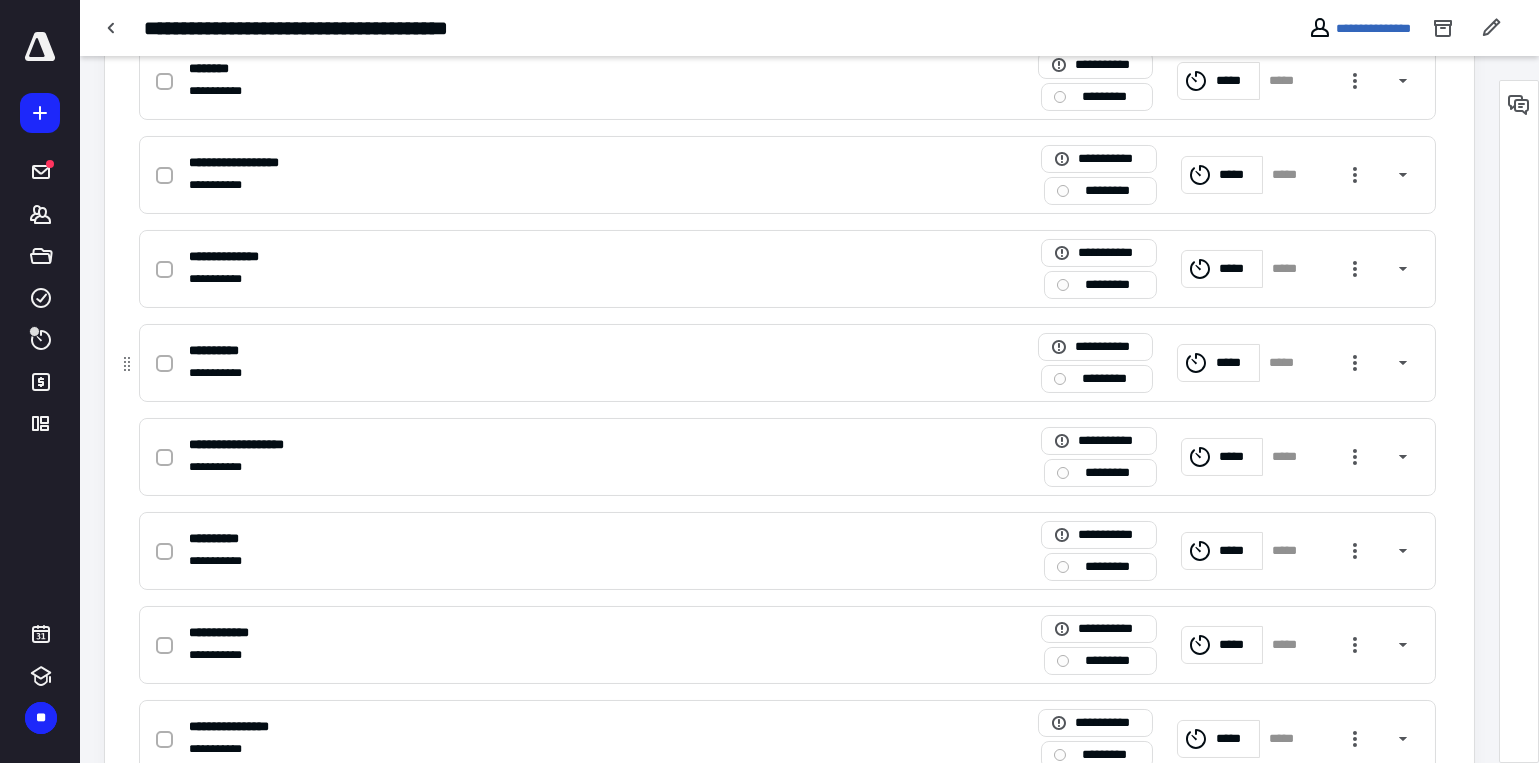 click 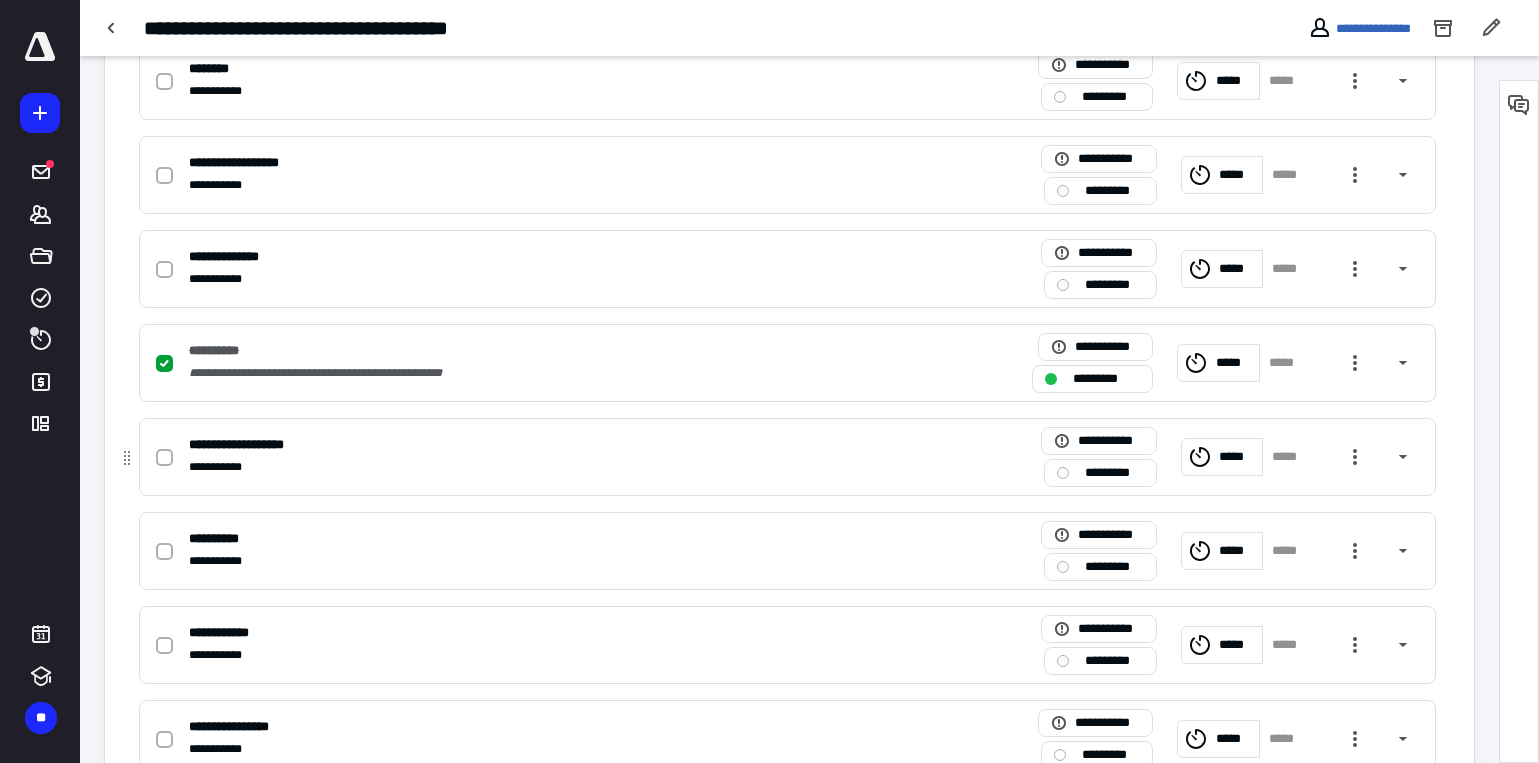 click on "*********" at bounding box center [1114, 472] 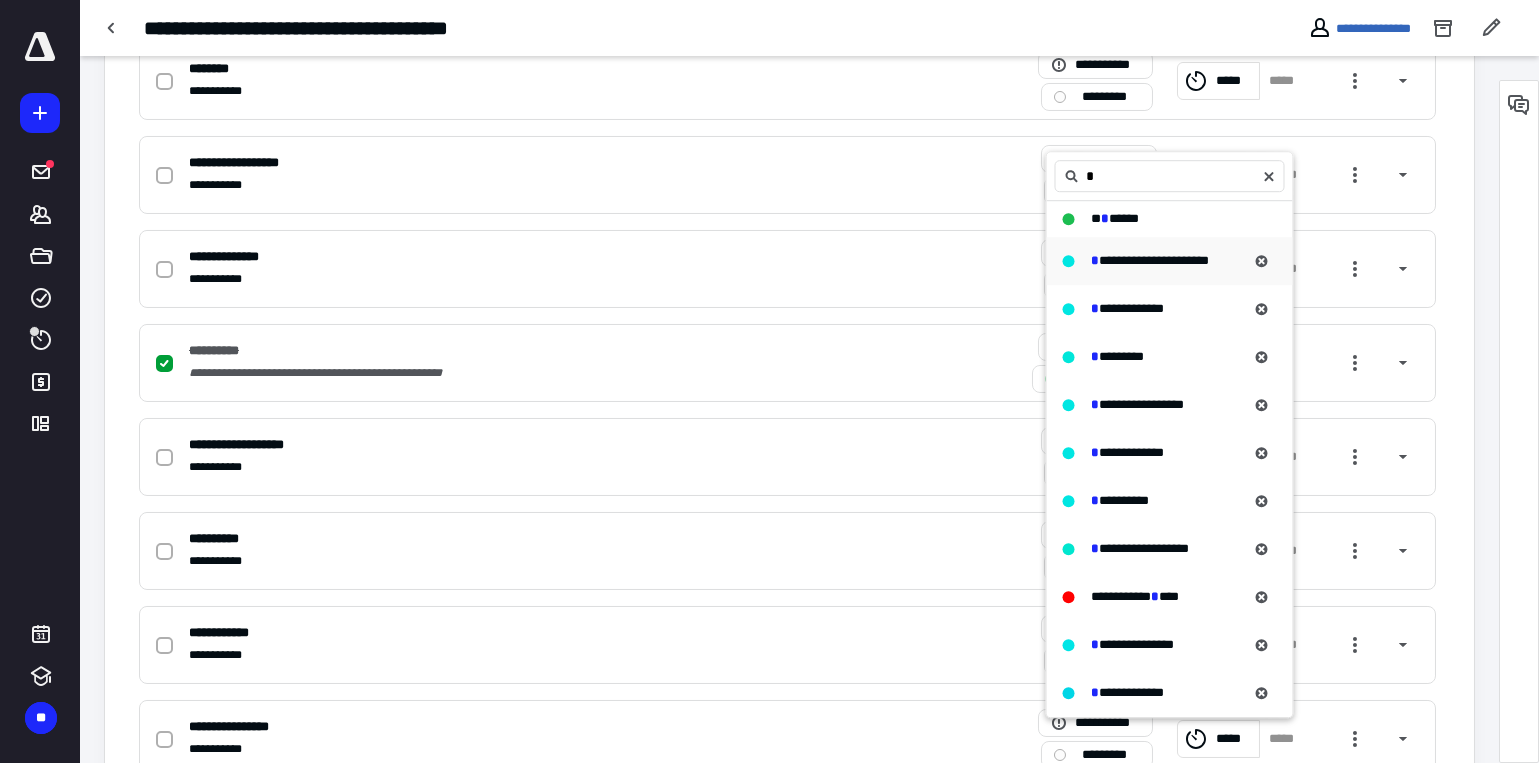 type on "*" 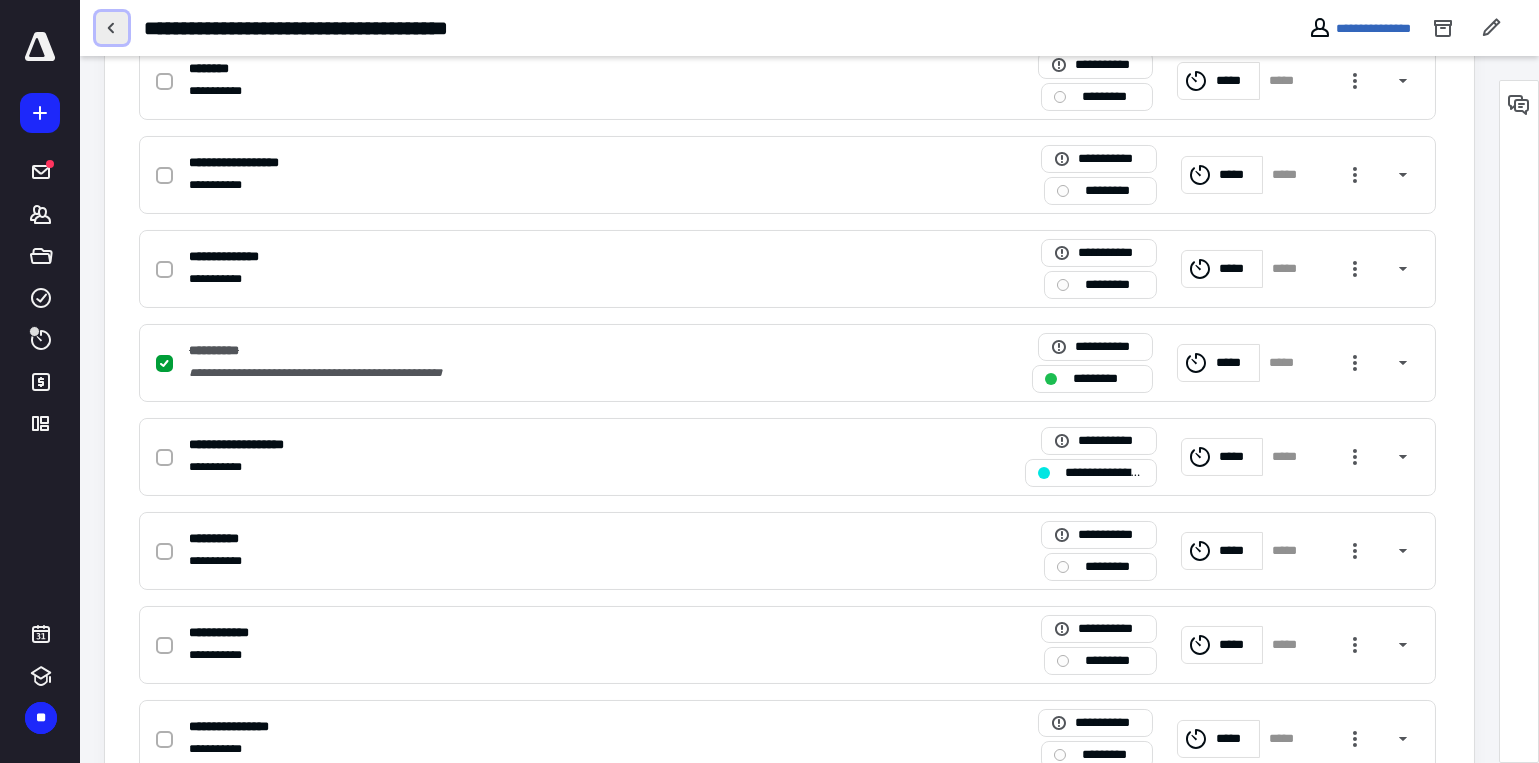 click at bounding box center [112, 28] 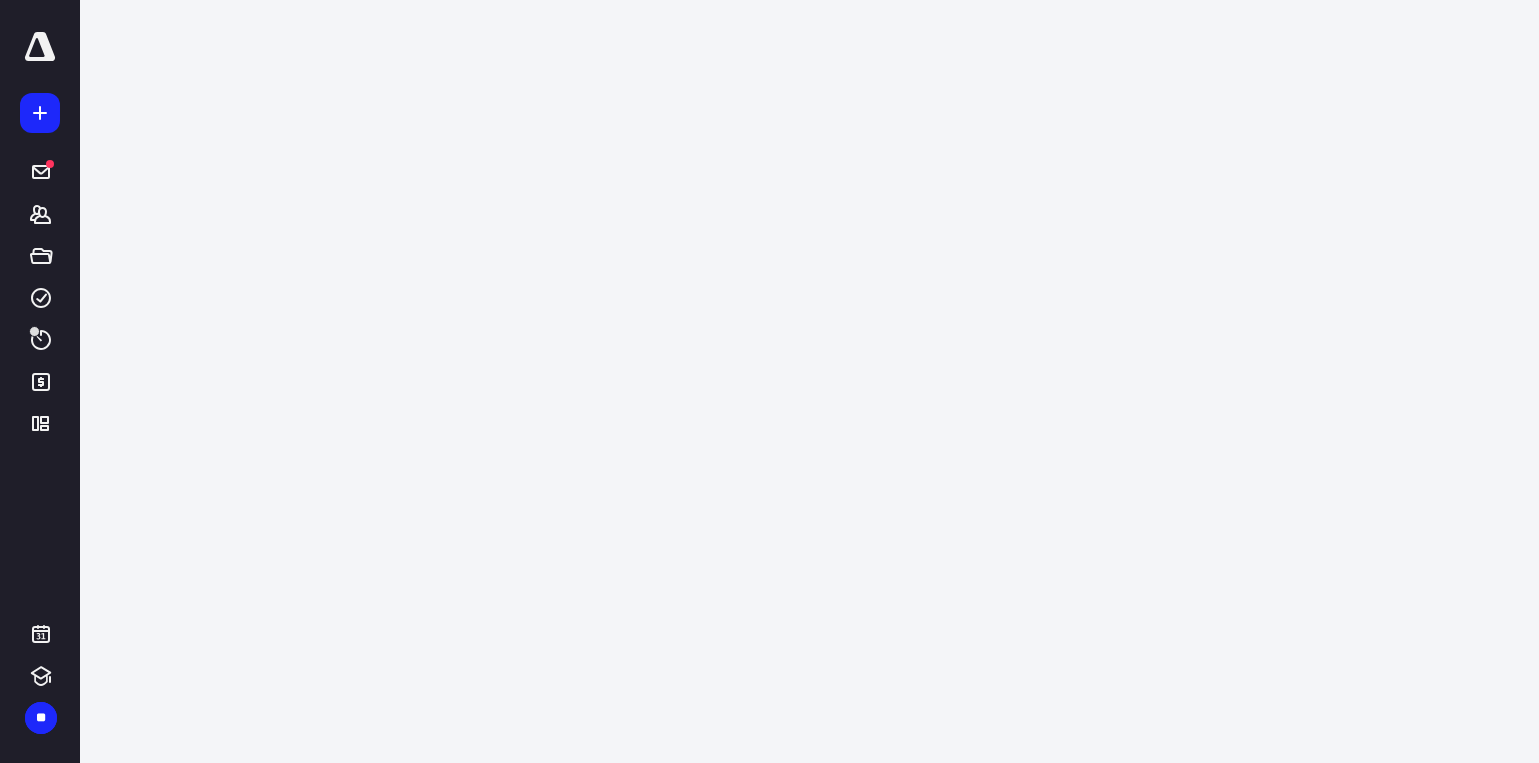 scroll, scrollTop: 0, scrollLeft: 0, axis: both 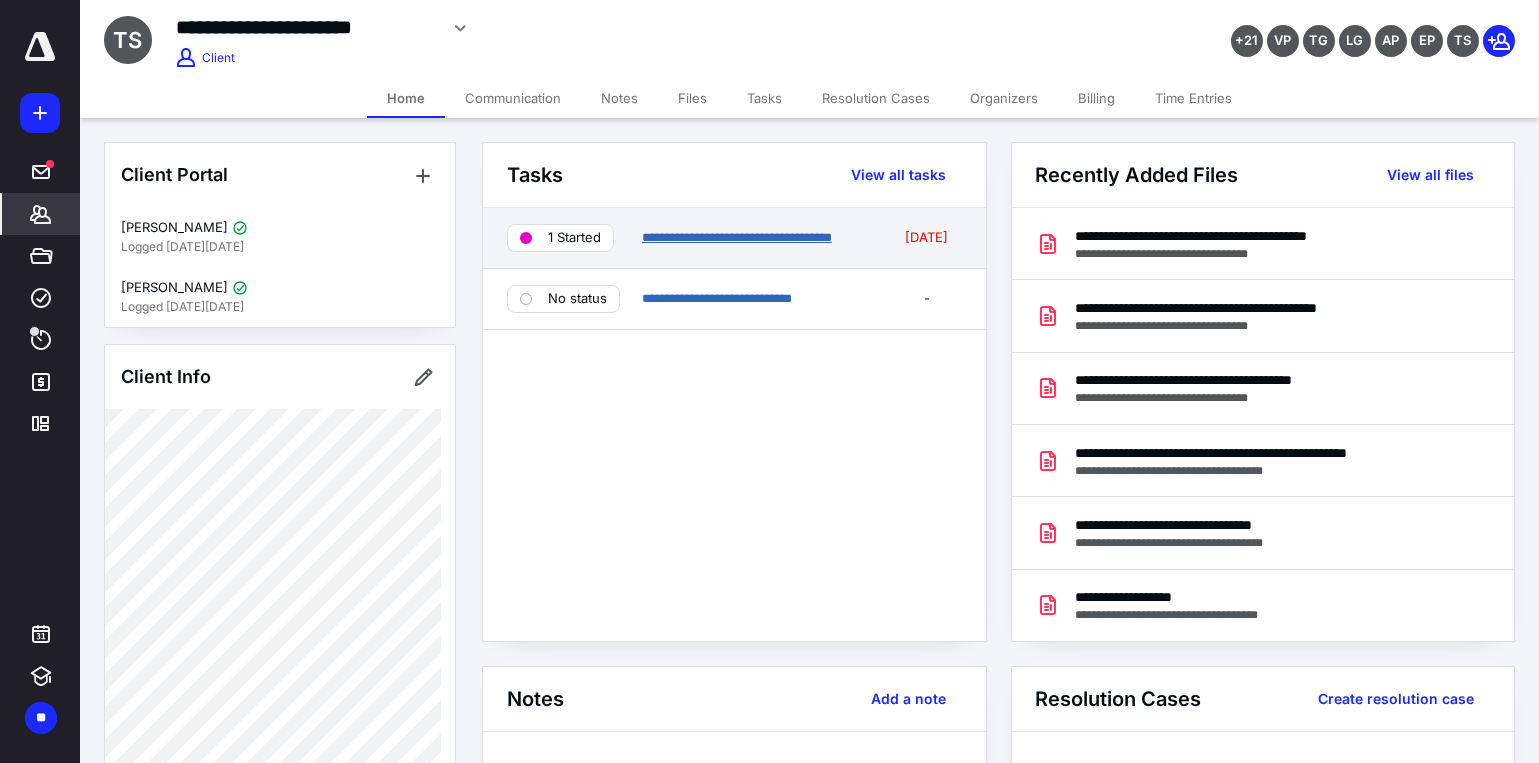 click on "**********" at bounding box center [737, 237] 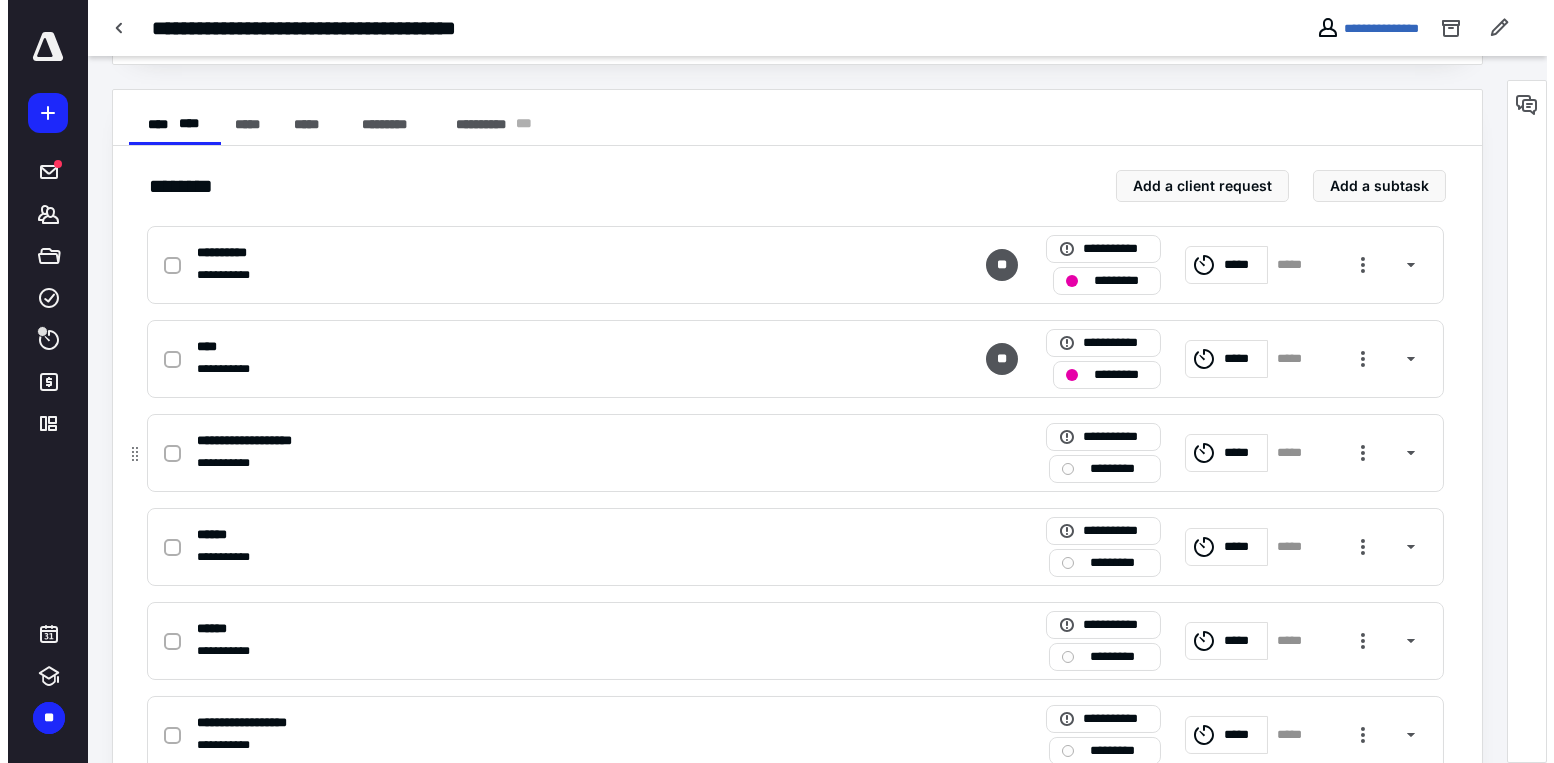 scroll, scrollTop: 400, scrollLeft: 0, axis: vertical 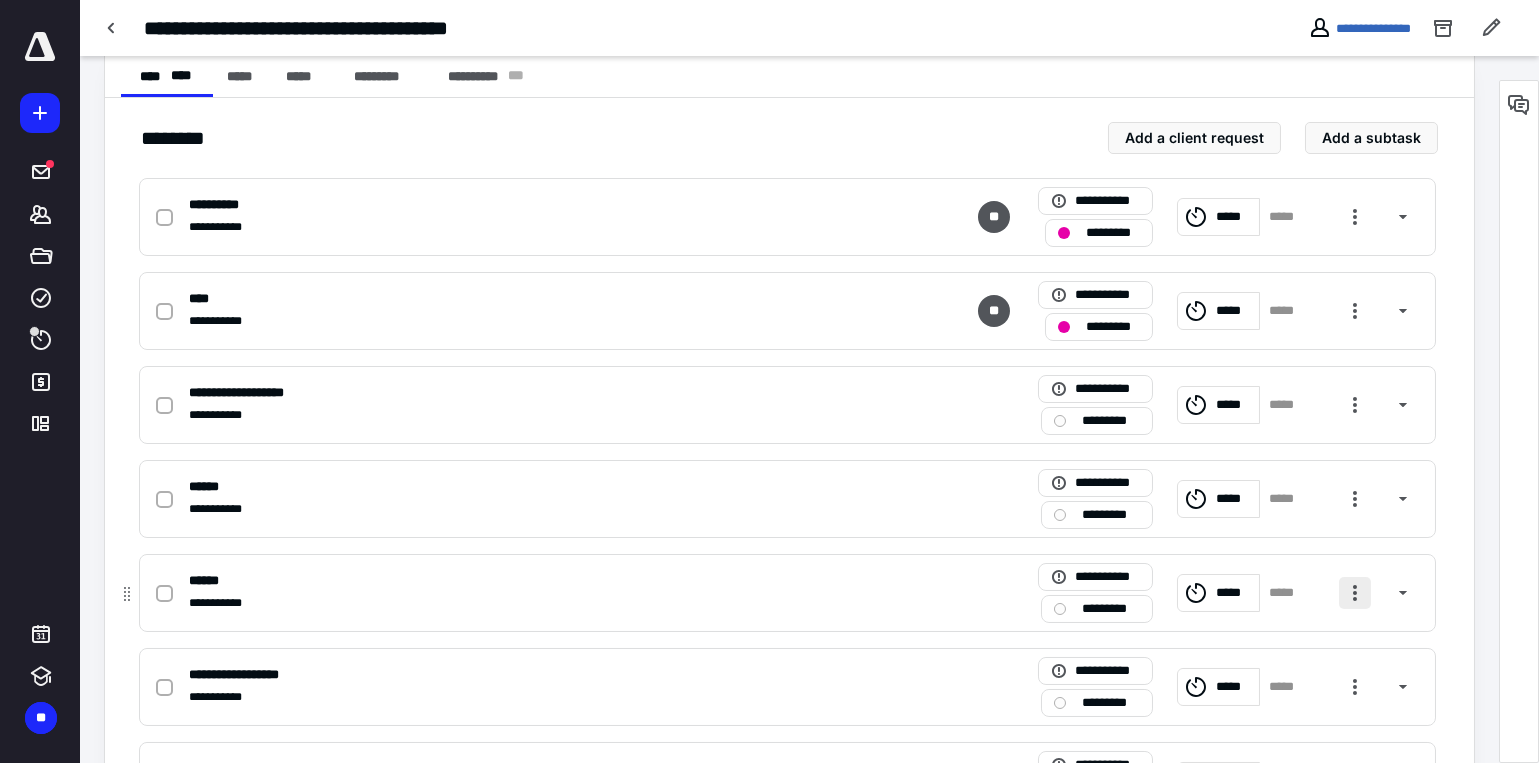 click at bounding box center (1355, 593) 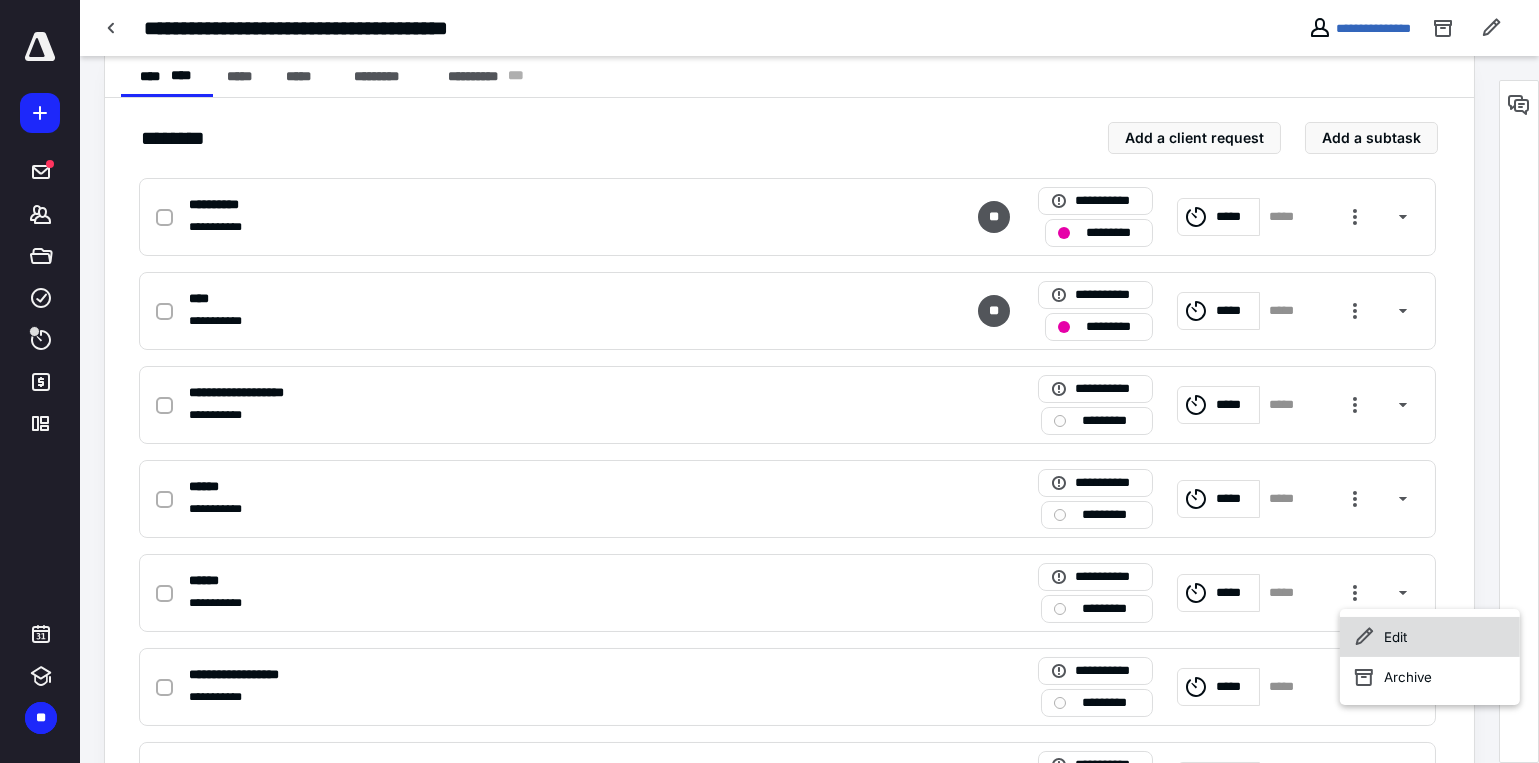 click on "Edit" at bounding box center [1430, 637] 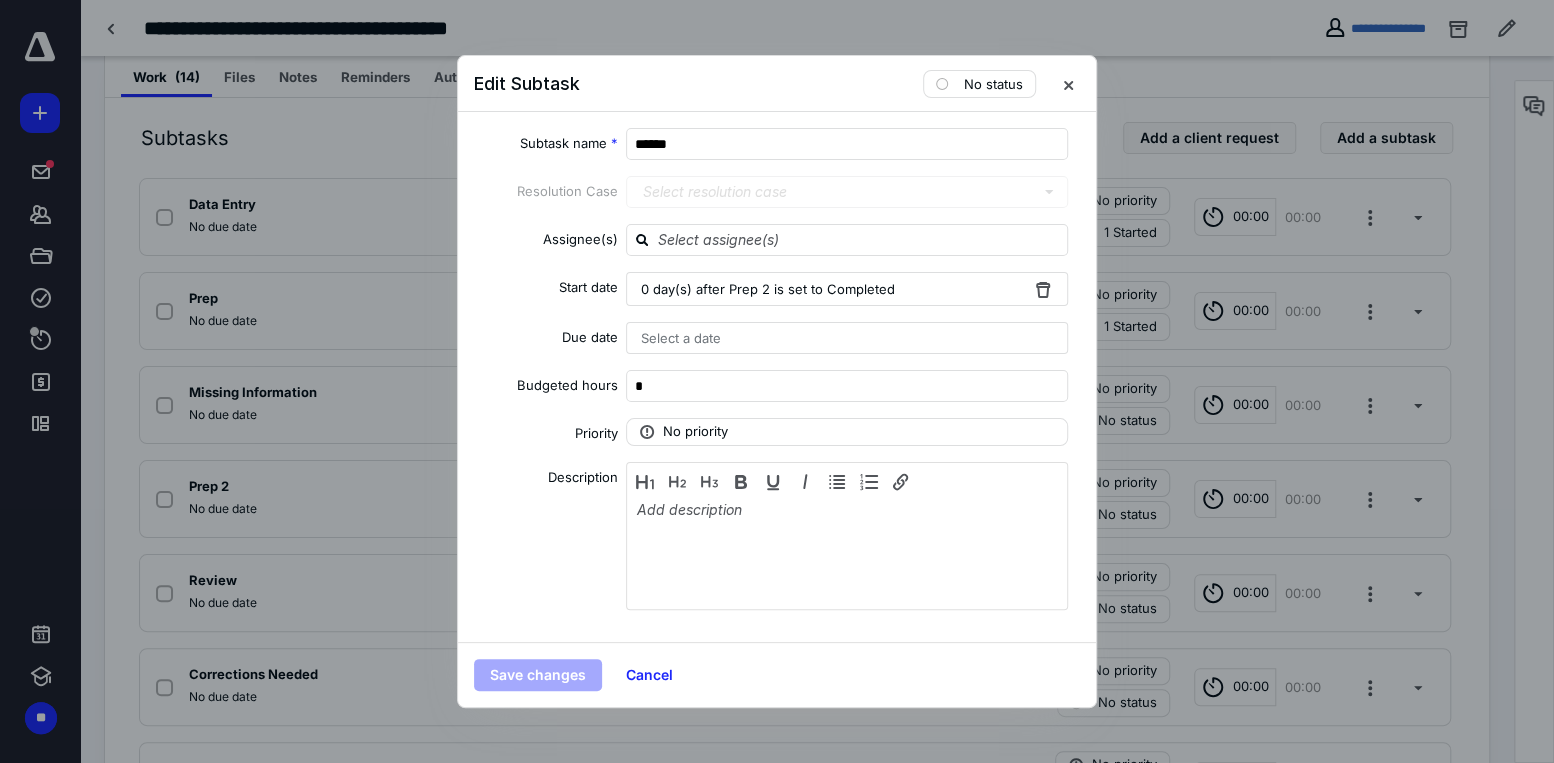 click on "0 day(s) after  Prep 2 is set to Completed" at bounding box center [768, 289] 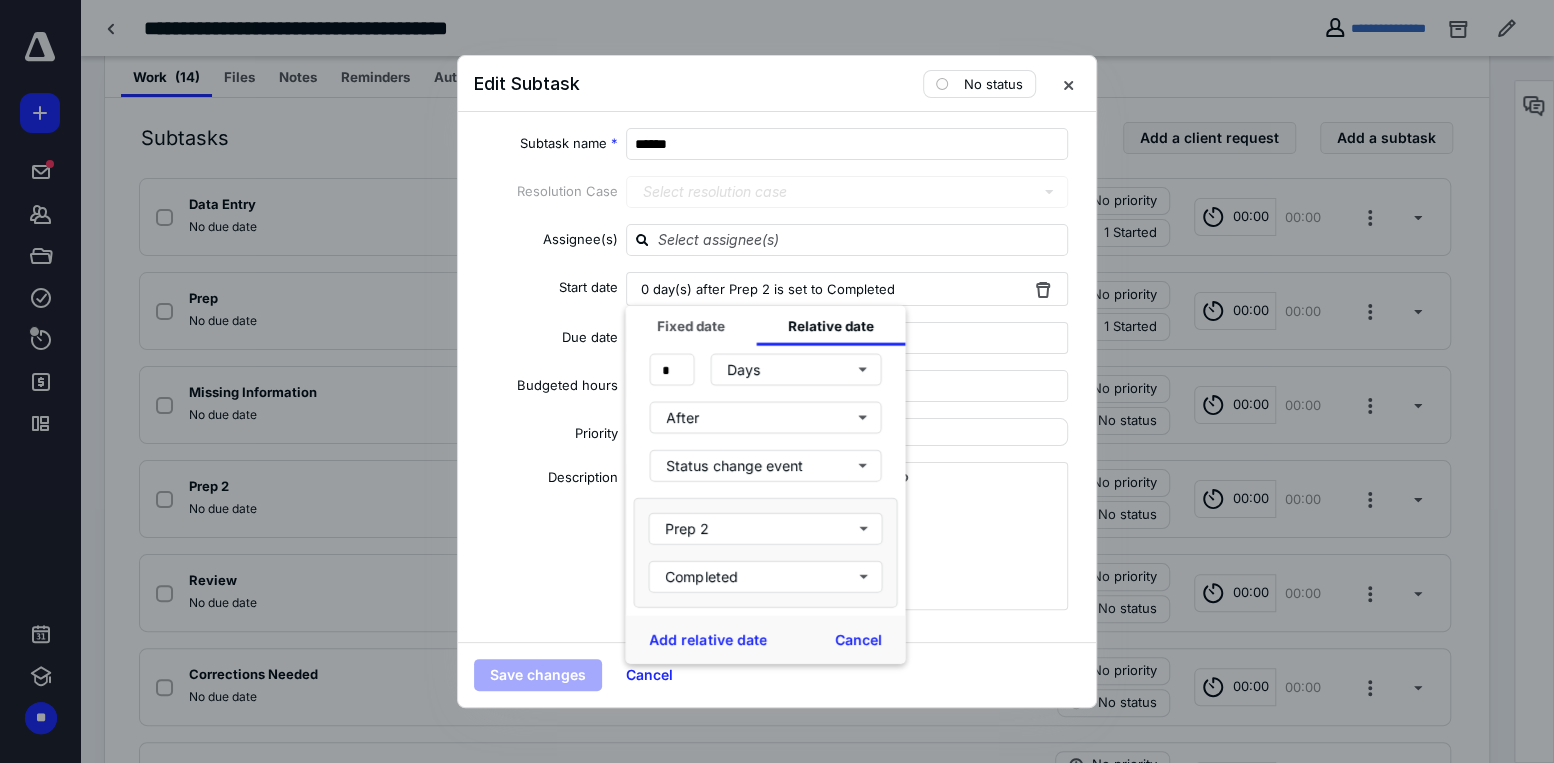 click on "Due date" at bounding box center (546, 341) 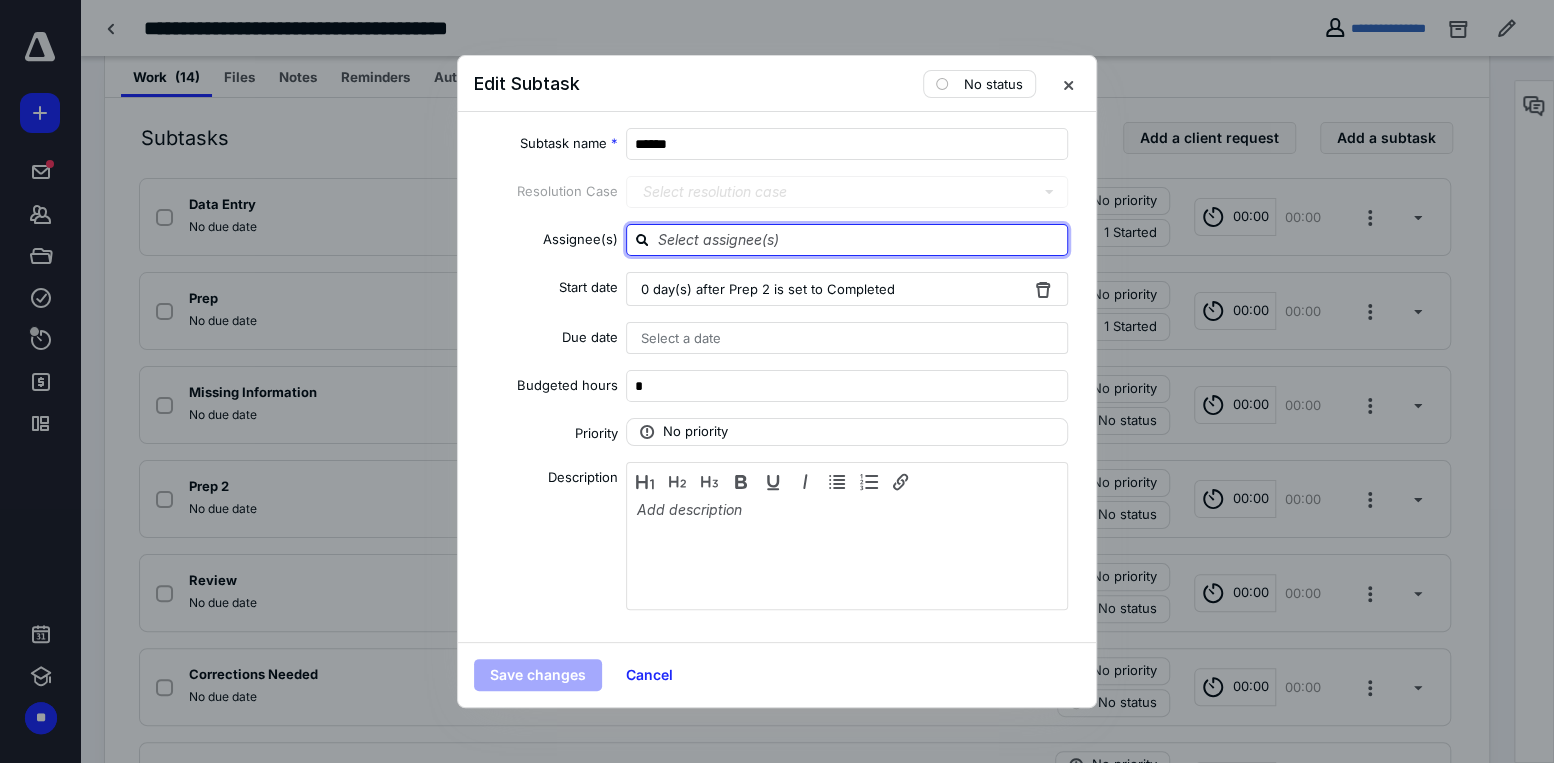 click at bounding box center (859, 239) 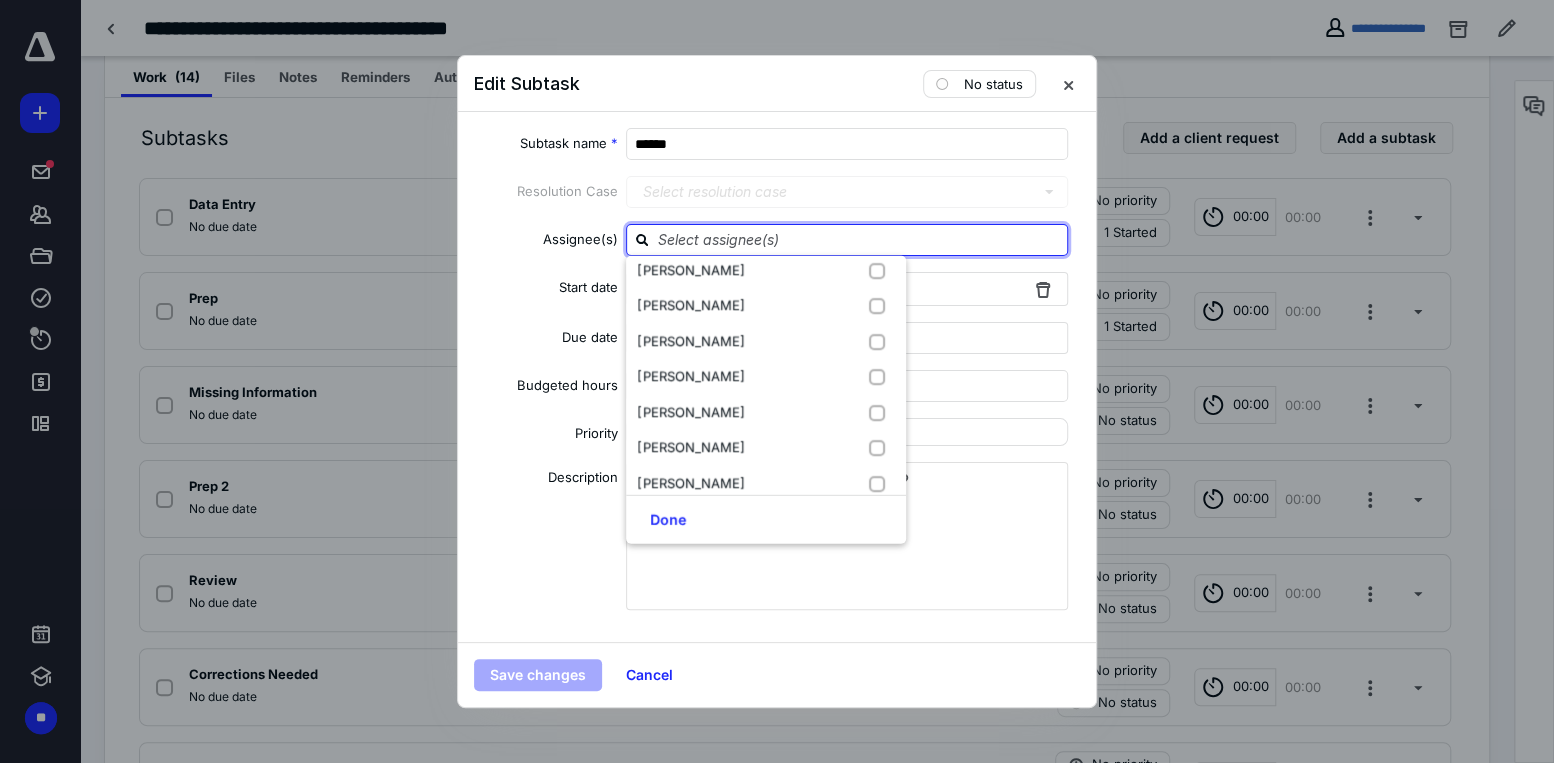 scroll, scrollTop: 200, scrollLeft: 0, axis: vertical 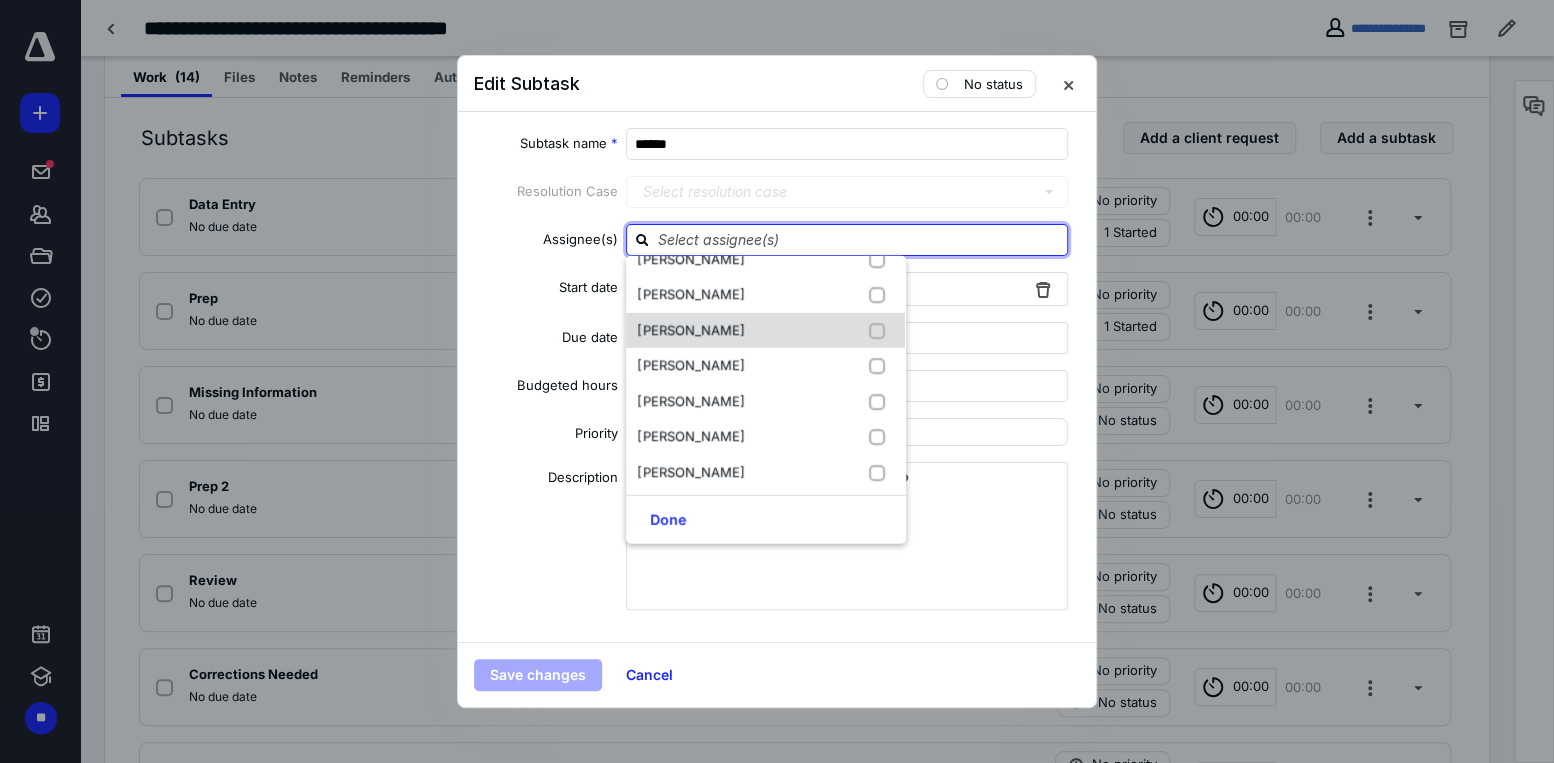 click on "David Waskom" at bounding box center [695, 330] 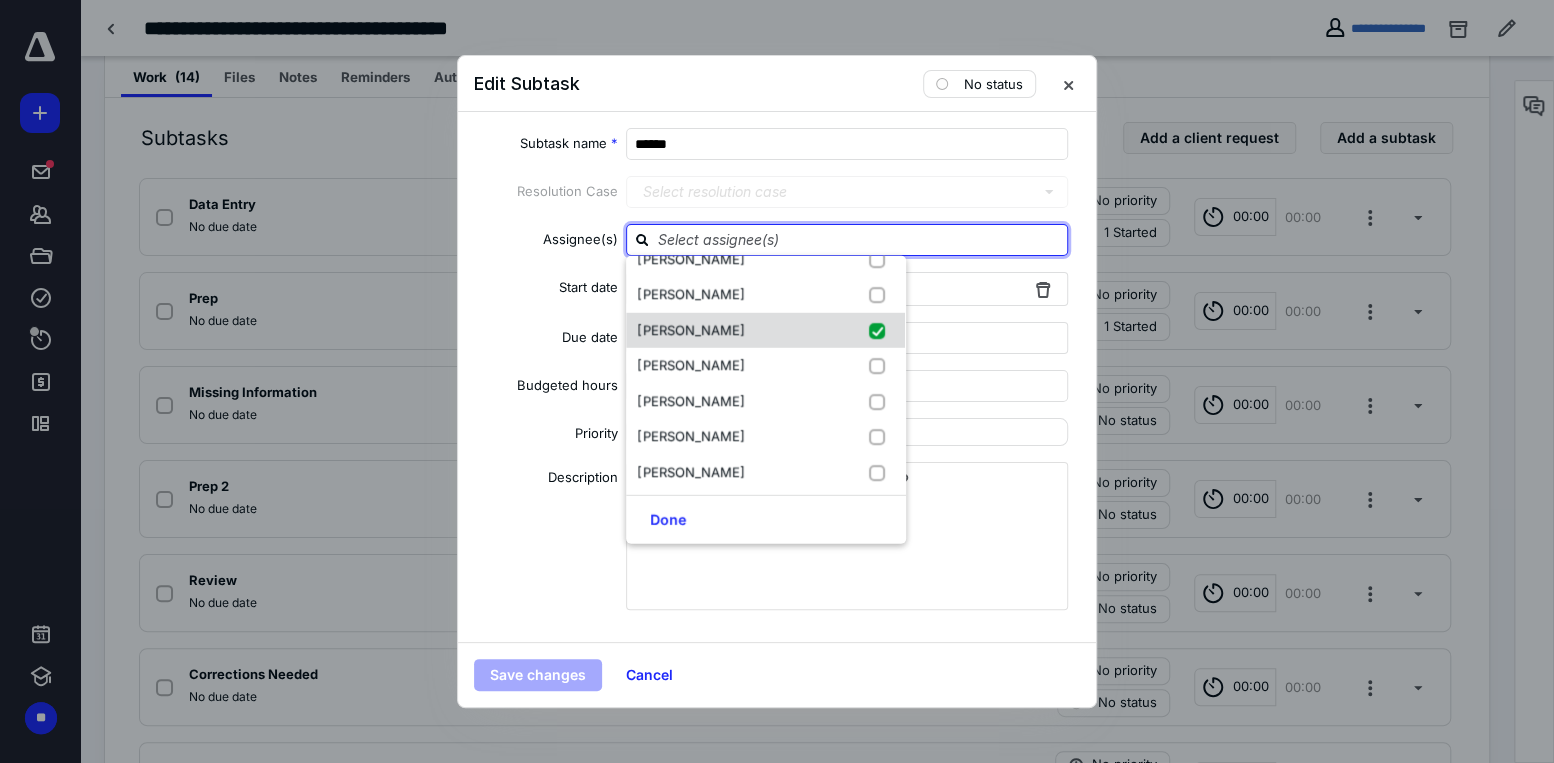 checkbox on "true" 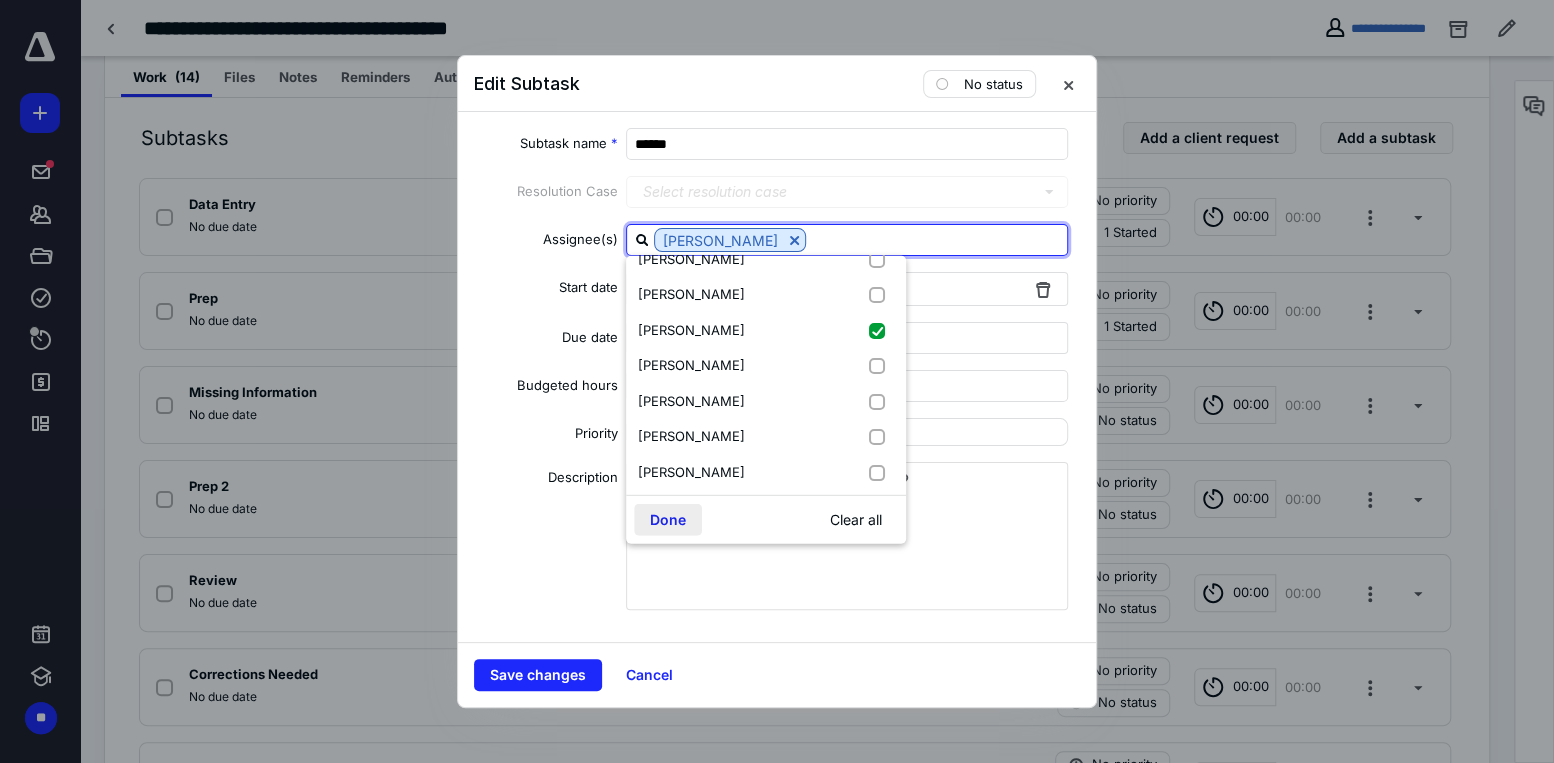 click on "Done" at bounding box center (668, 520) 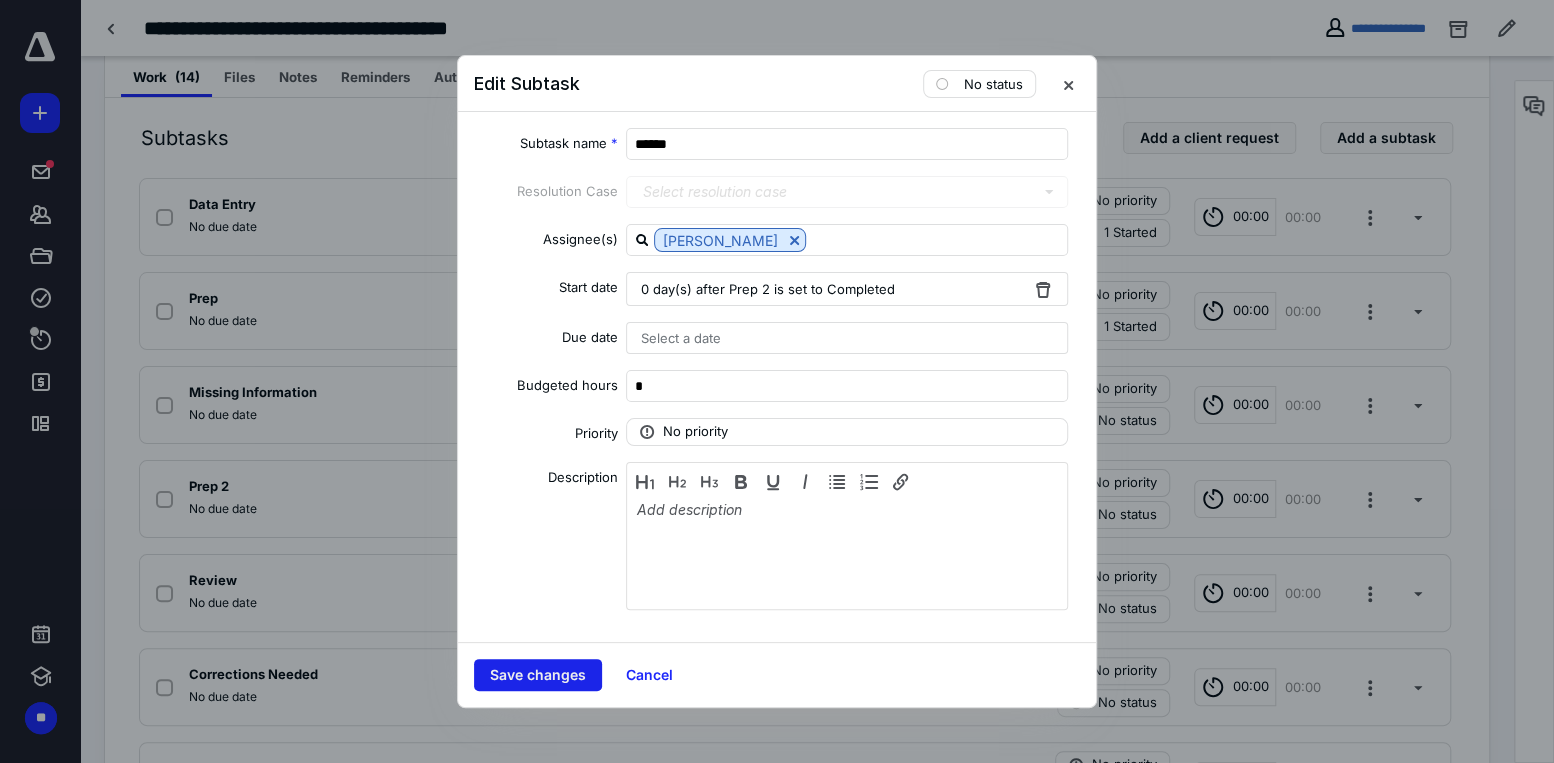 click on "Save changes" at bounding box center [538, 675] 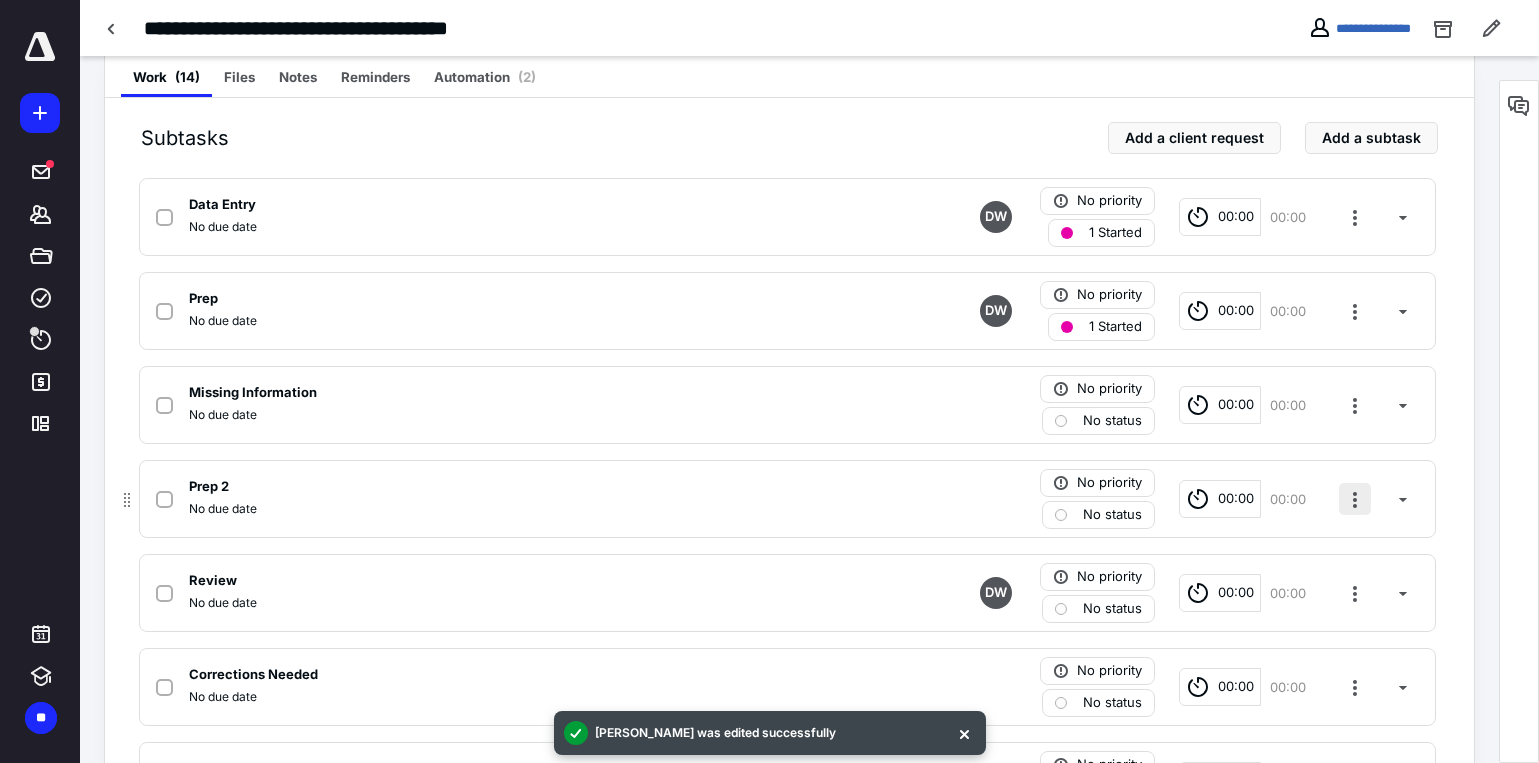 click at bounding box center (1355, 499) 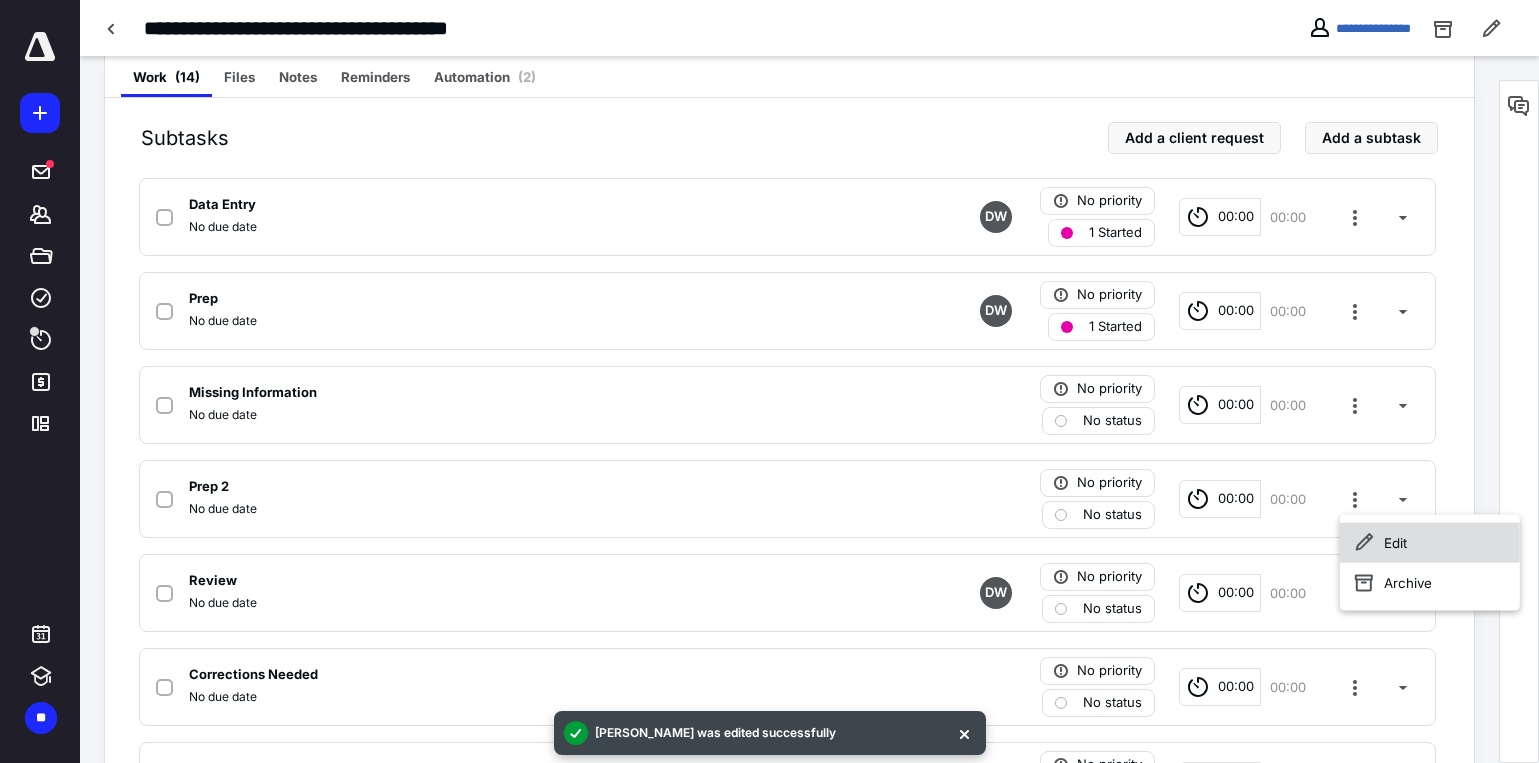 click on "Edit" at bounding box center (1430, 543) 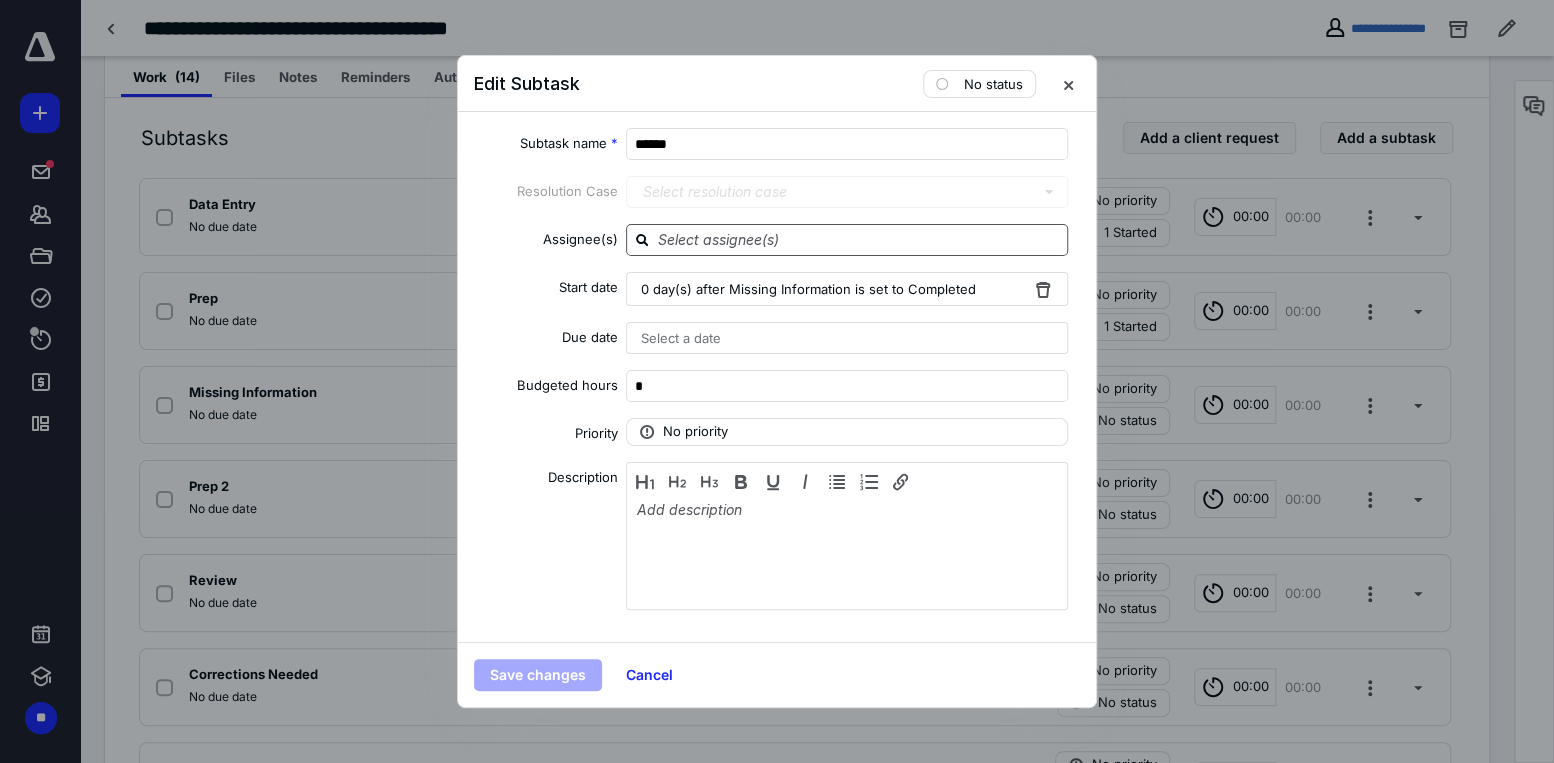 click at bounding box center [859, 239] 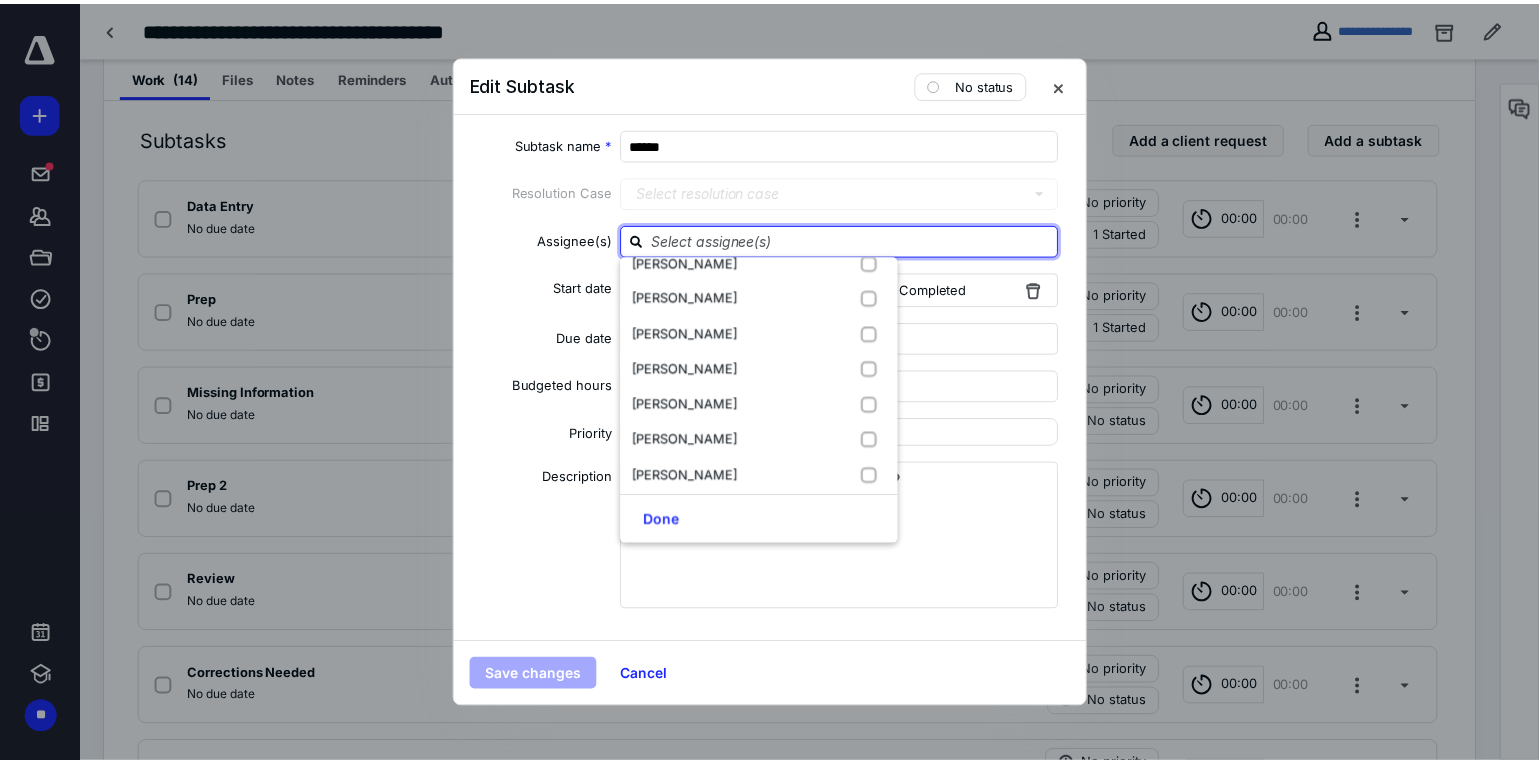 scroll, scrollTop: 200, scrollLeft: 0, axis: vertical 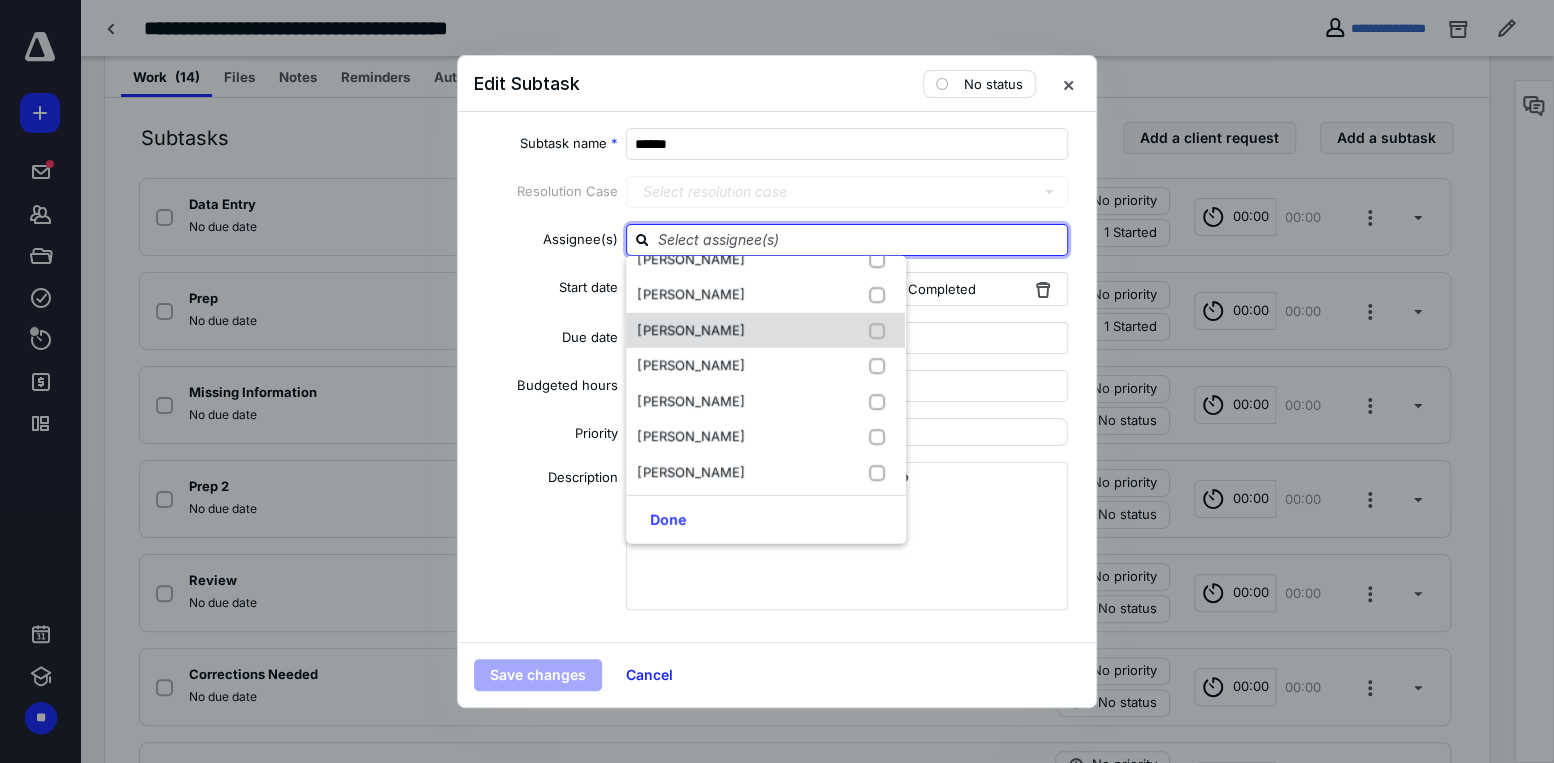 click on "David Waskom" at bounding box center (691, 329) 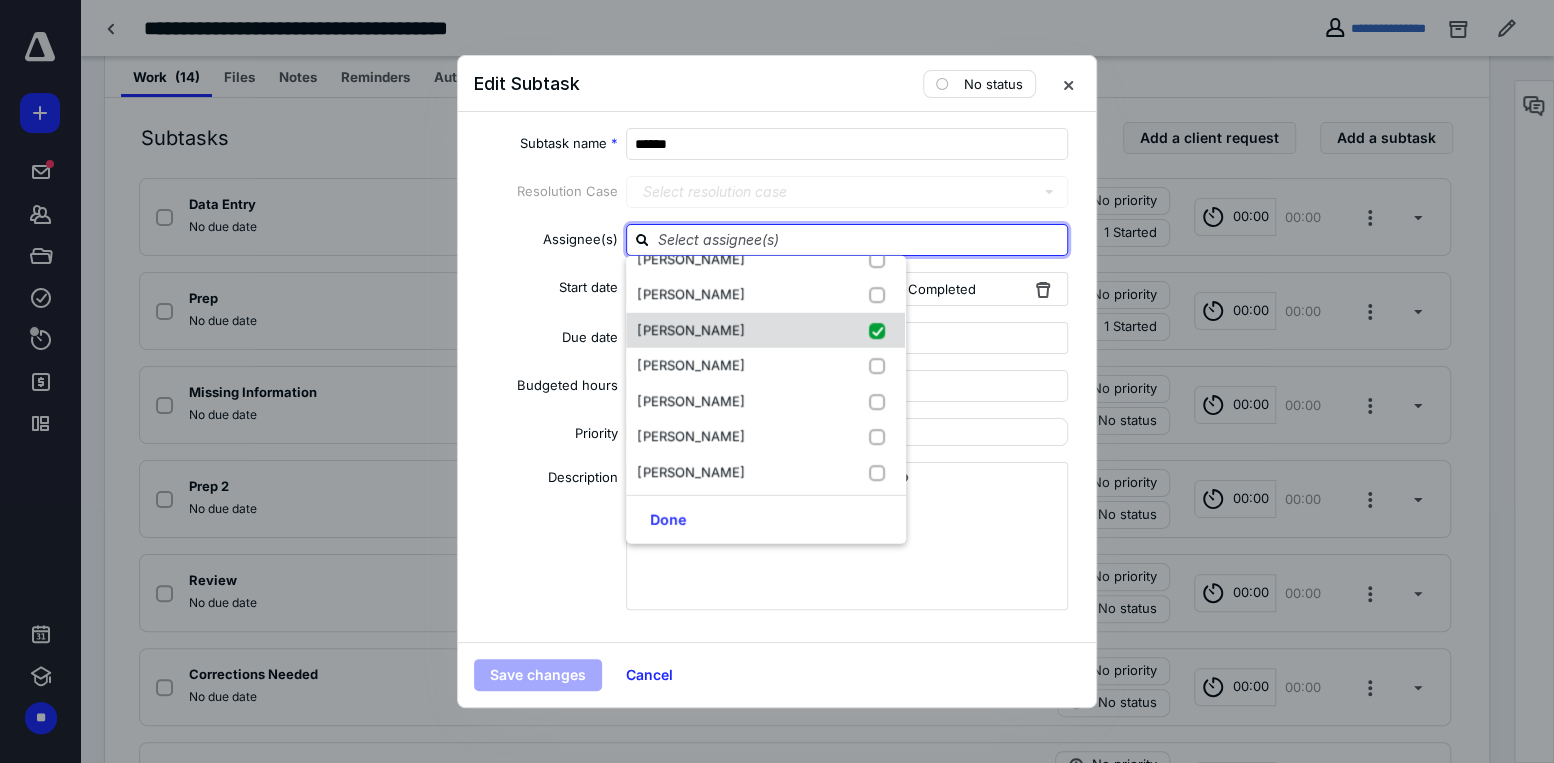 checkbox on "true" 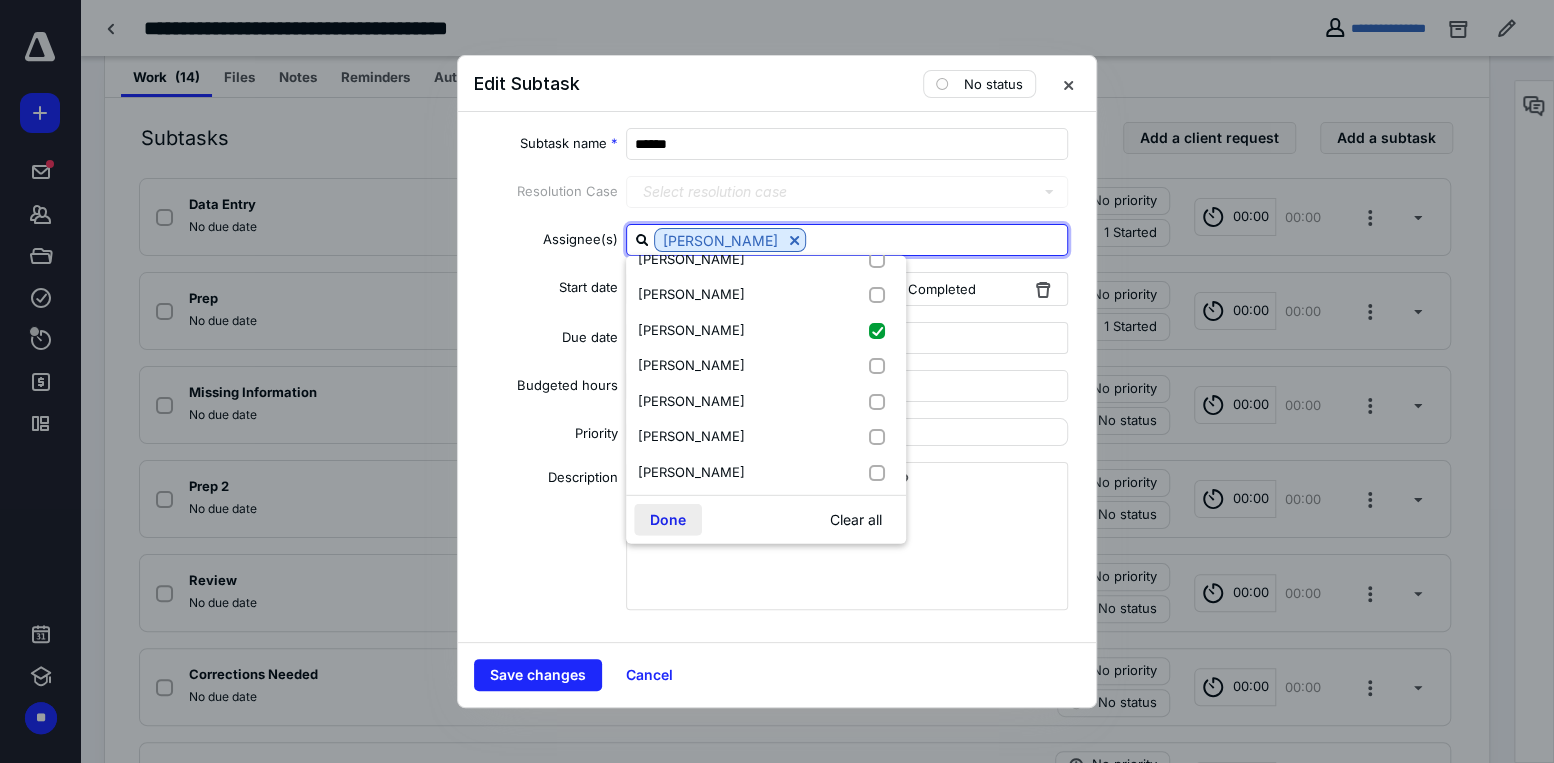 drag, startPoint x: 656, startPoint y: 527, endPoint x: 648, endPoint y: 543, distance: 17.888544 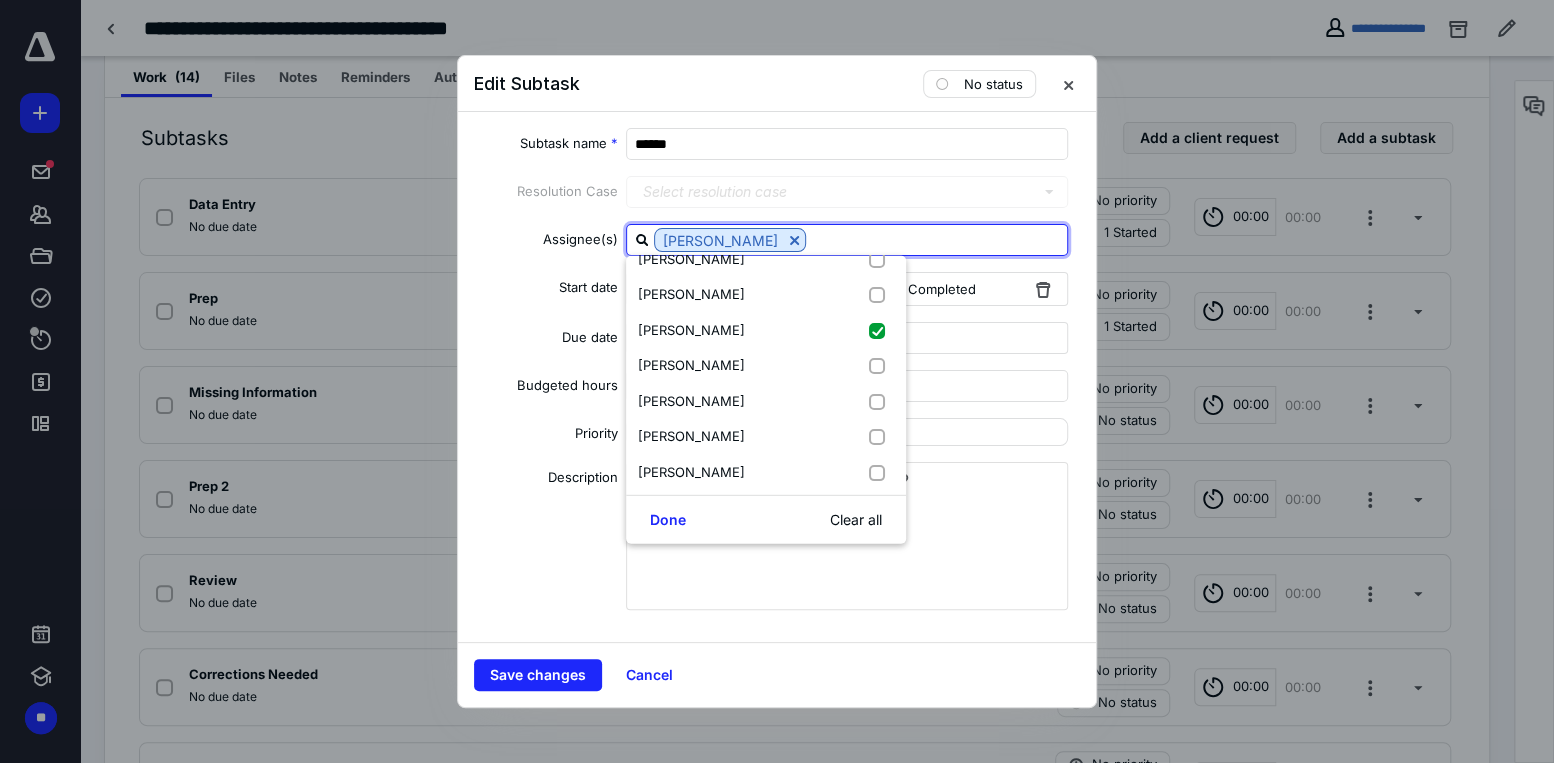 click on "Done" at bounding box center (668, 520) 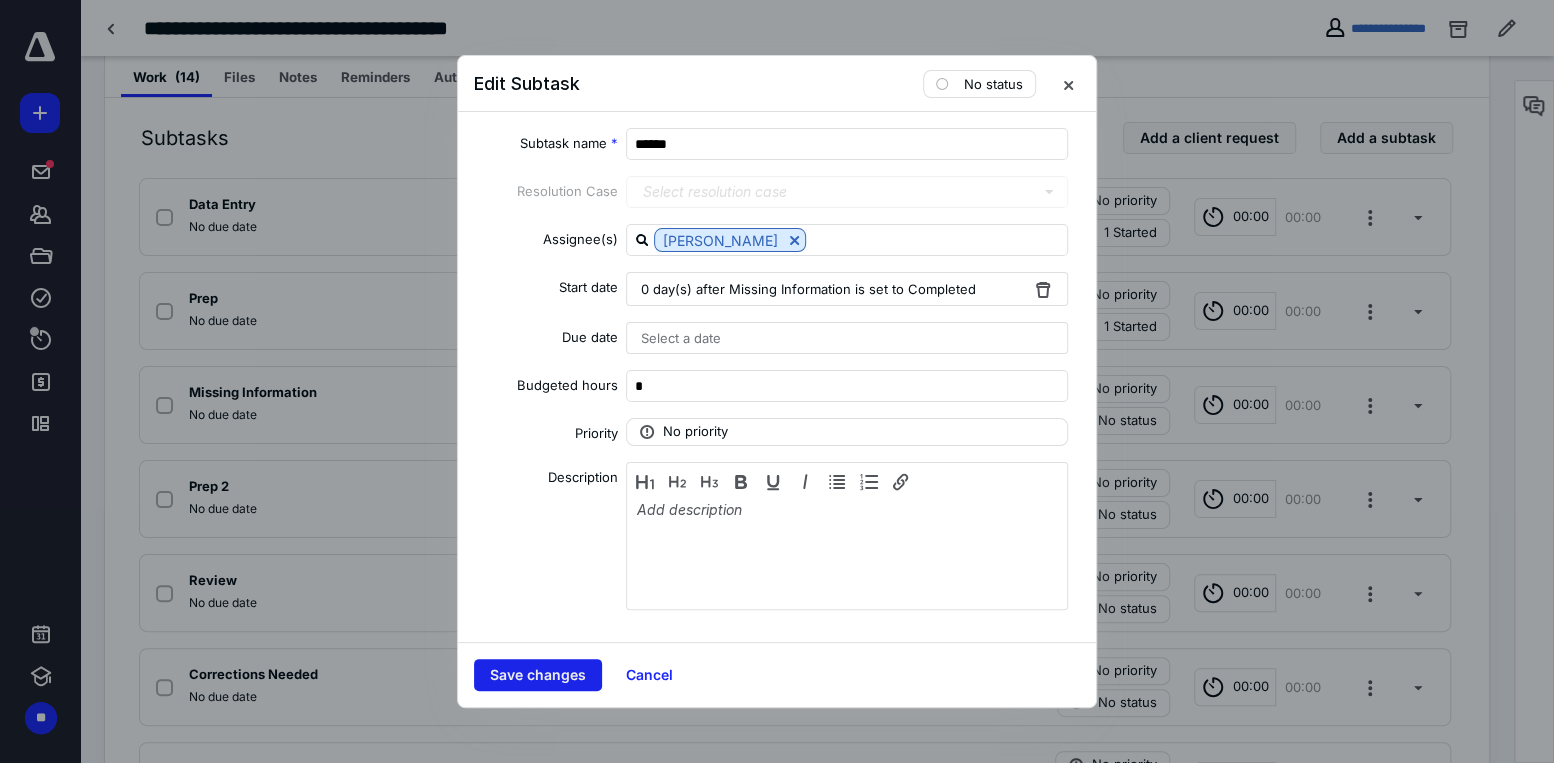 click on "Save changes" at bounding box center [538, 675] 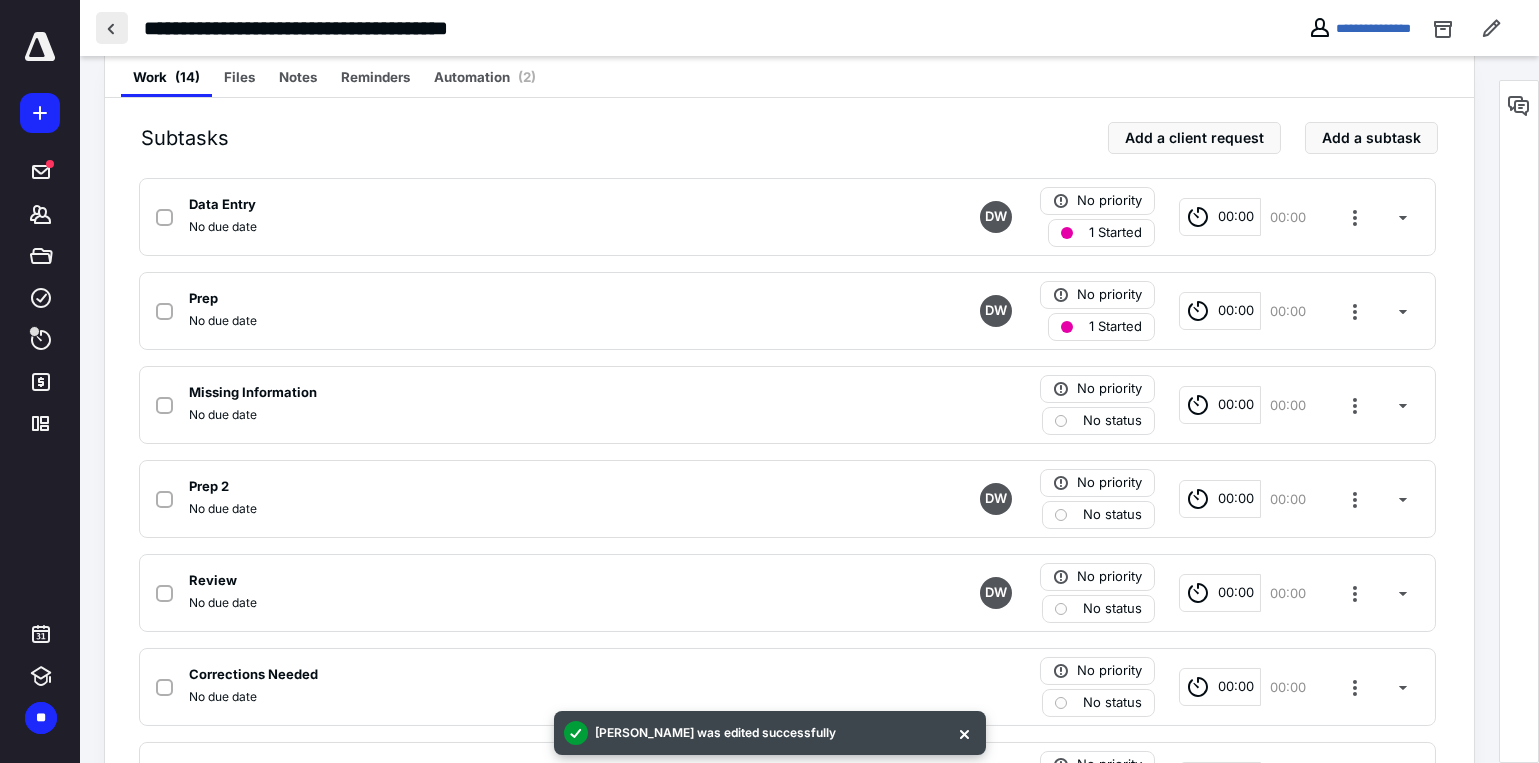 click at bounding box center (112, 28) 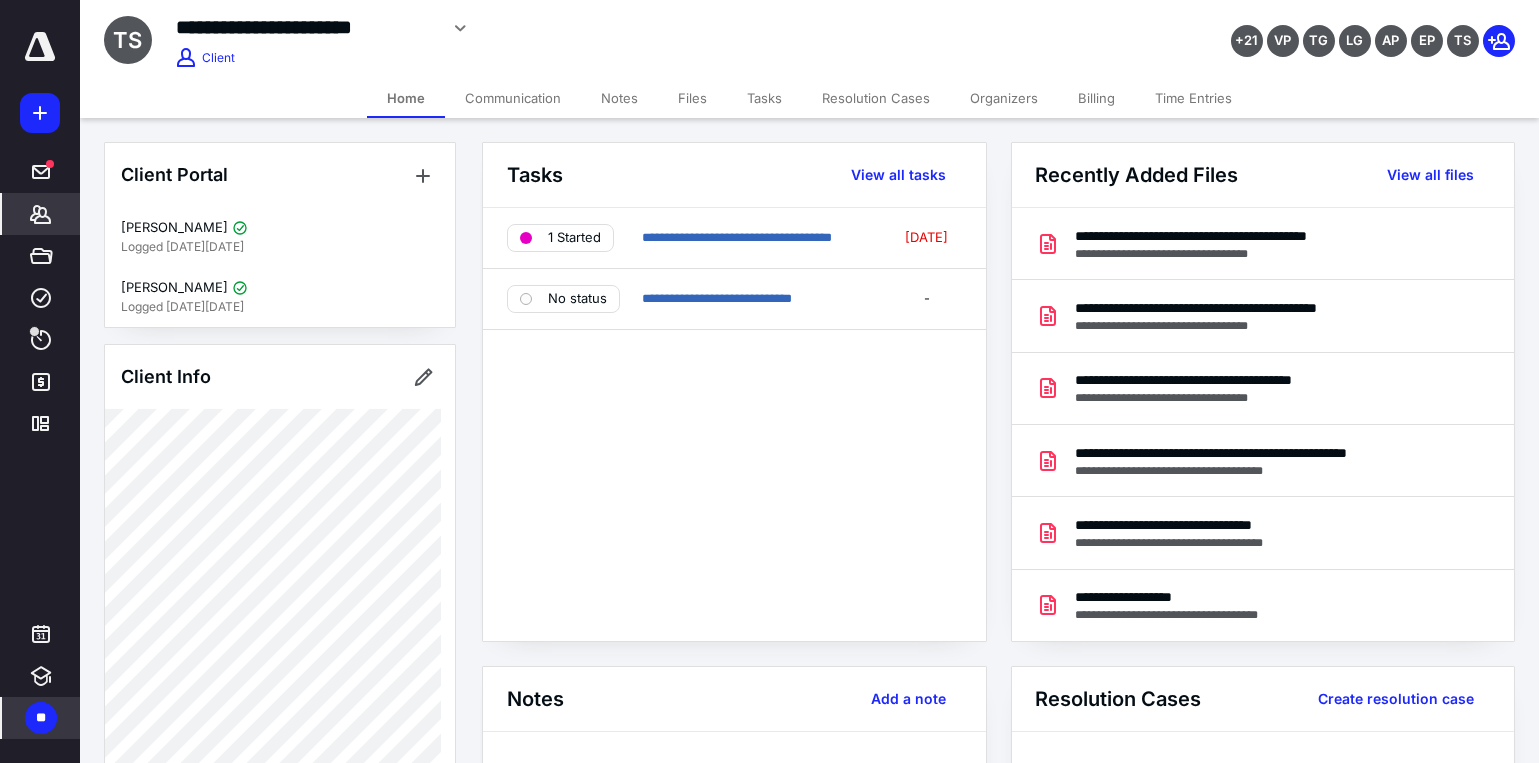 click on "**" at bounding box center (41, 718) 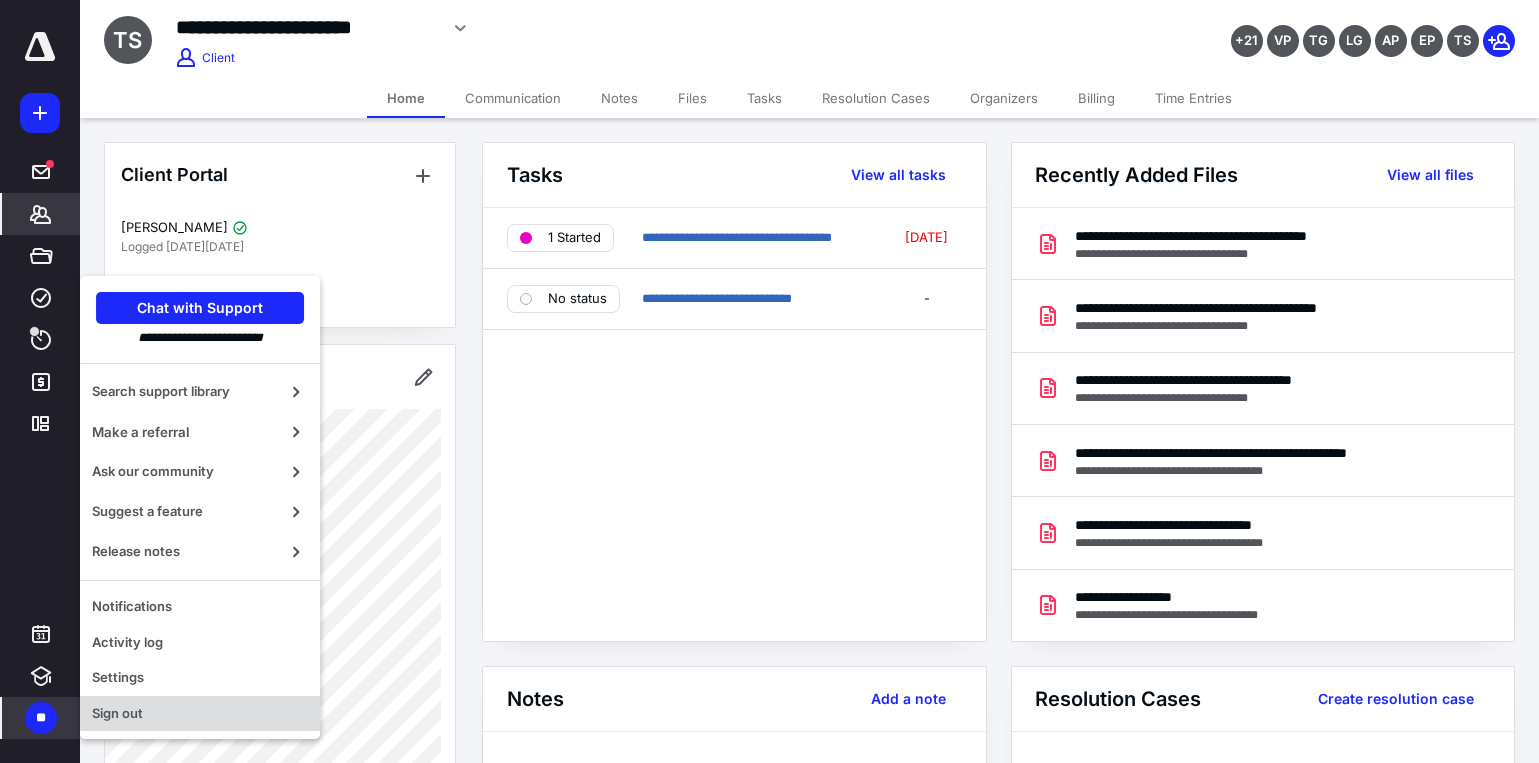 click on "Sign out" at bounding box center (200, 714) 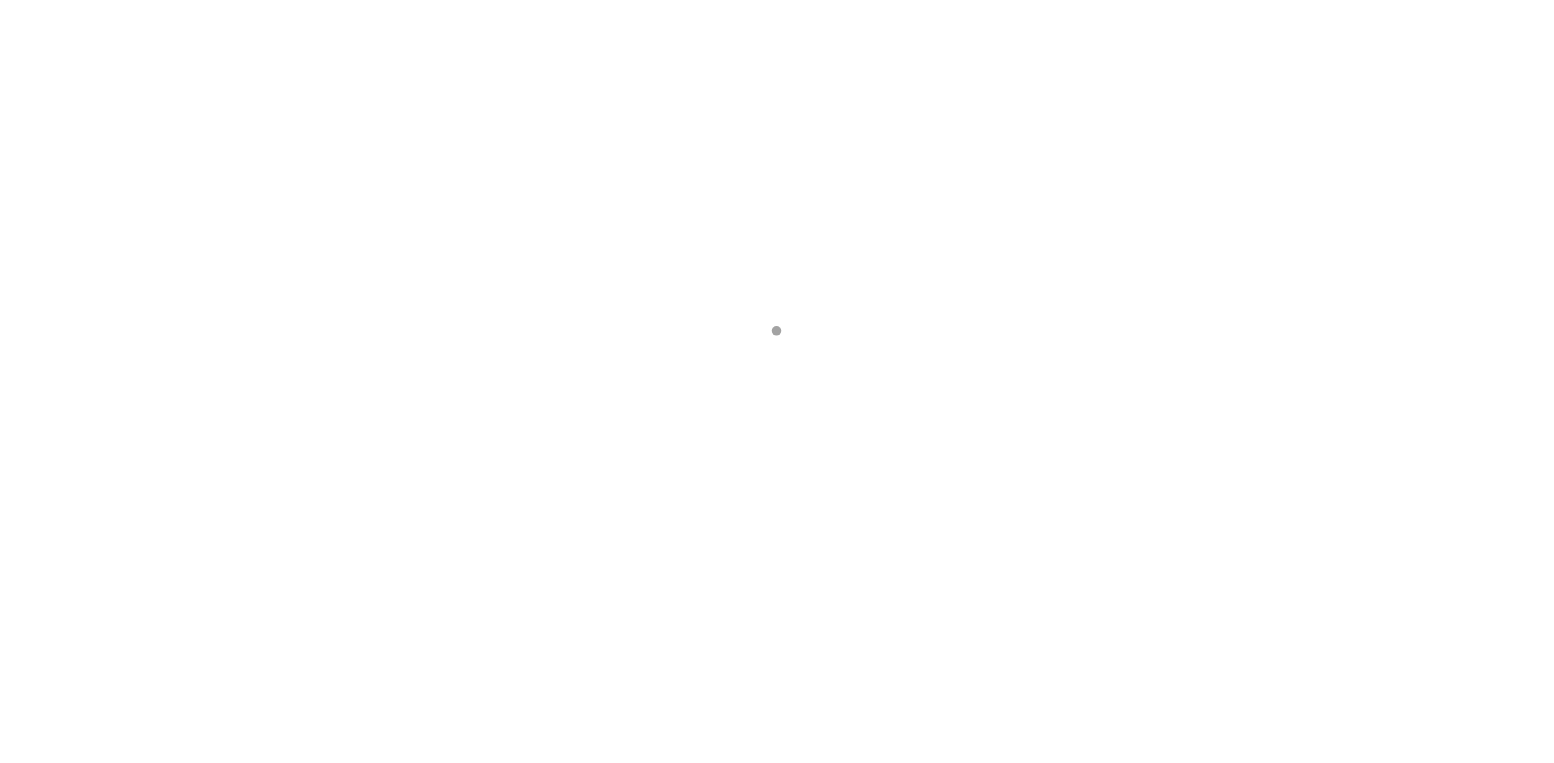 scroll, scrollTop: 0, scrollLeft: 0, axis: both 